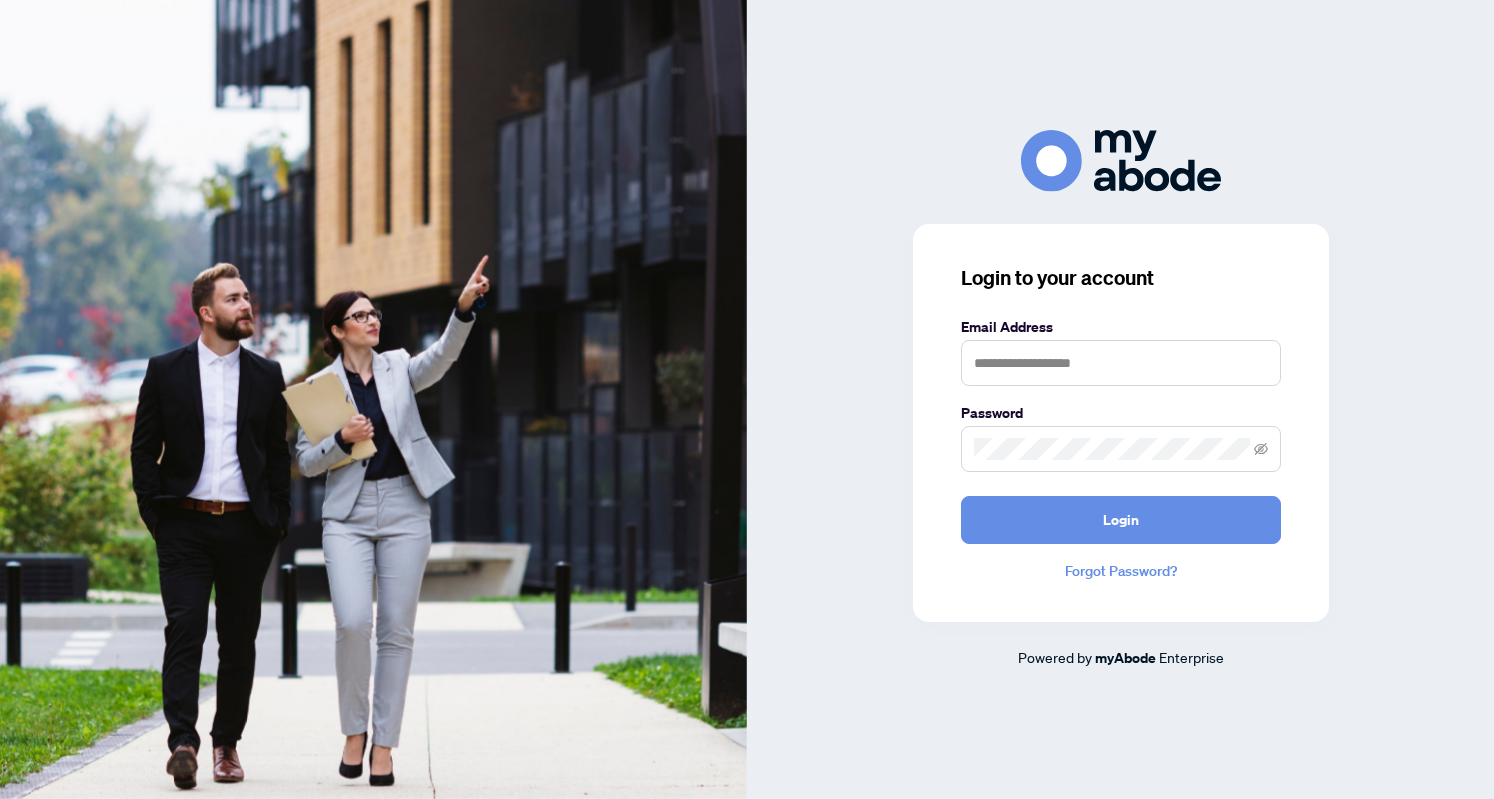scroll, scrollTop: 0, scrollLeft: 0, axis: both 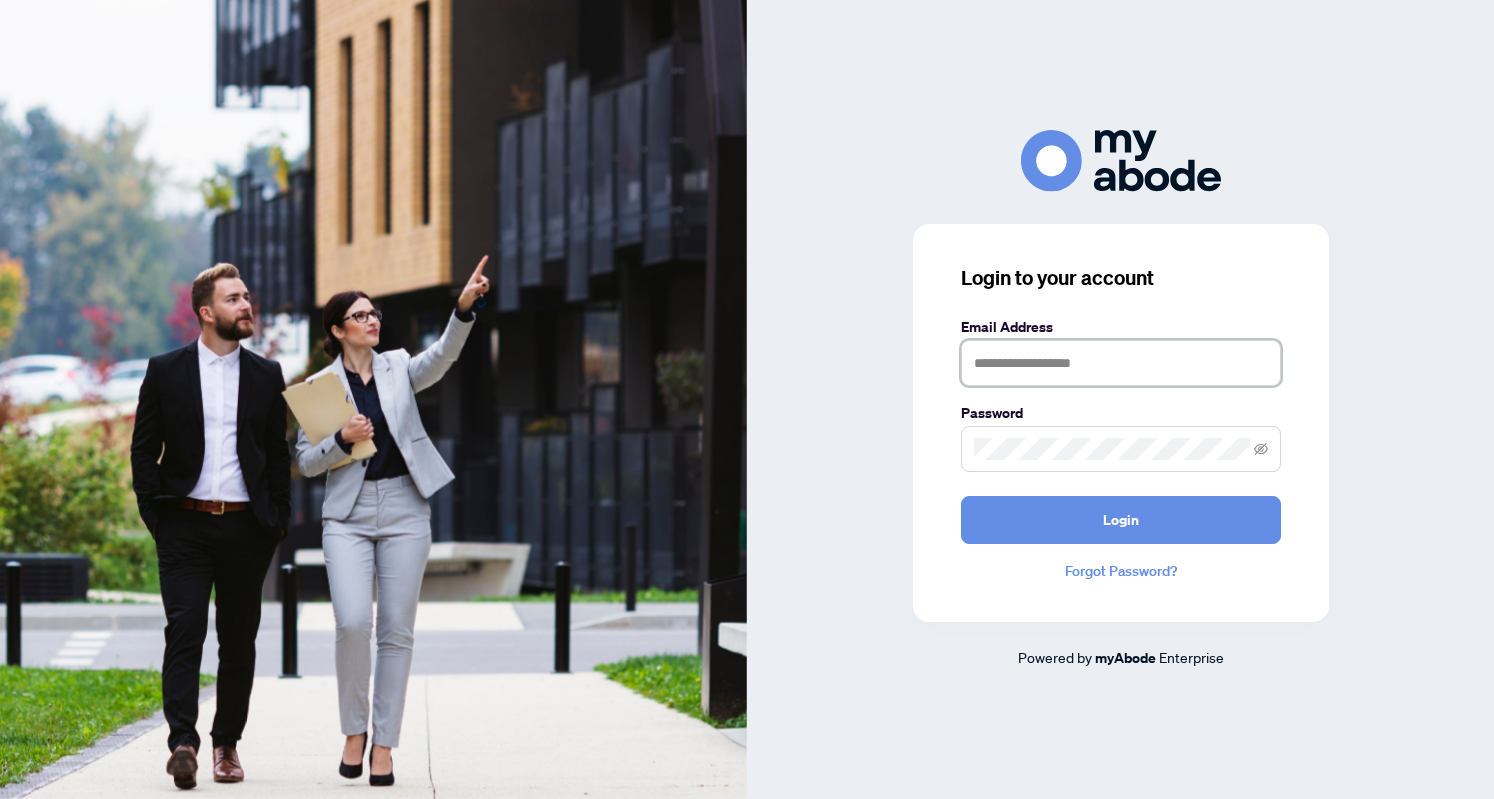 click at bounding box center (1121, 363) 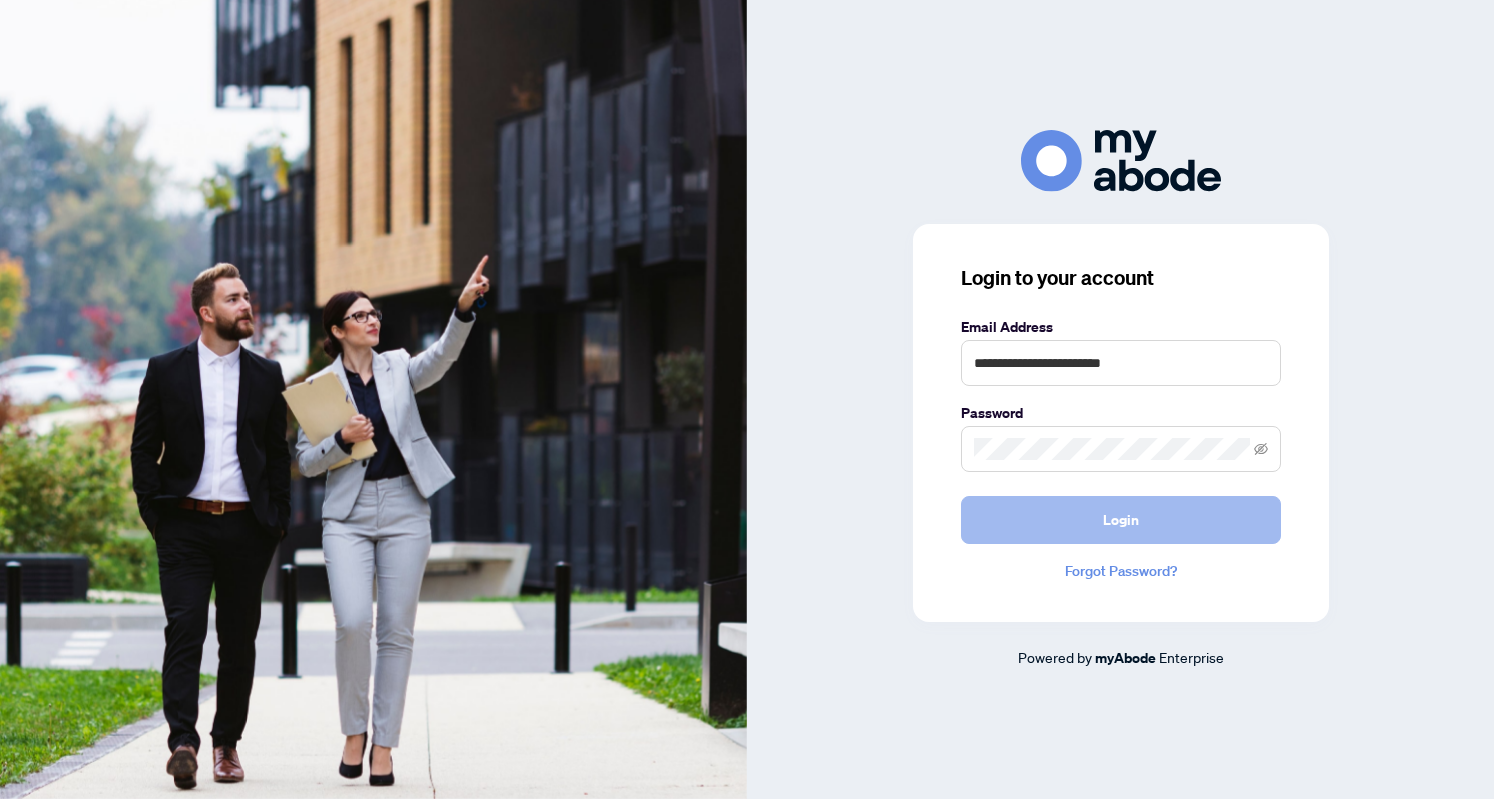 click on "Login" at bounding box center [1121, 520] 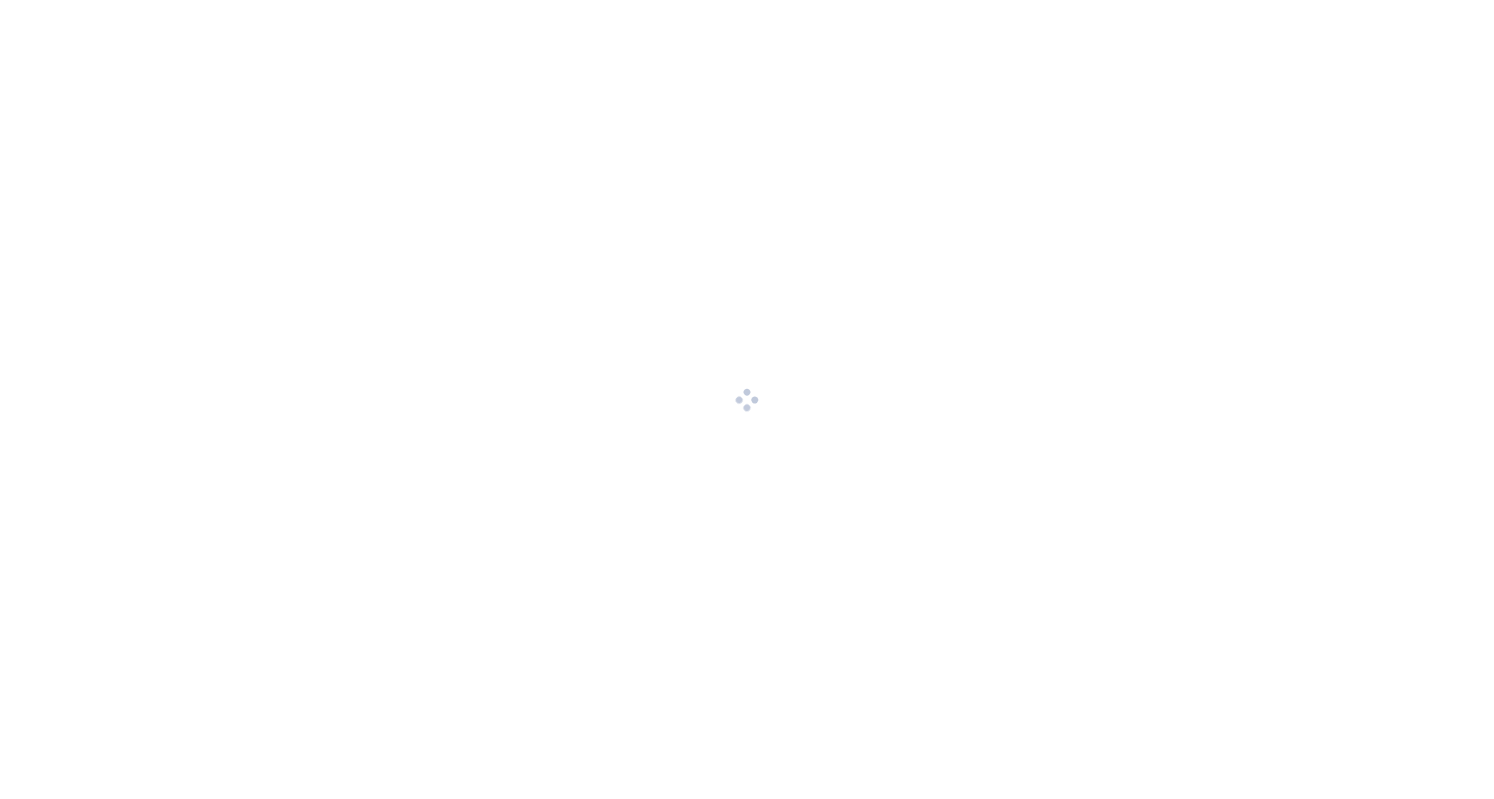 scroll, scrollTop: 0, scrollLeft: 0, axis: both 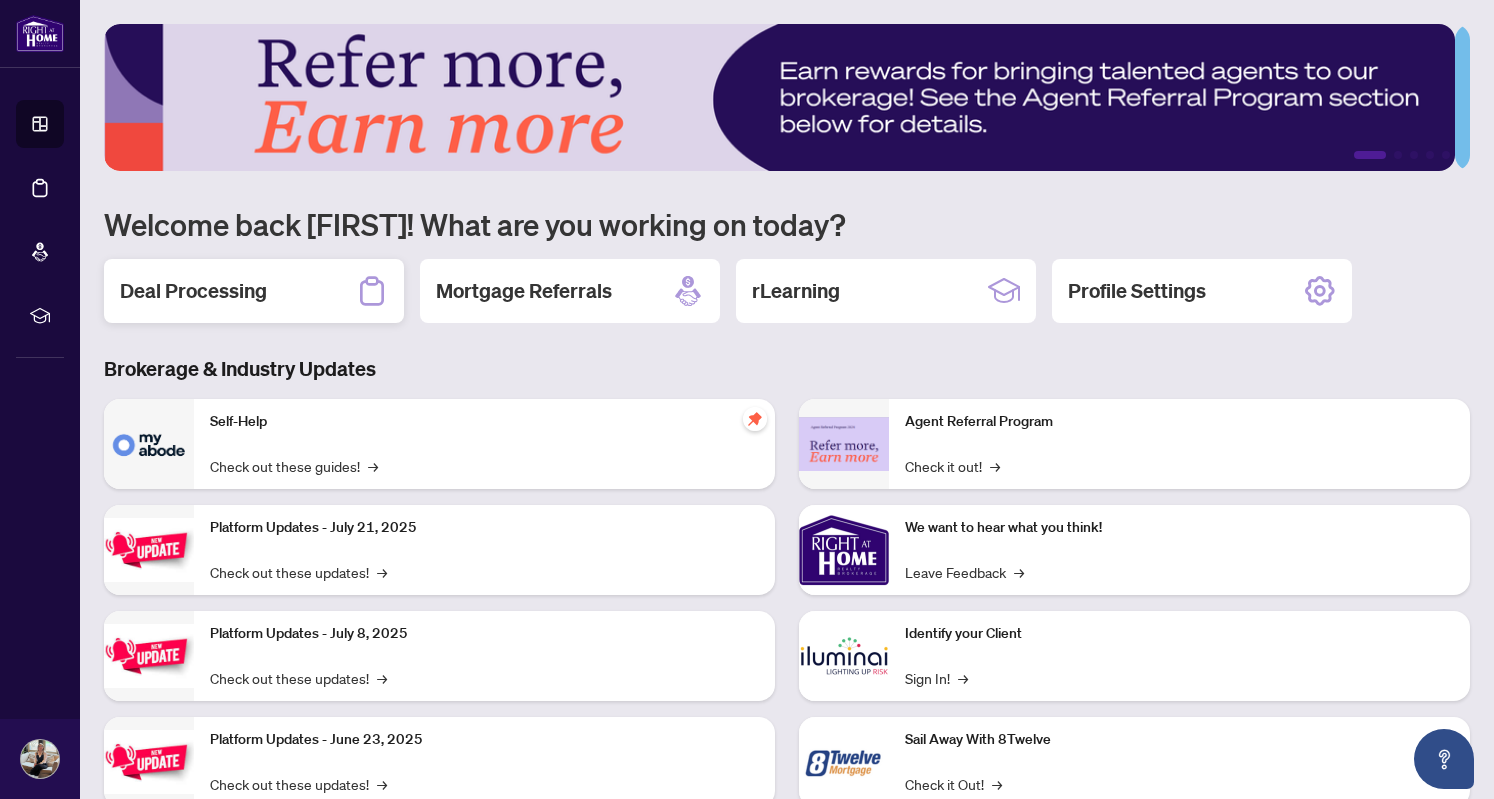click on "Deal Processing" at bounding box center [193, 291] 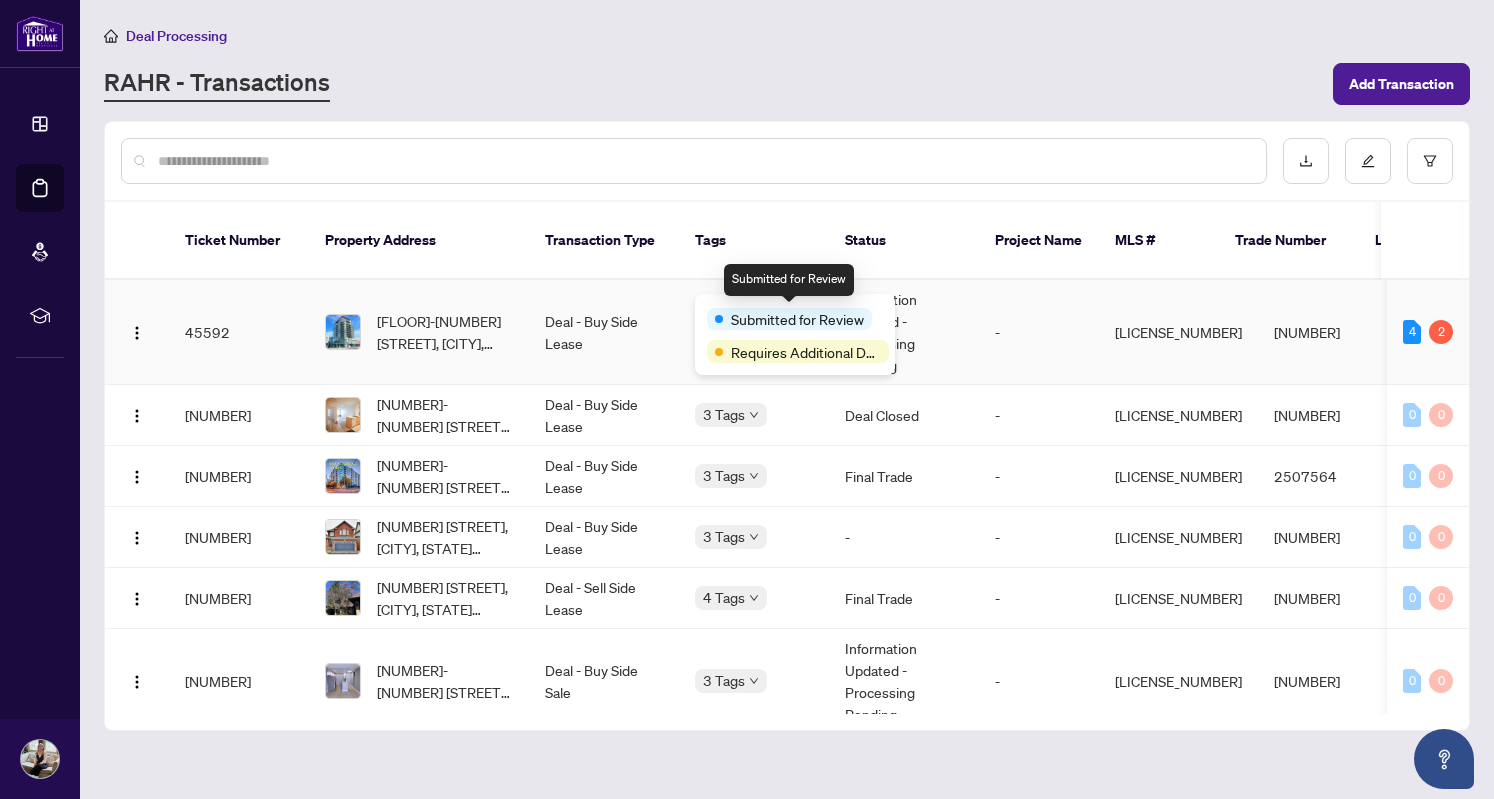 click on "Submitted for Review" at bounding box center [797, 319] 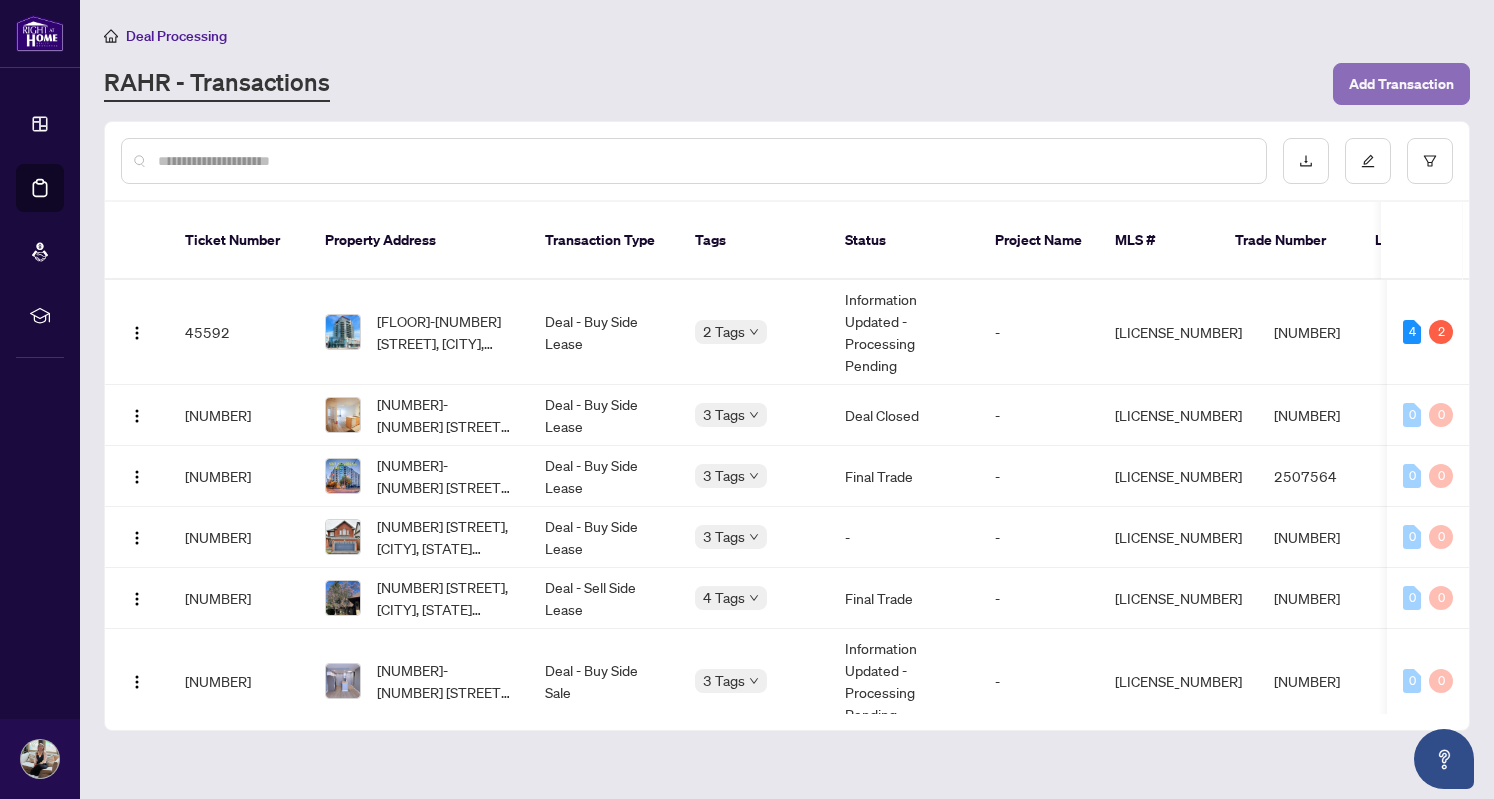 click on "Add Transaction" at bounding box center (1401, 84) 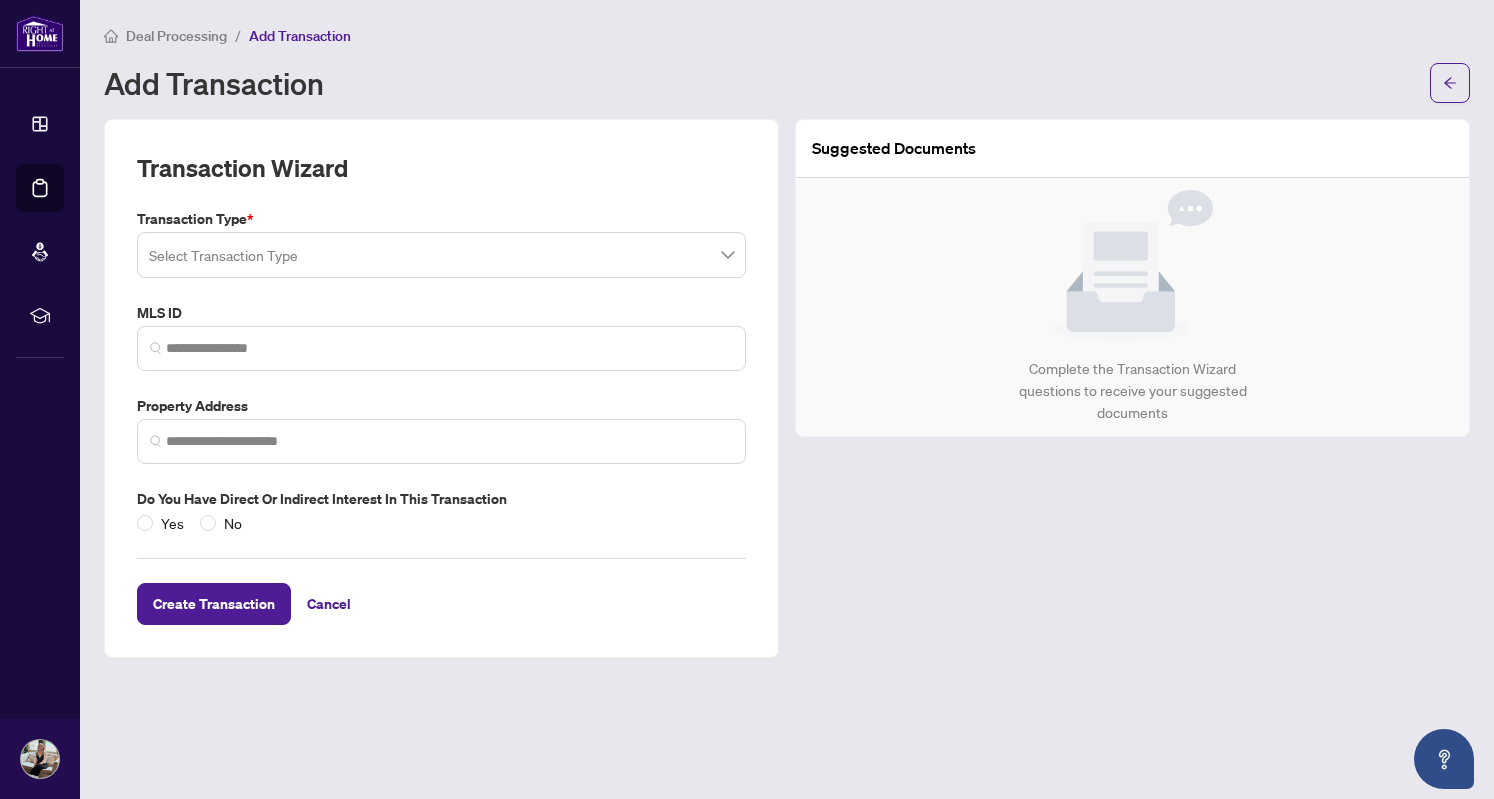 click at bounding box center [441, 255] 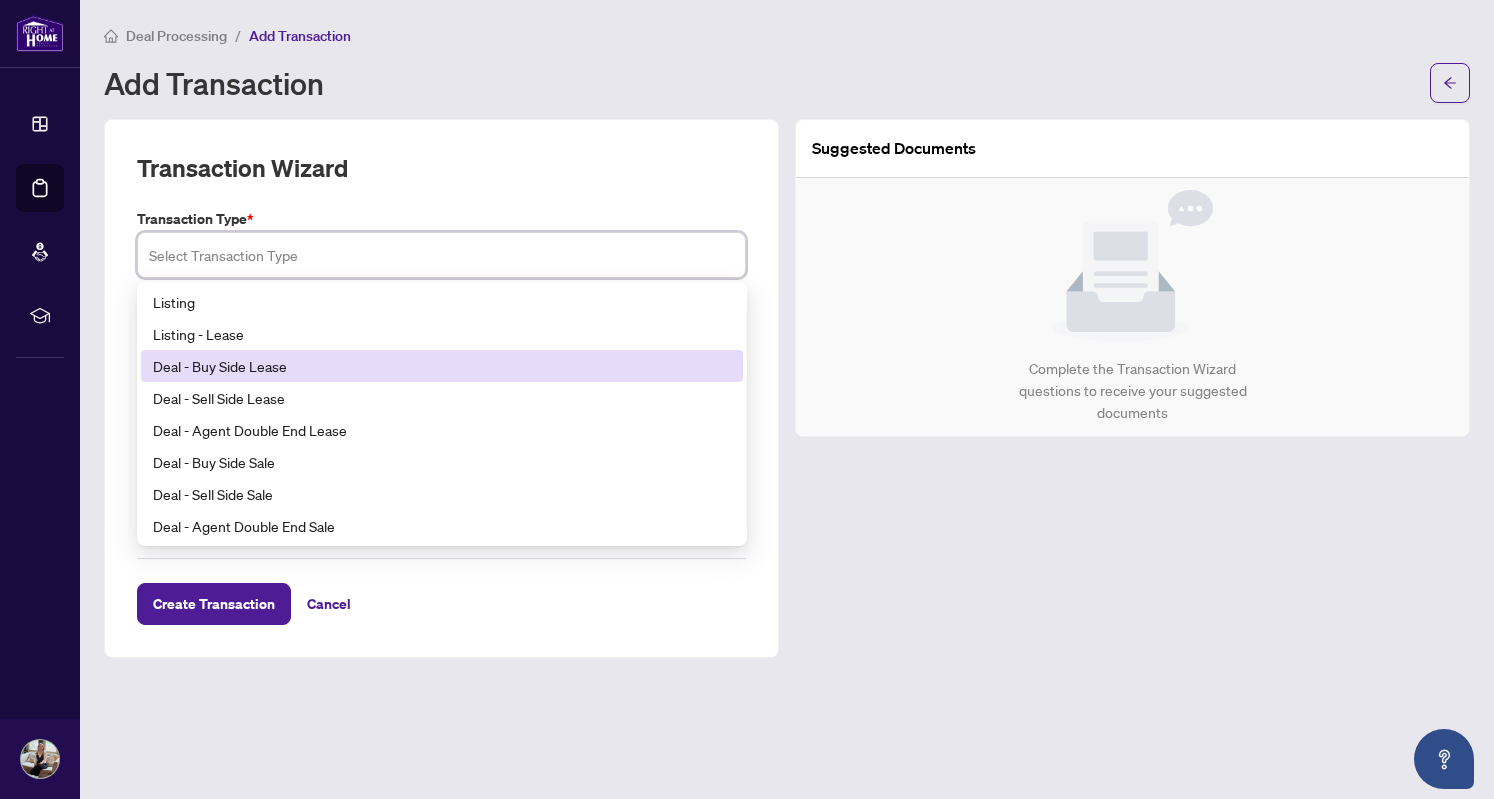 click on "Deal - Buy Side Lease" at bounding box center (442, 366) 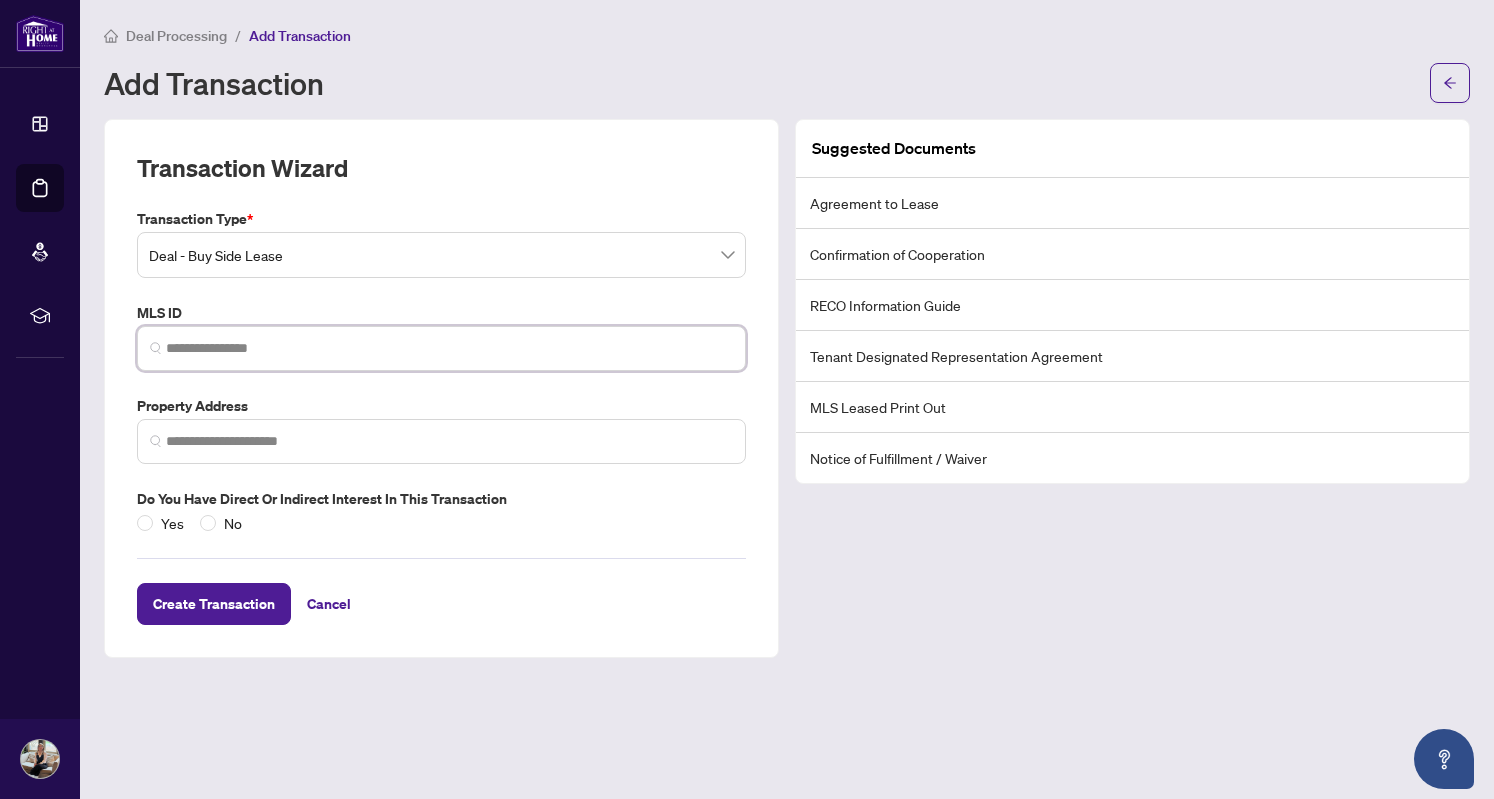 click at bounding box center (449, 348) 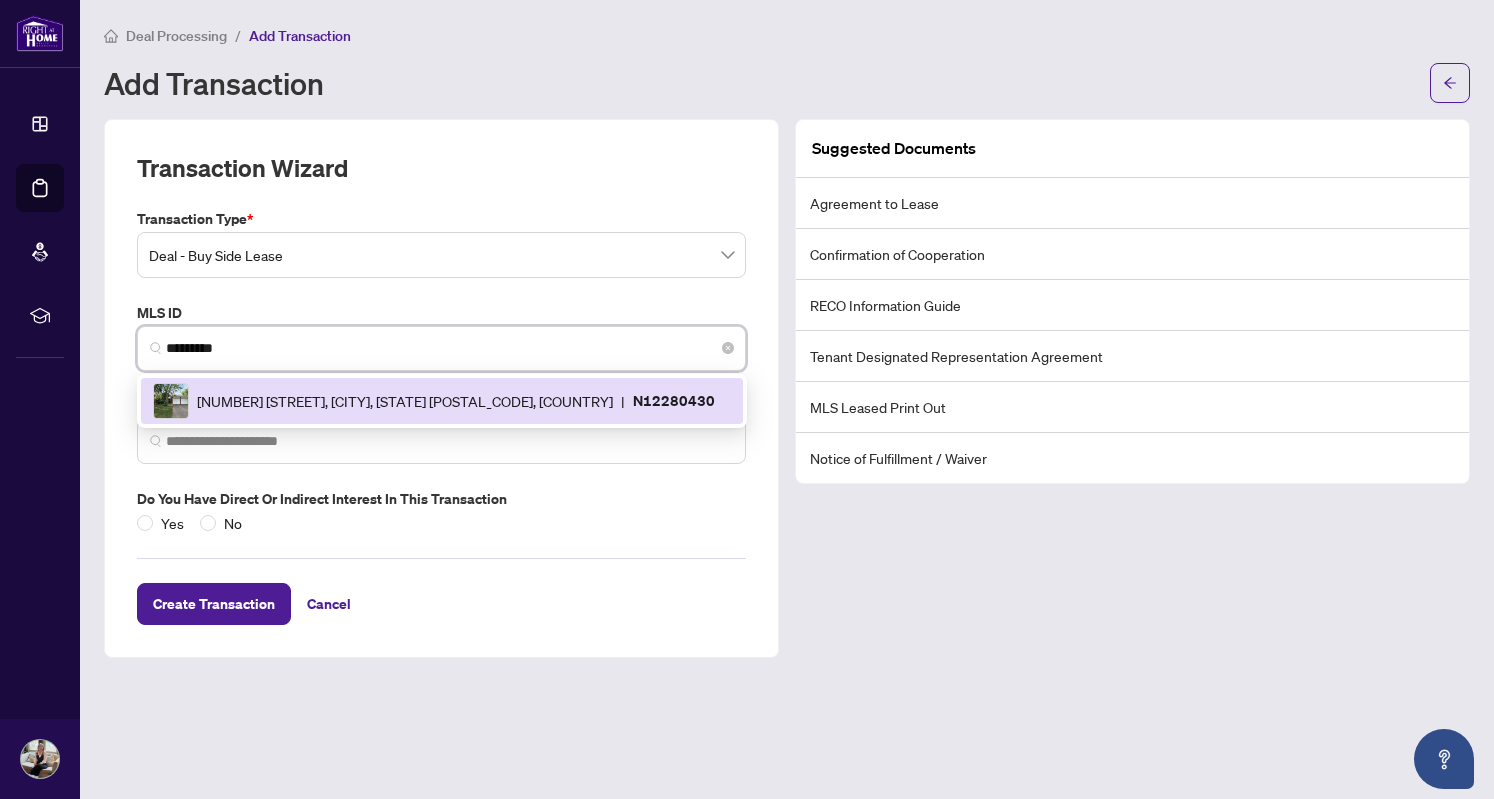 click on "[NUMBER] [STREET], [CITY], [STATE] [POSTAL_CODE], [COUNTRY]" at bounding box center [405, 401] 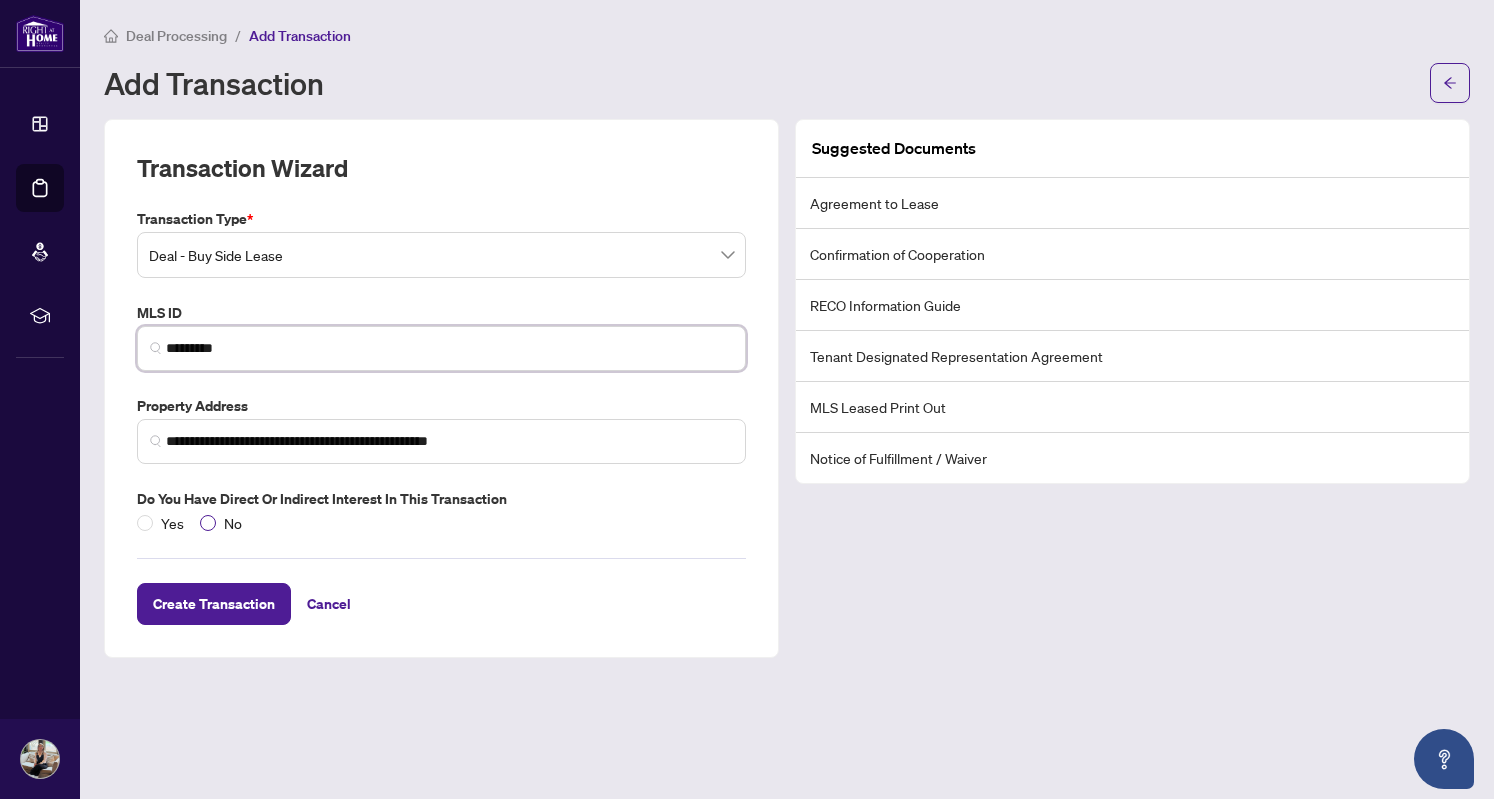 type on "*********" 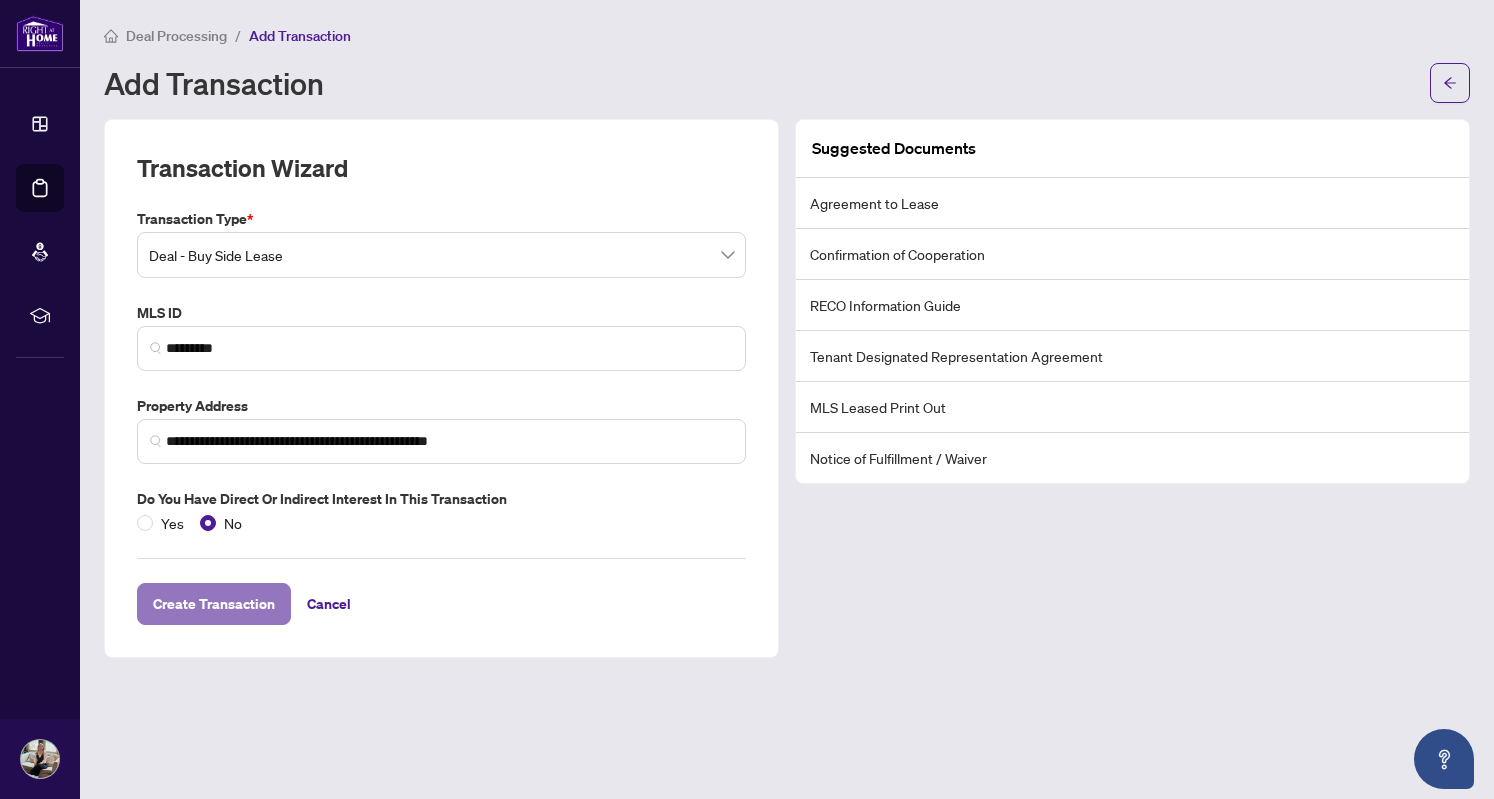 click on "Create Transaction" at bounding box center [214, 604] 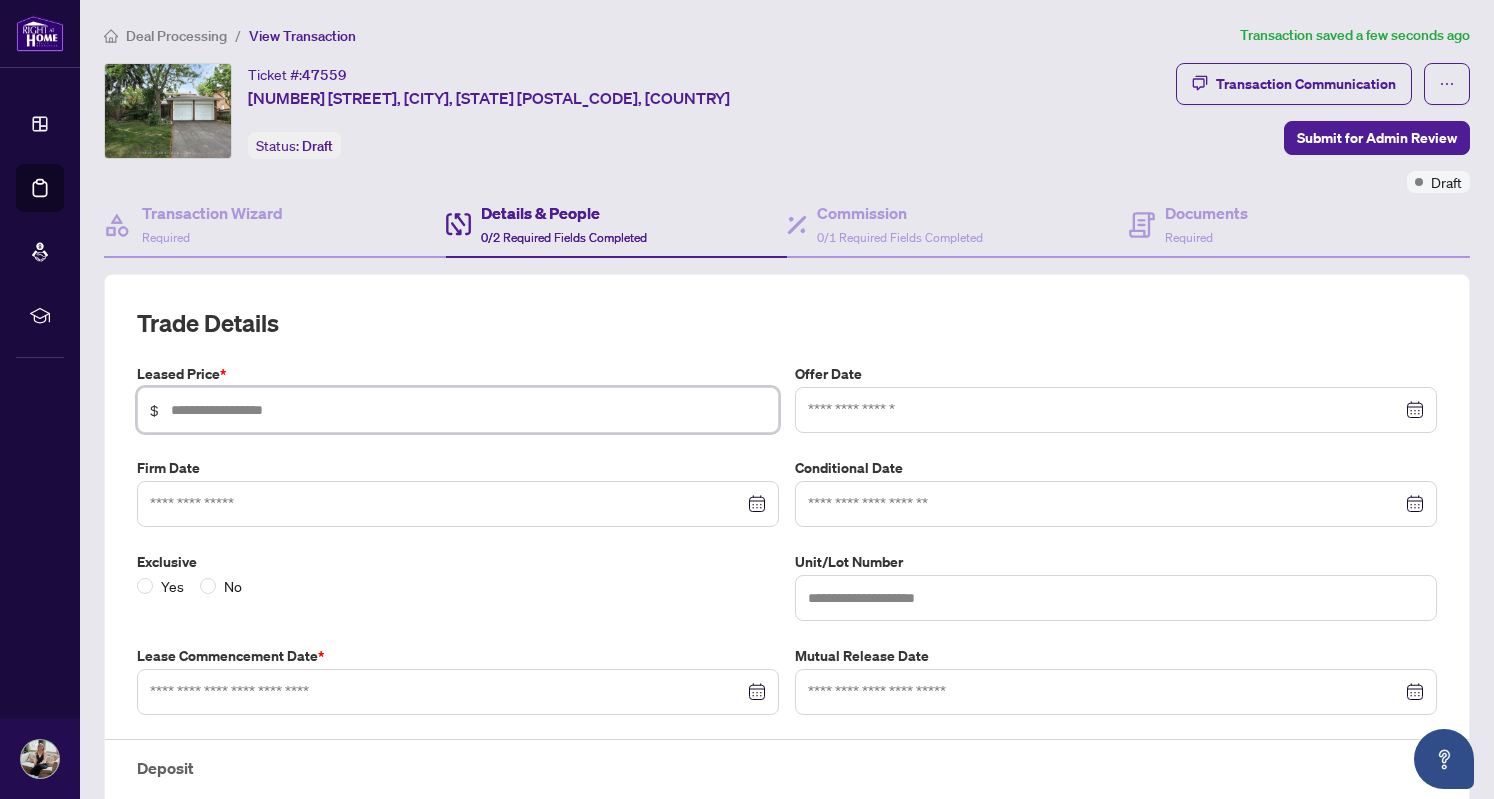 click at bounding box center (468, 410) 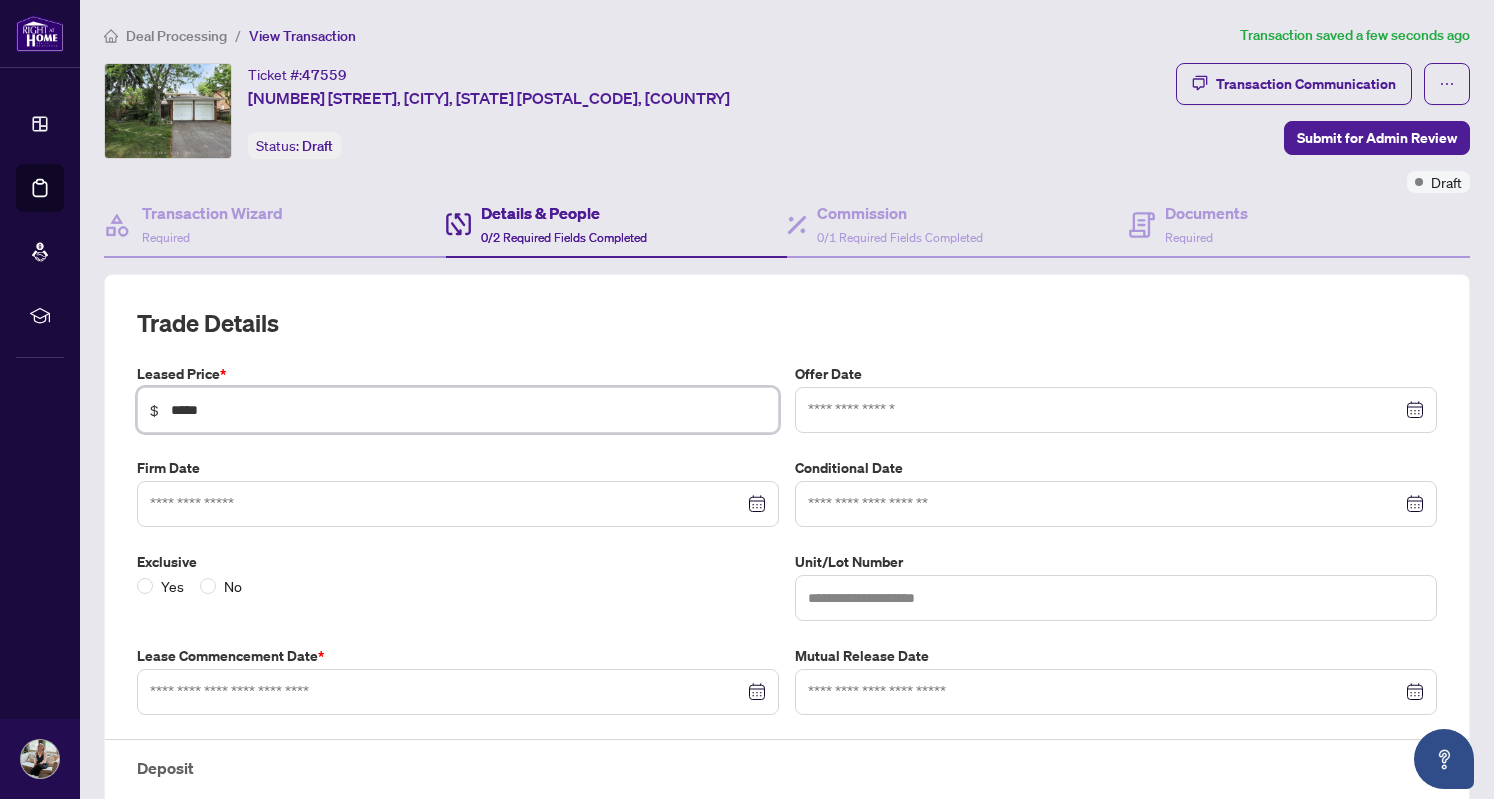 type on "*****" 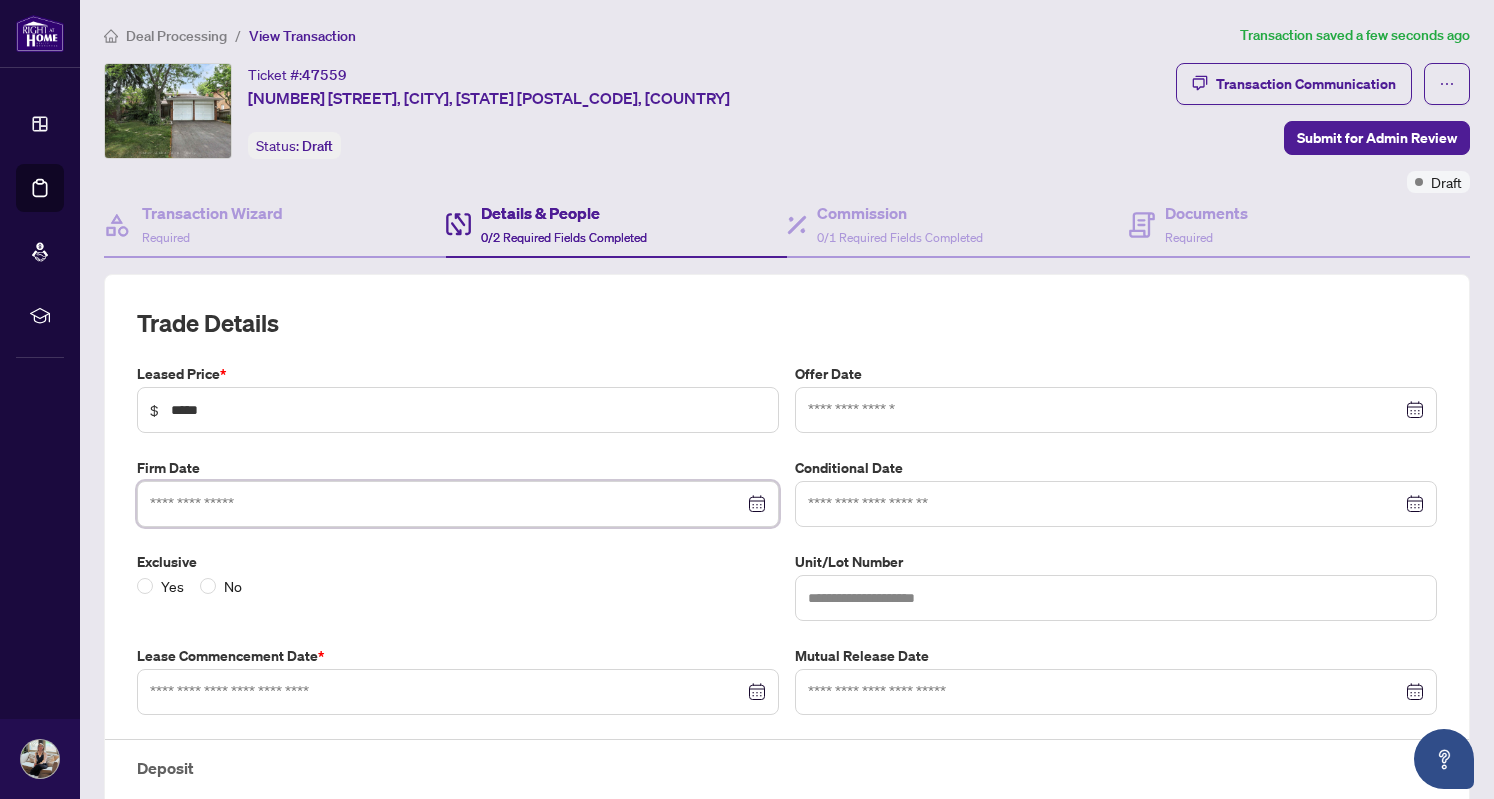 click at bounding box center [447, 504] 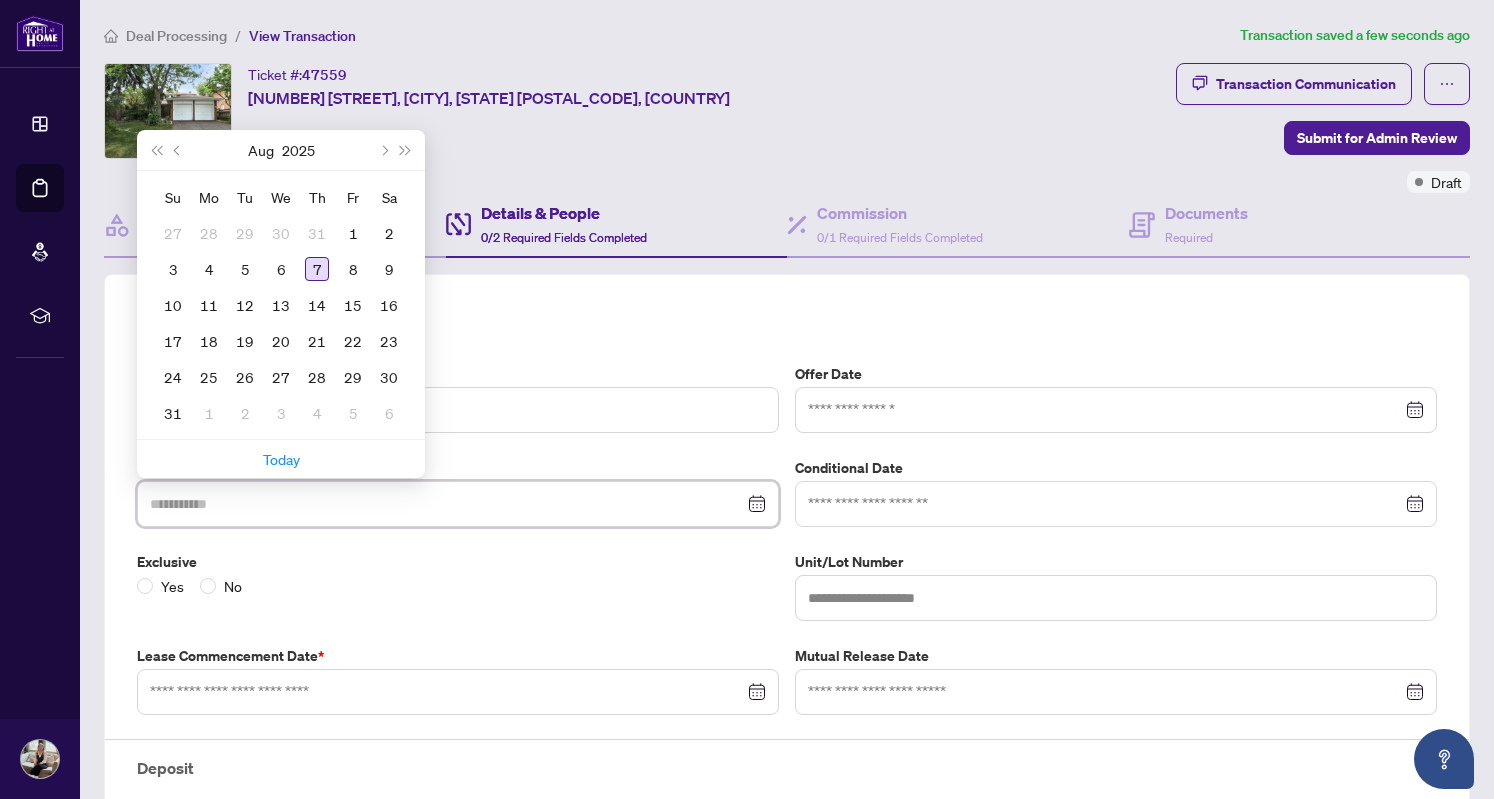 type on "**********" 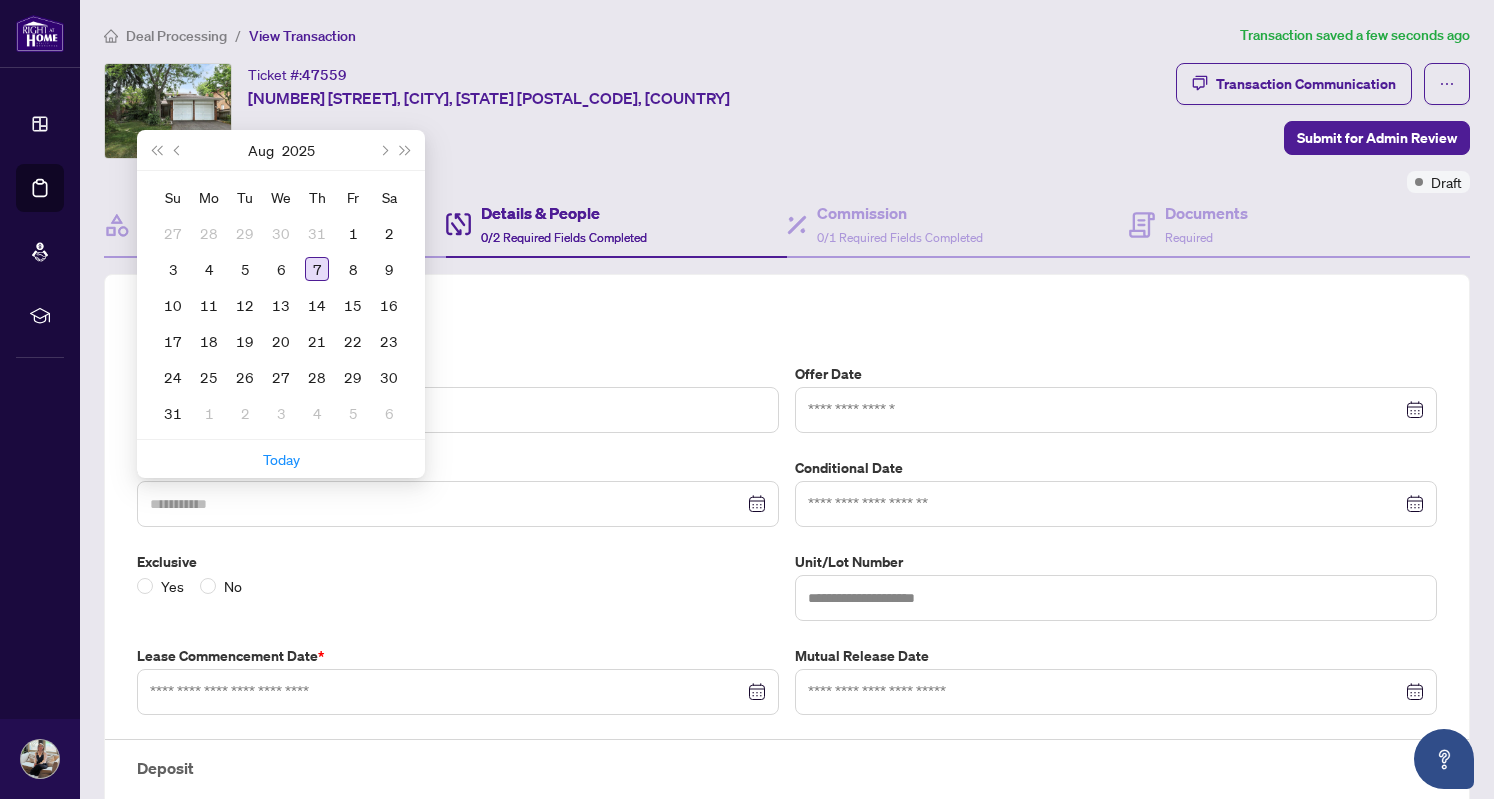 click on "7" at bounding box center (317, 269) 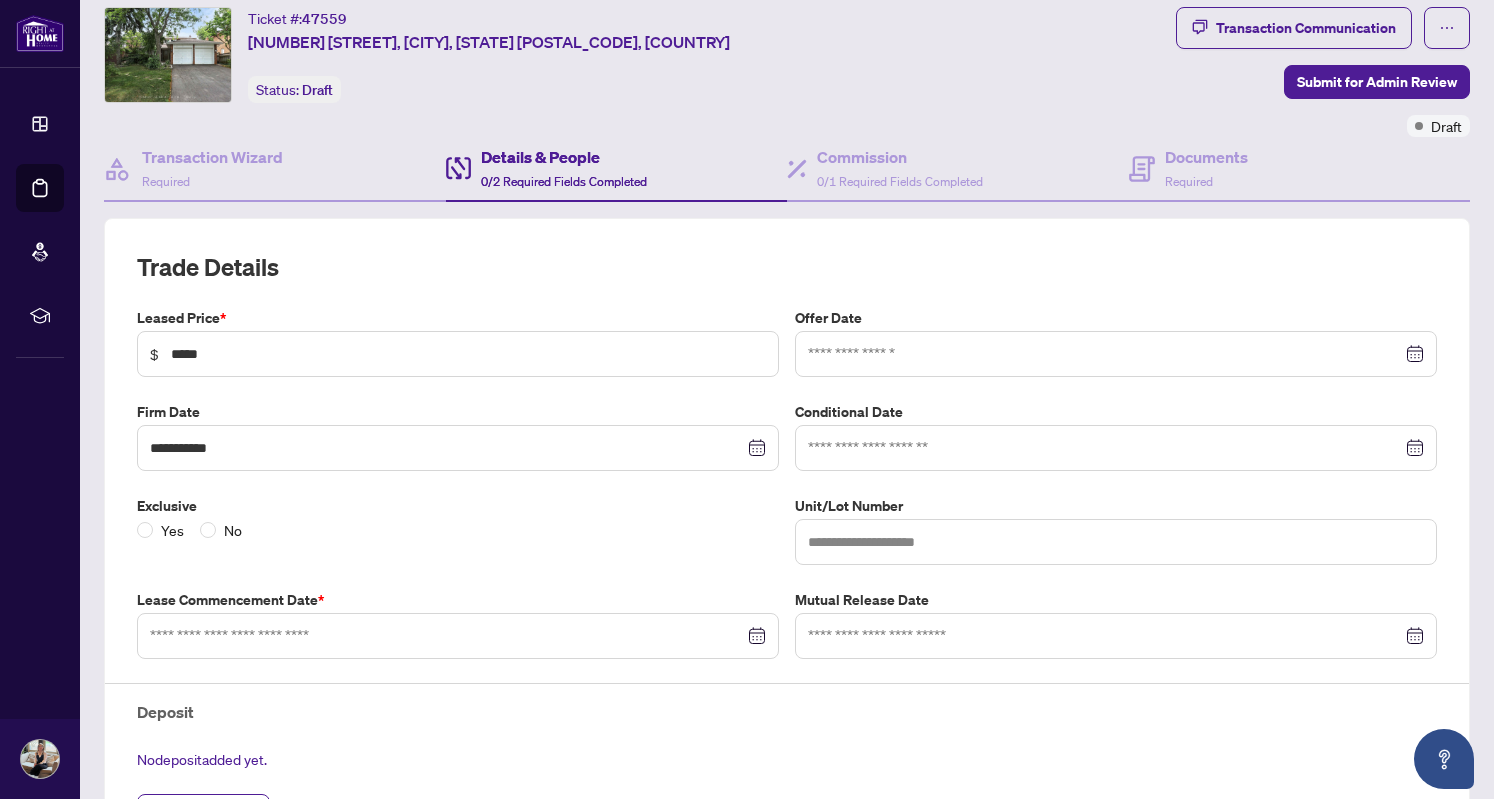 scroll, scrollTop: 100, scrollLeft: 0, axis: vertical 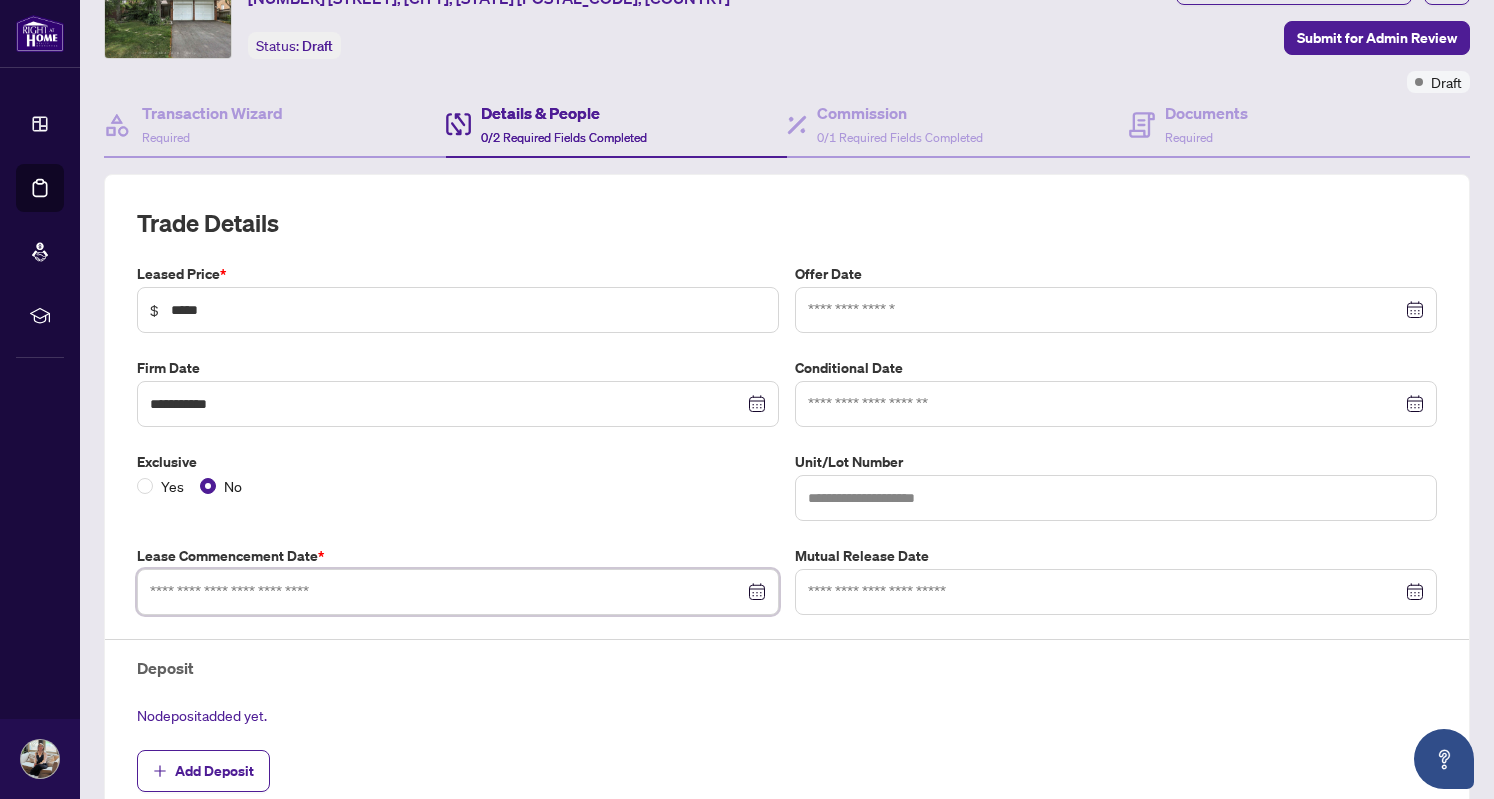 click at bounding box center [447, 592] 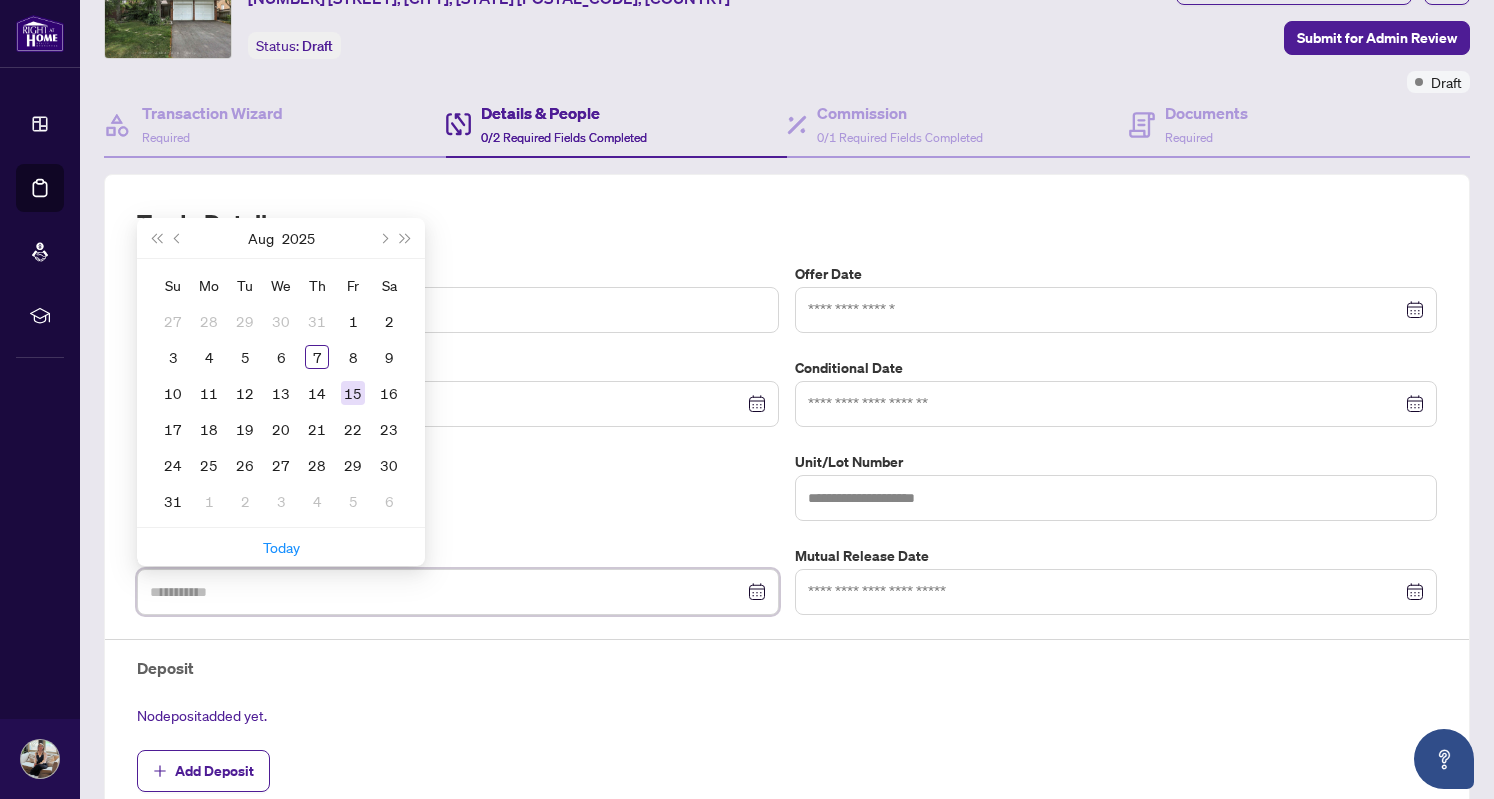 type on "**********" 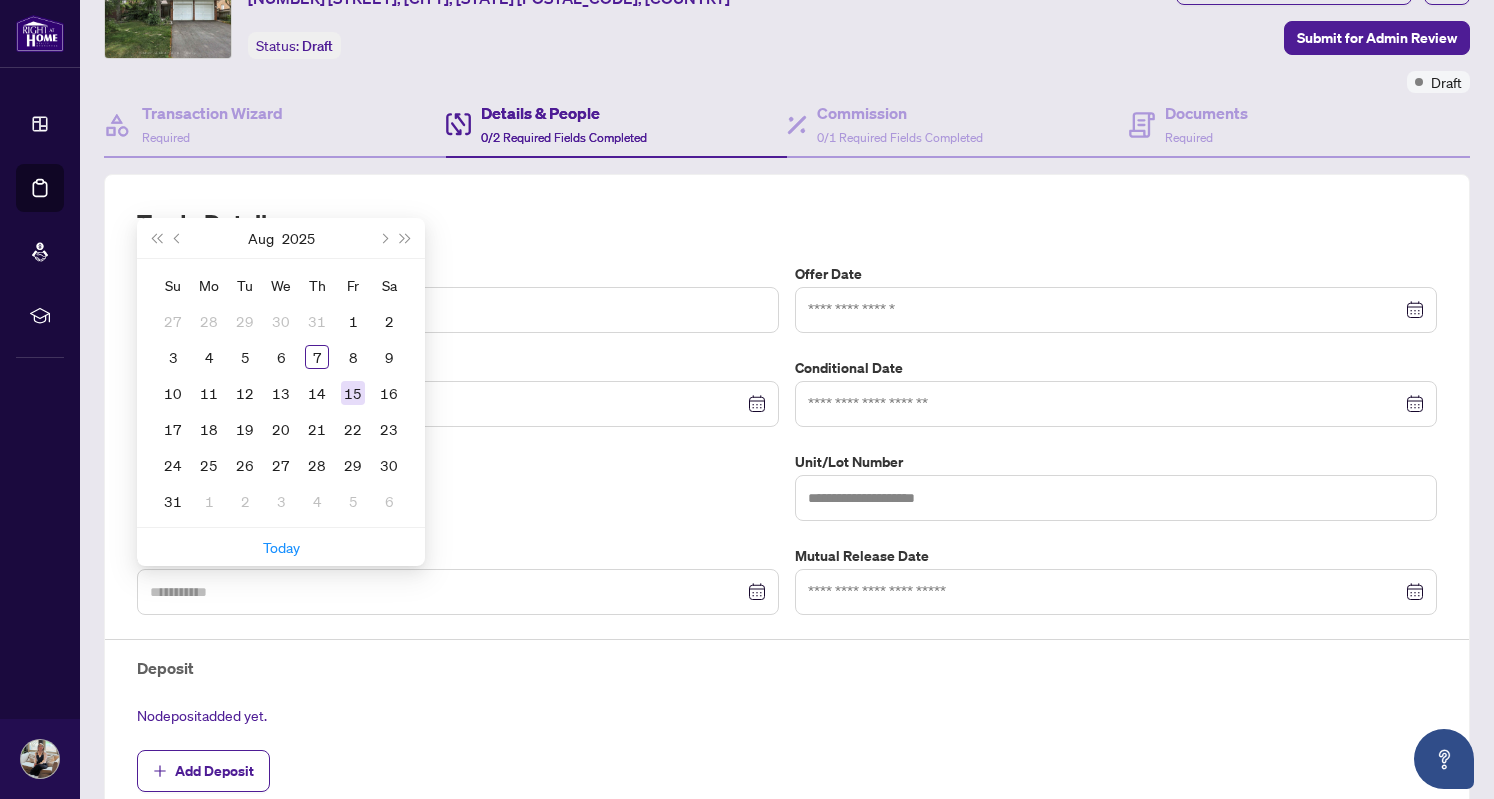 click on "15" at bounding box center [353, 393] 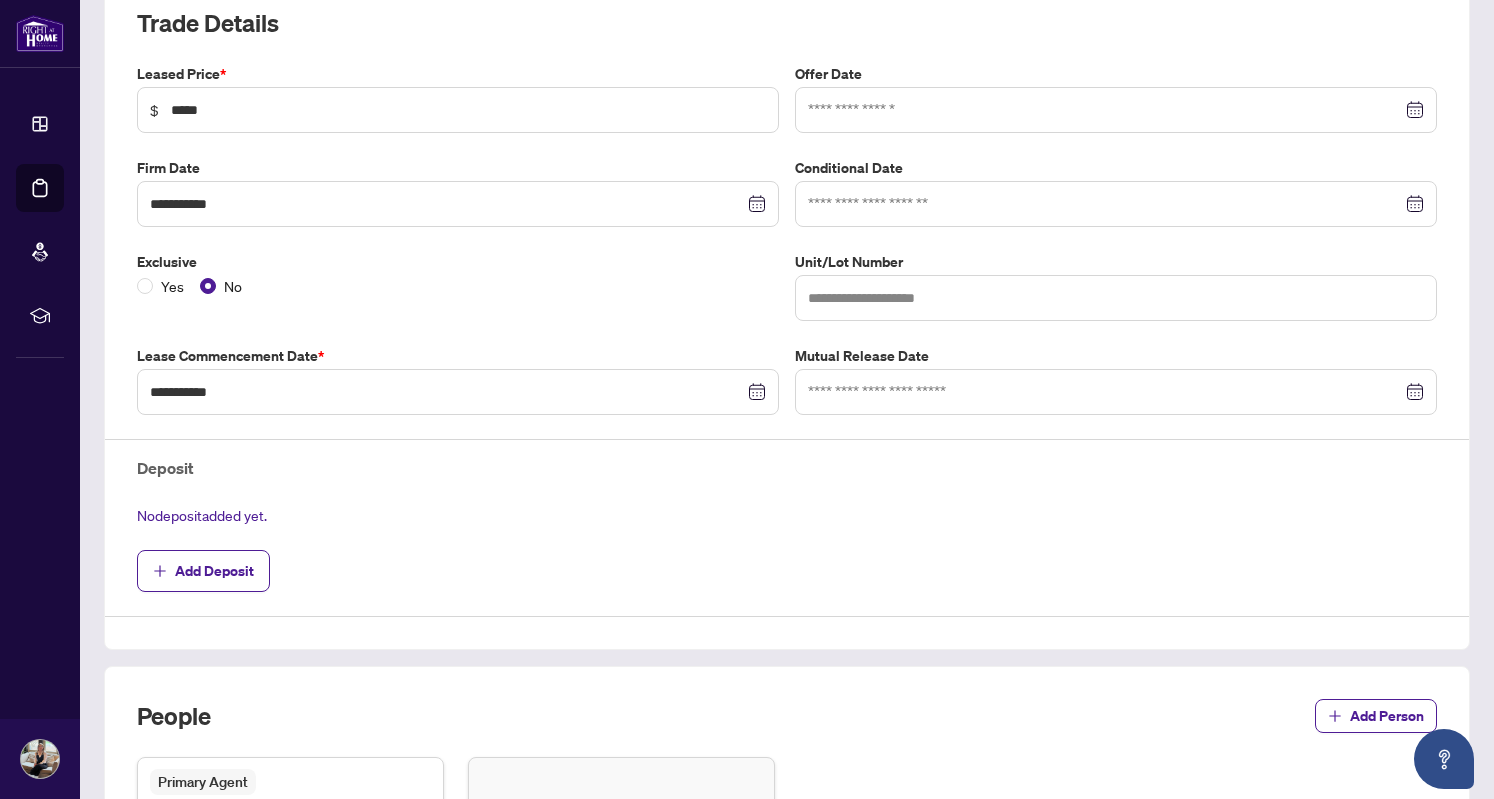 scroll, scrollTop: 100, scrollLeft: 0, axis: vertical 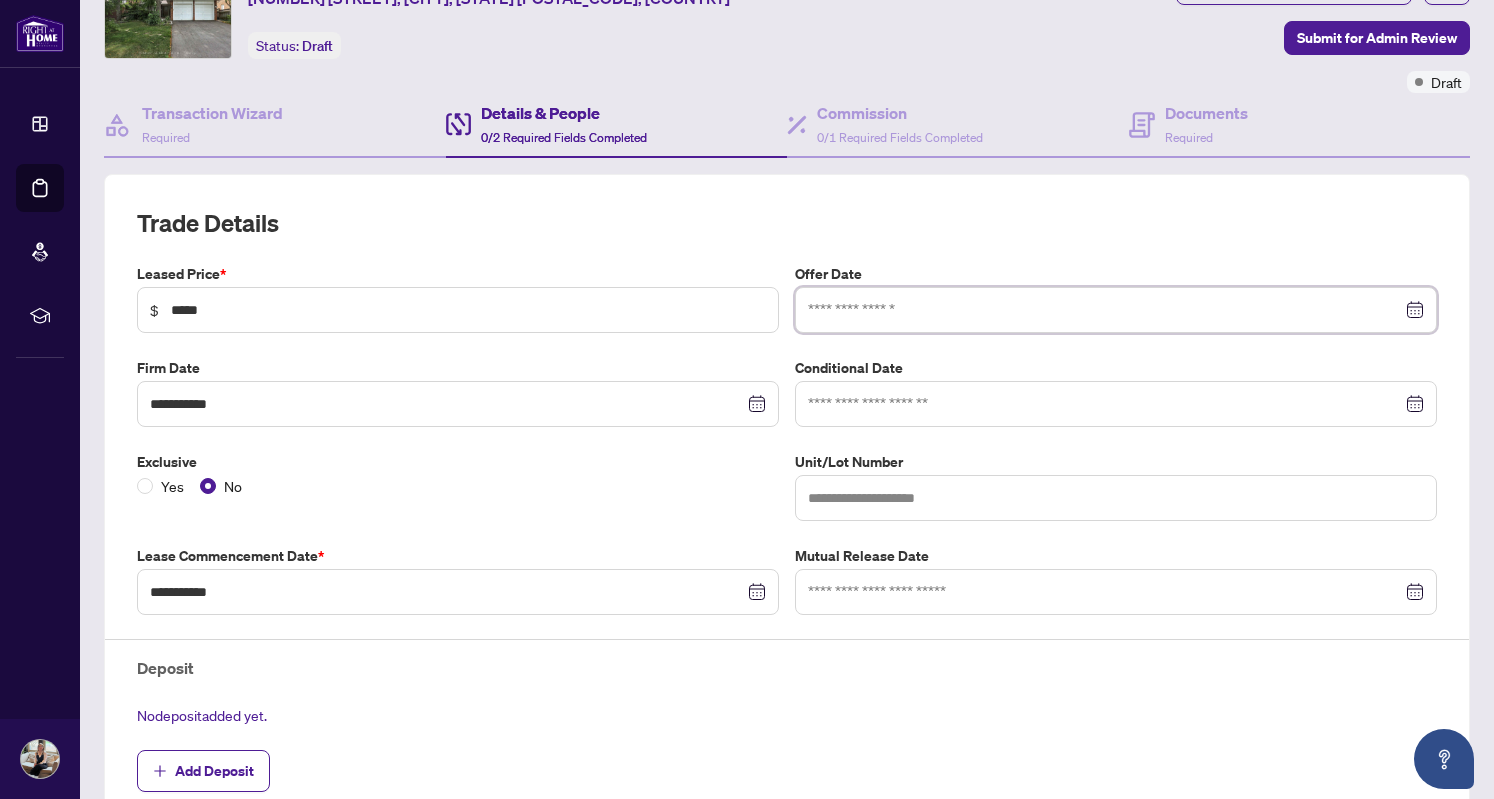 click at bounding box center [1105, 310] 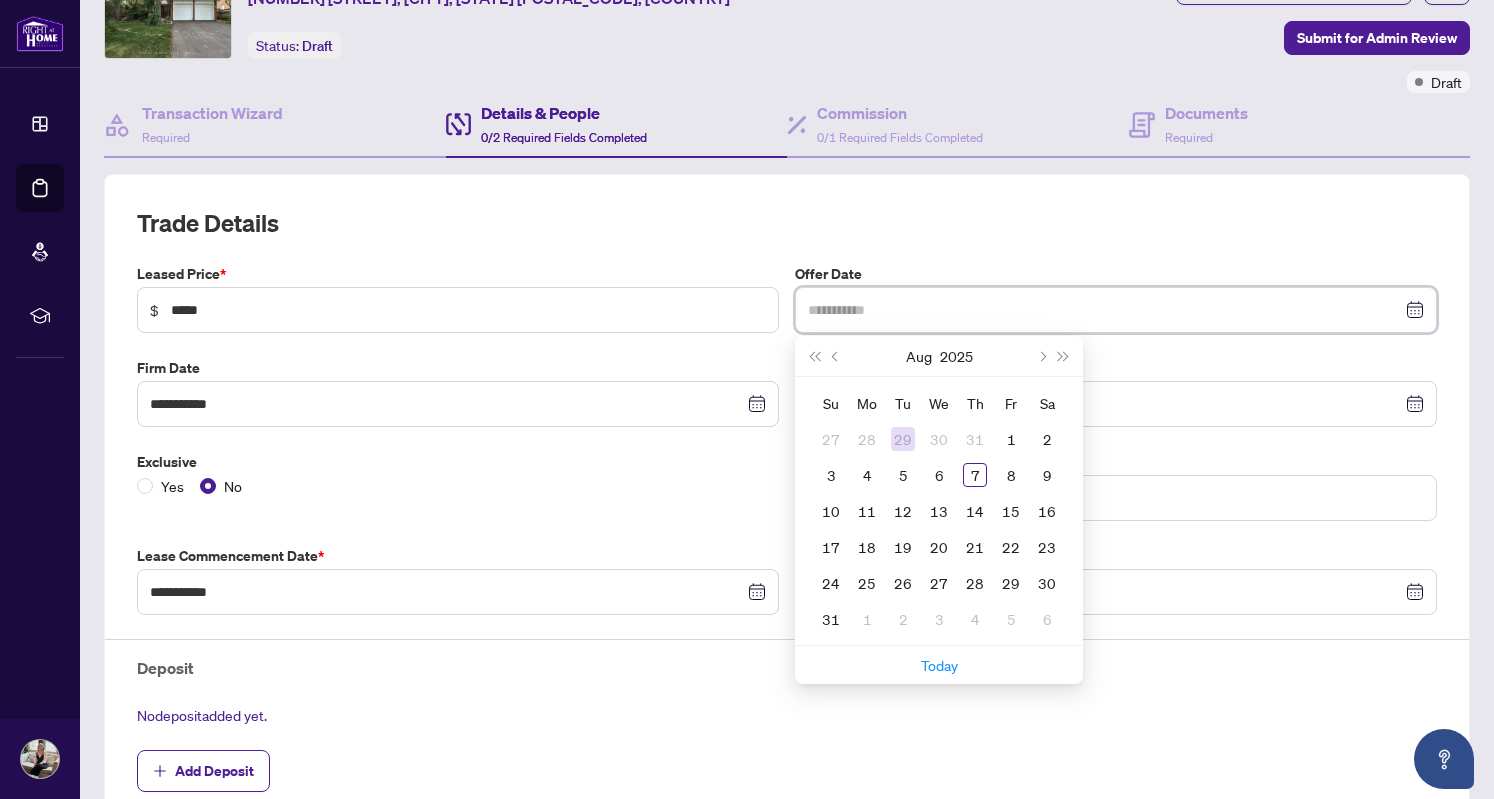 type on "**********" 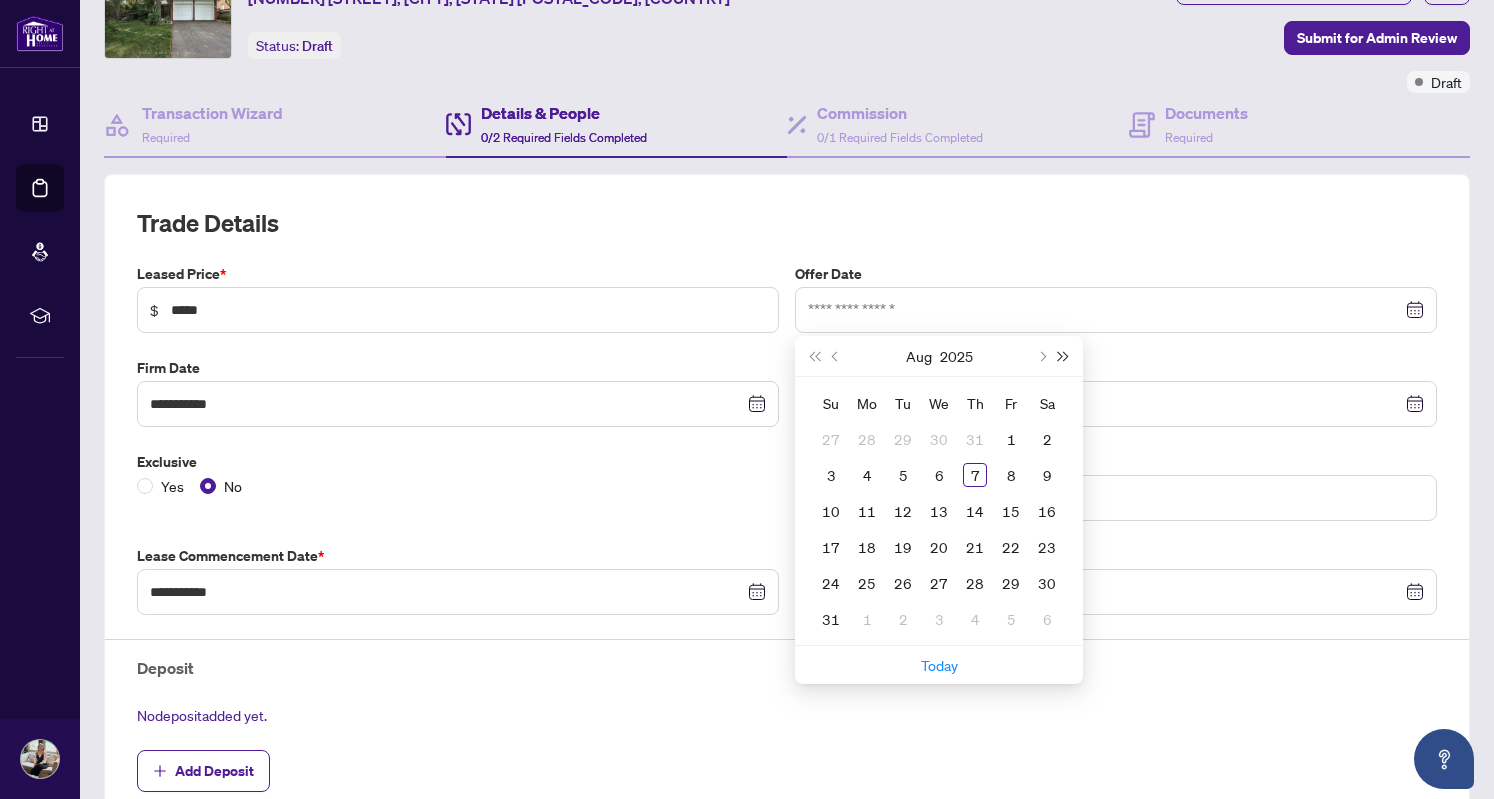 click at bounding box center [1064, 356] 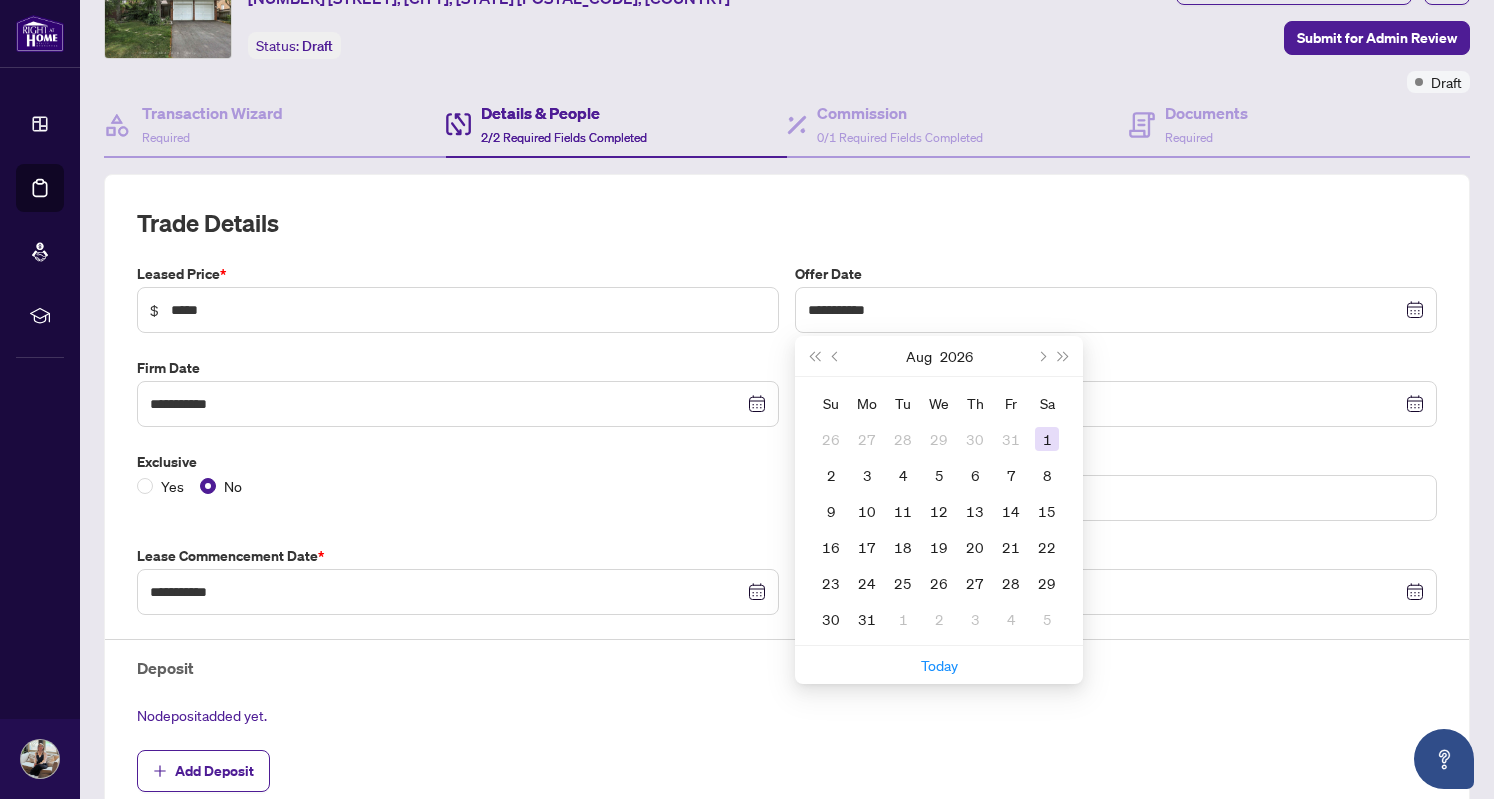 type on "**********" 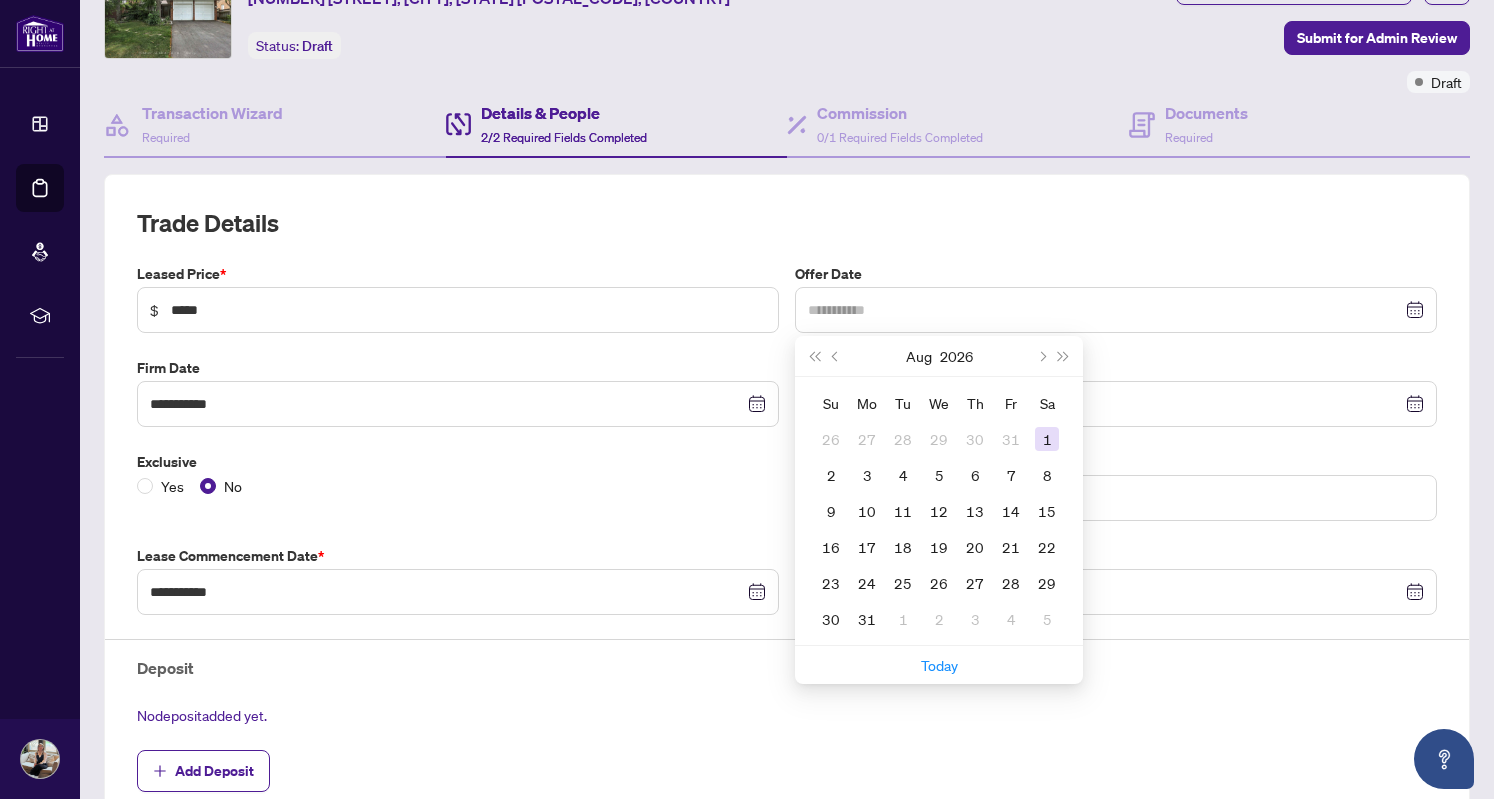 click on "1" at bounding box center (1047, 439) 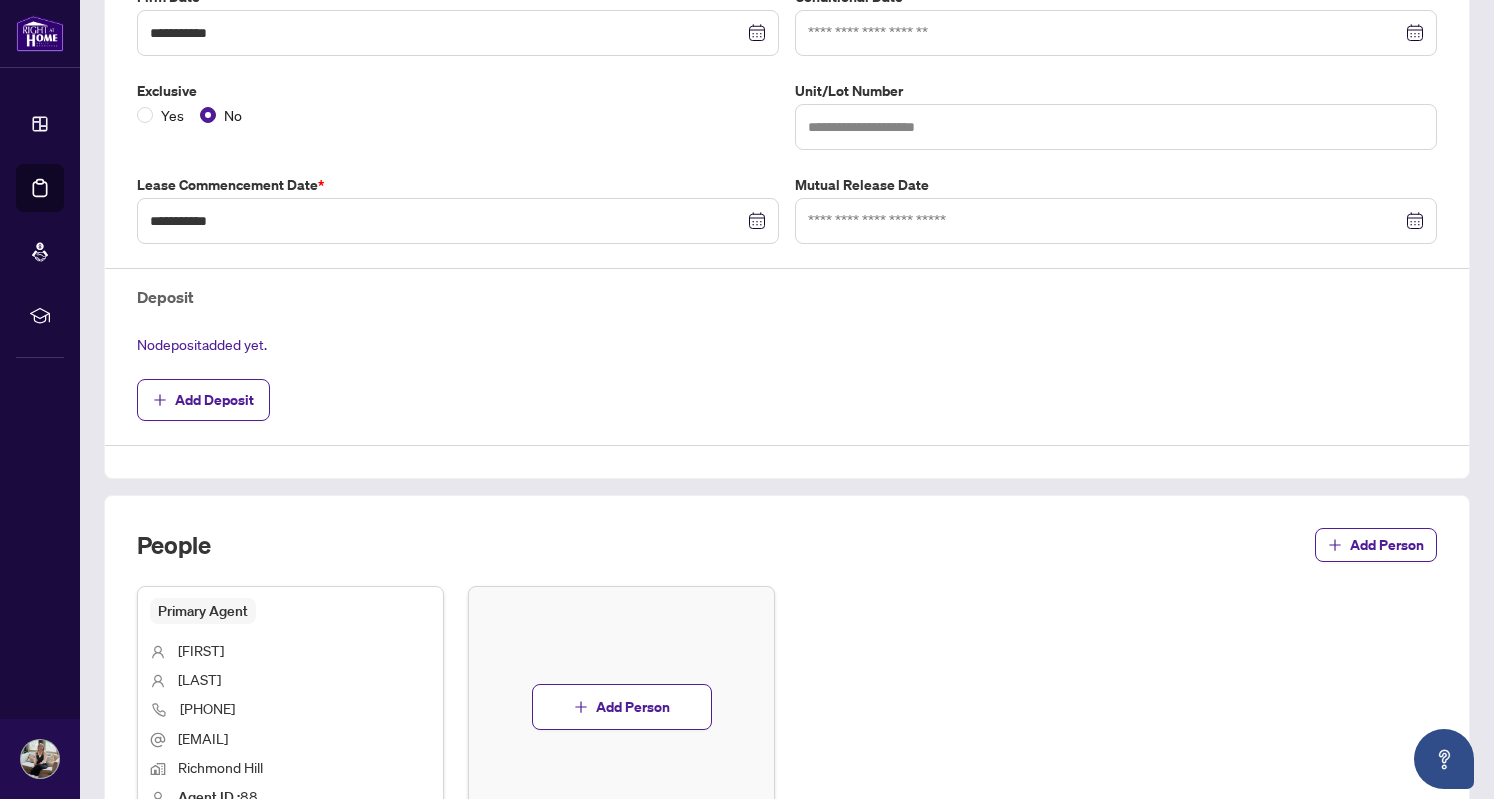 scroll, scrollTop: 600, scrollLeft: 0, axis: vertical 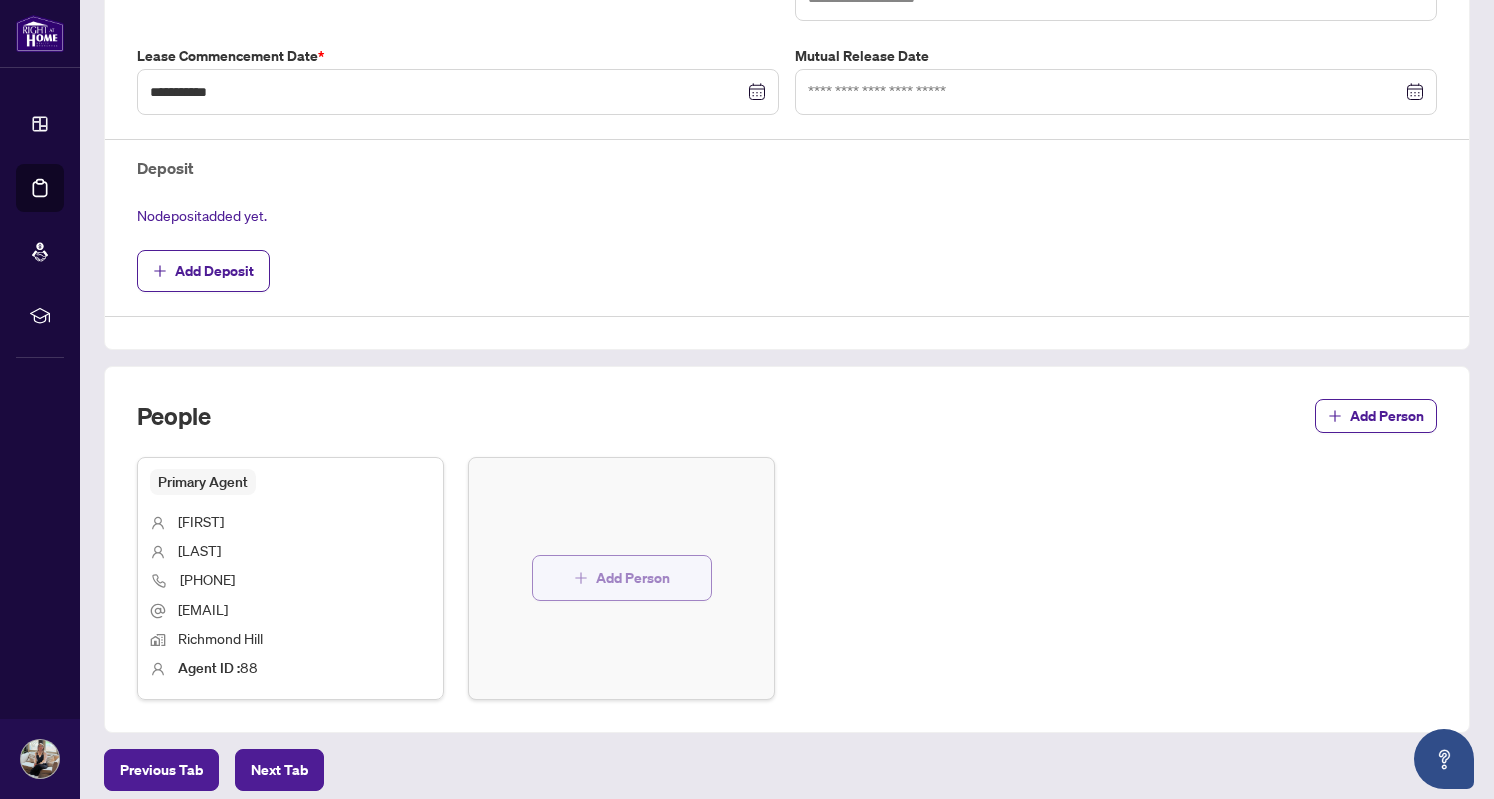 click on "Add Person" at bounding box center [633, 578] 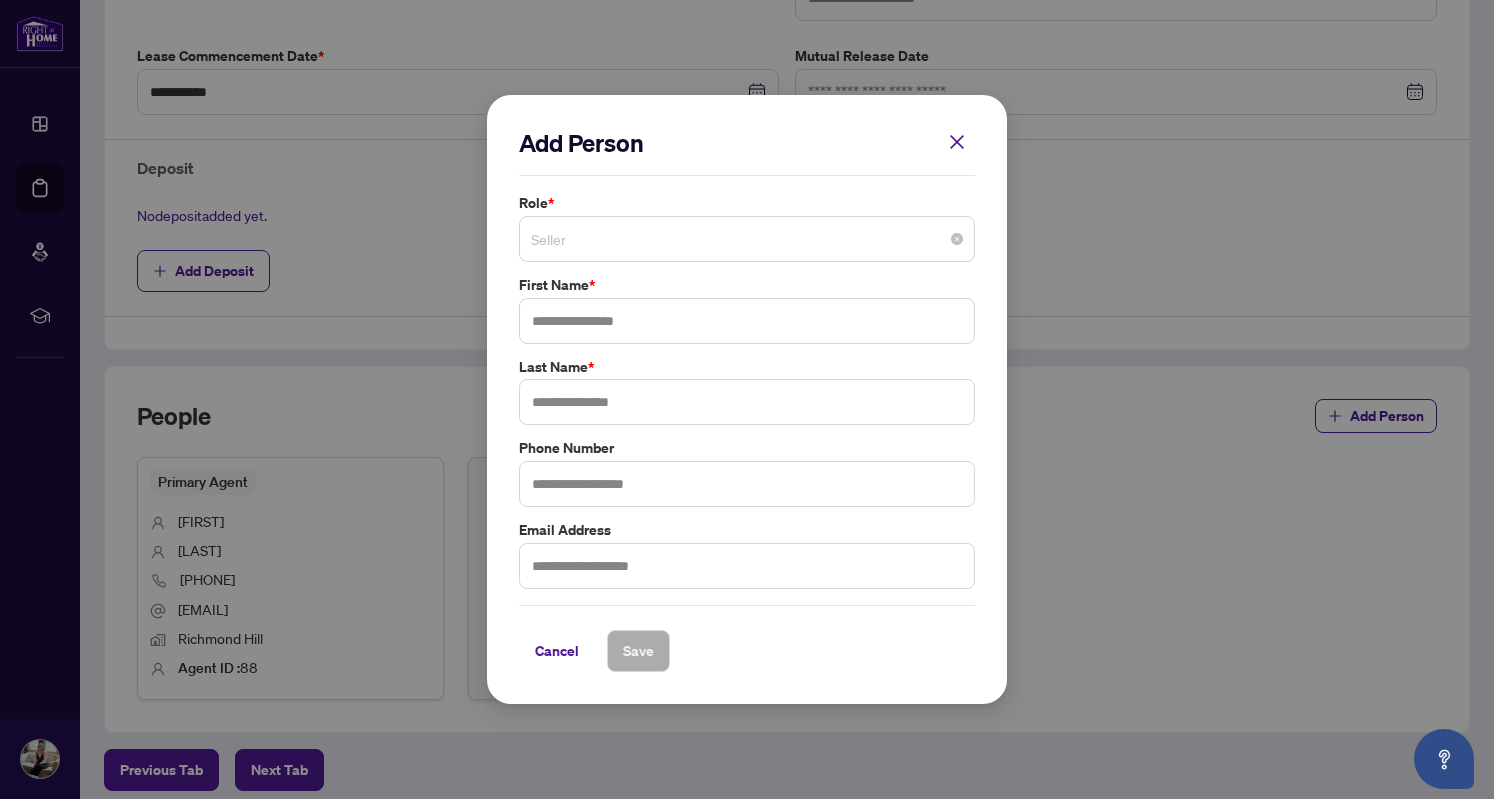 click on "Seller" at bounding box center [747, 239] 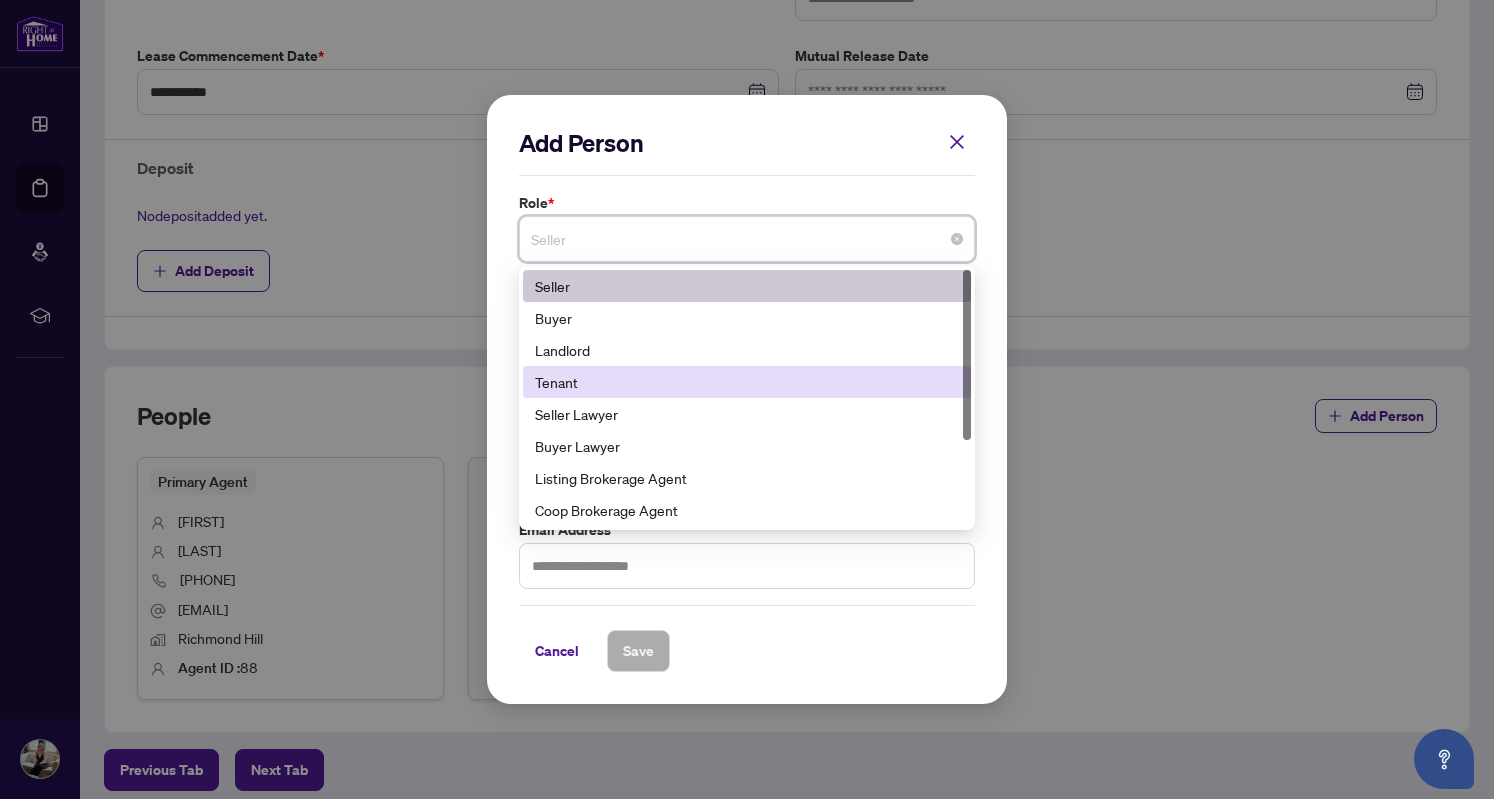 click on "Tenant" at bounding box center (747, 382) 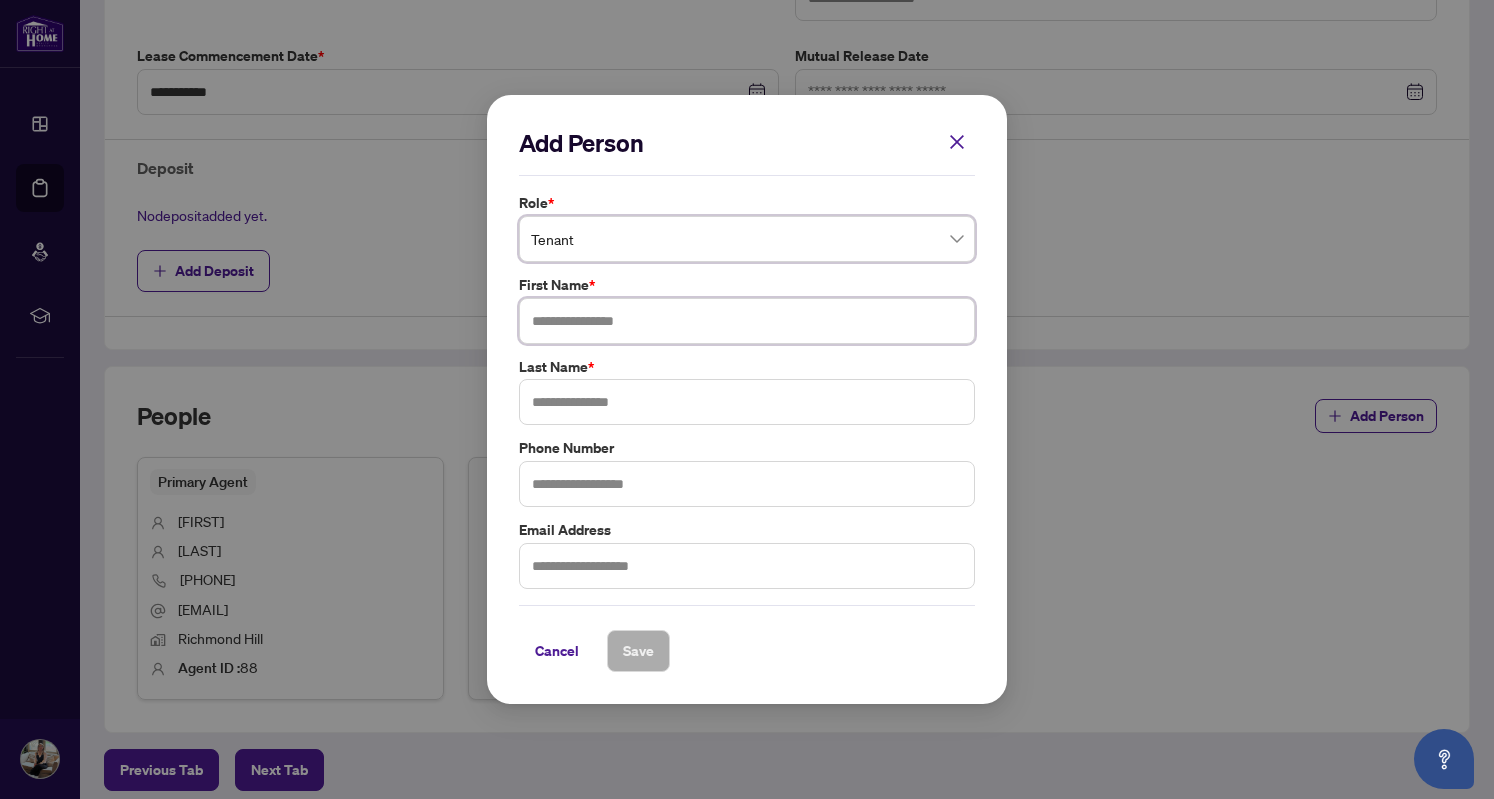 click at bounding box center [747, 321] 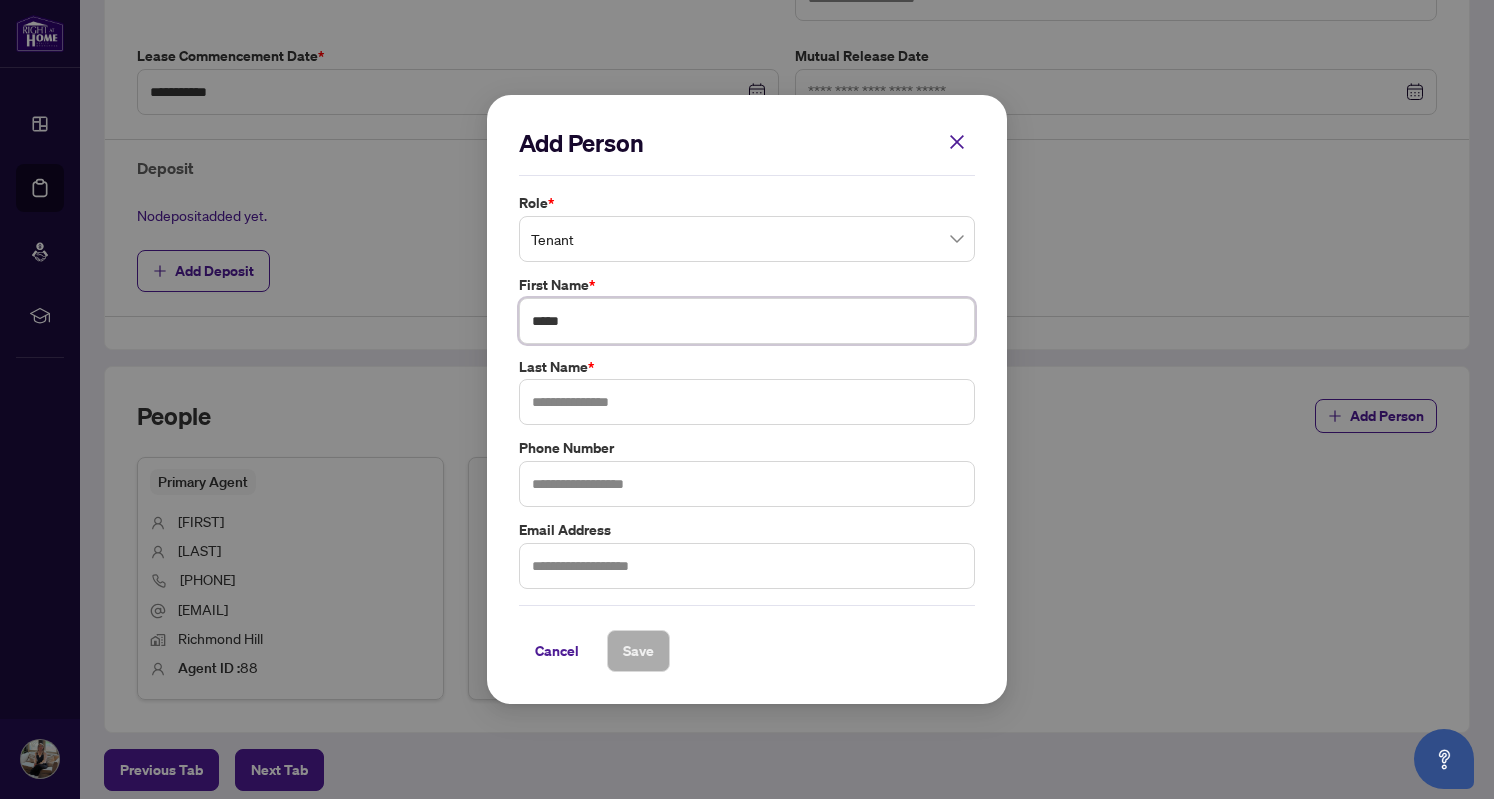 type on "*****" 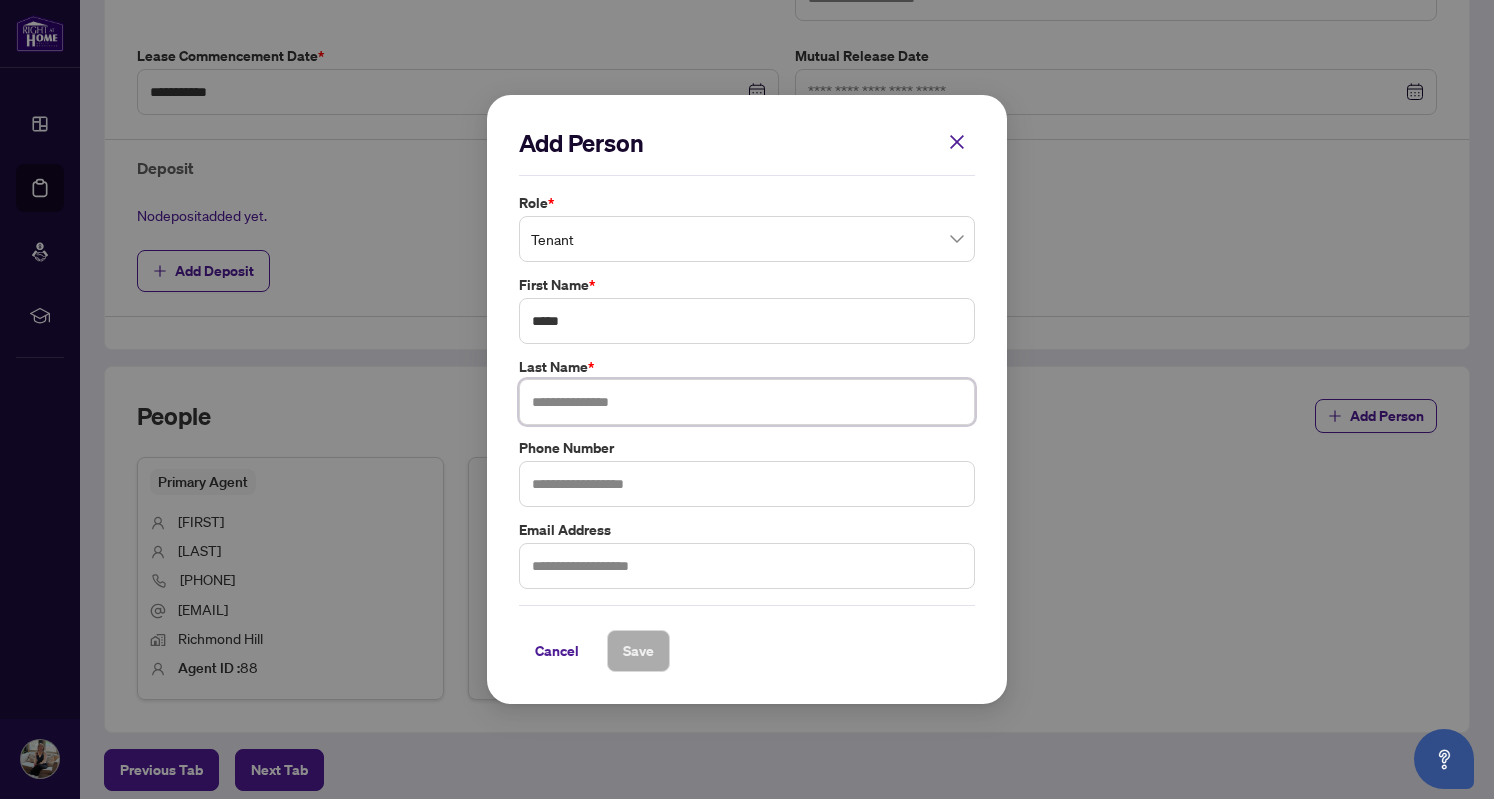 click at bounding box center (747, 402) 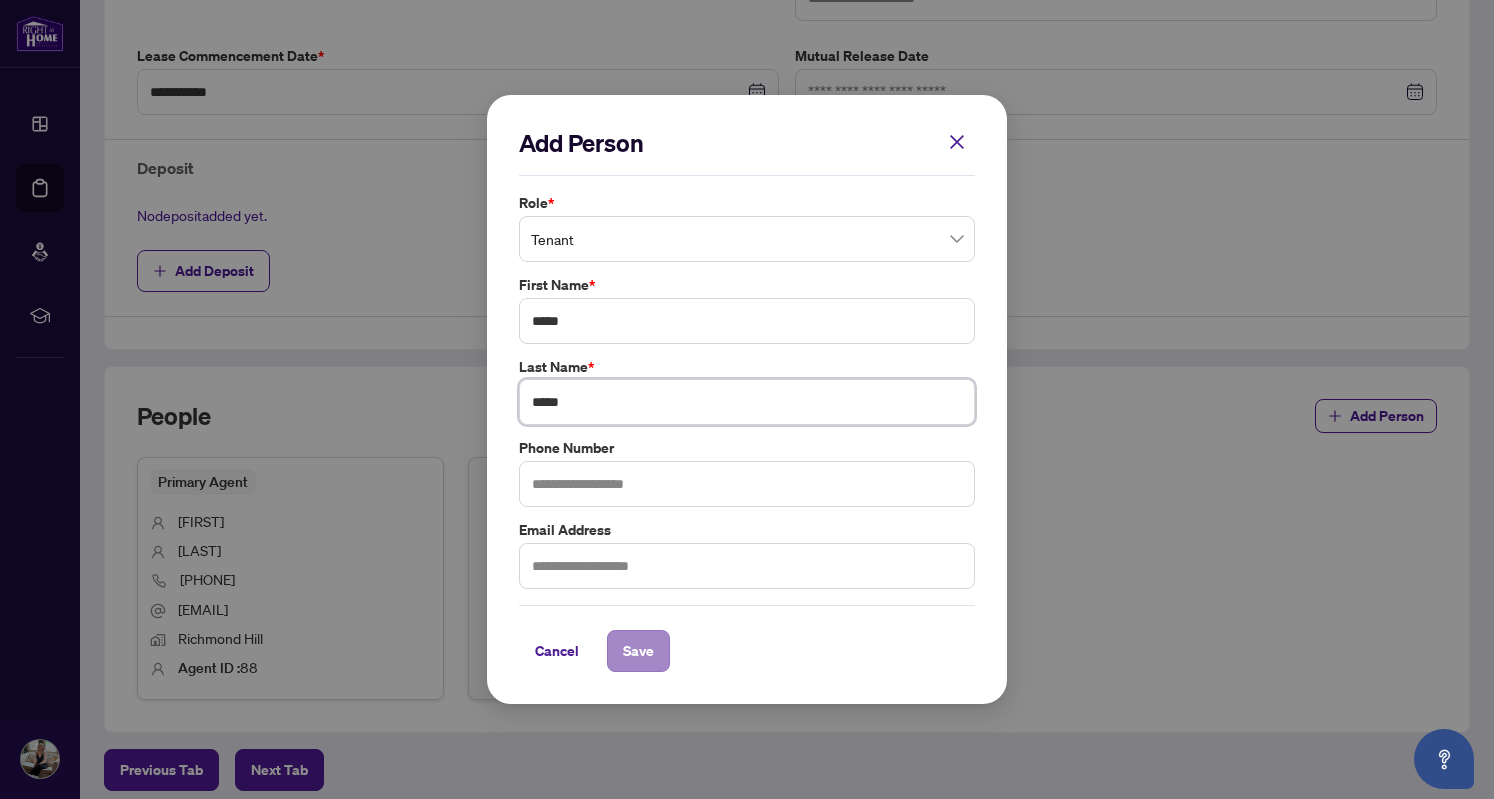 type on "*****" 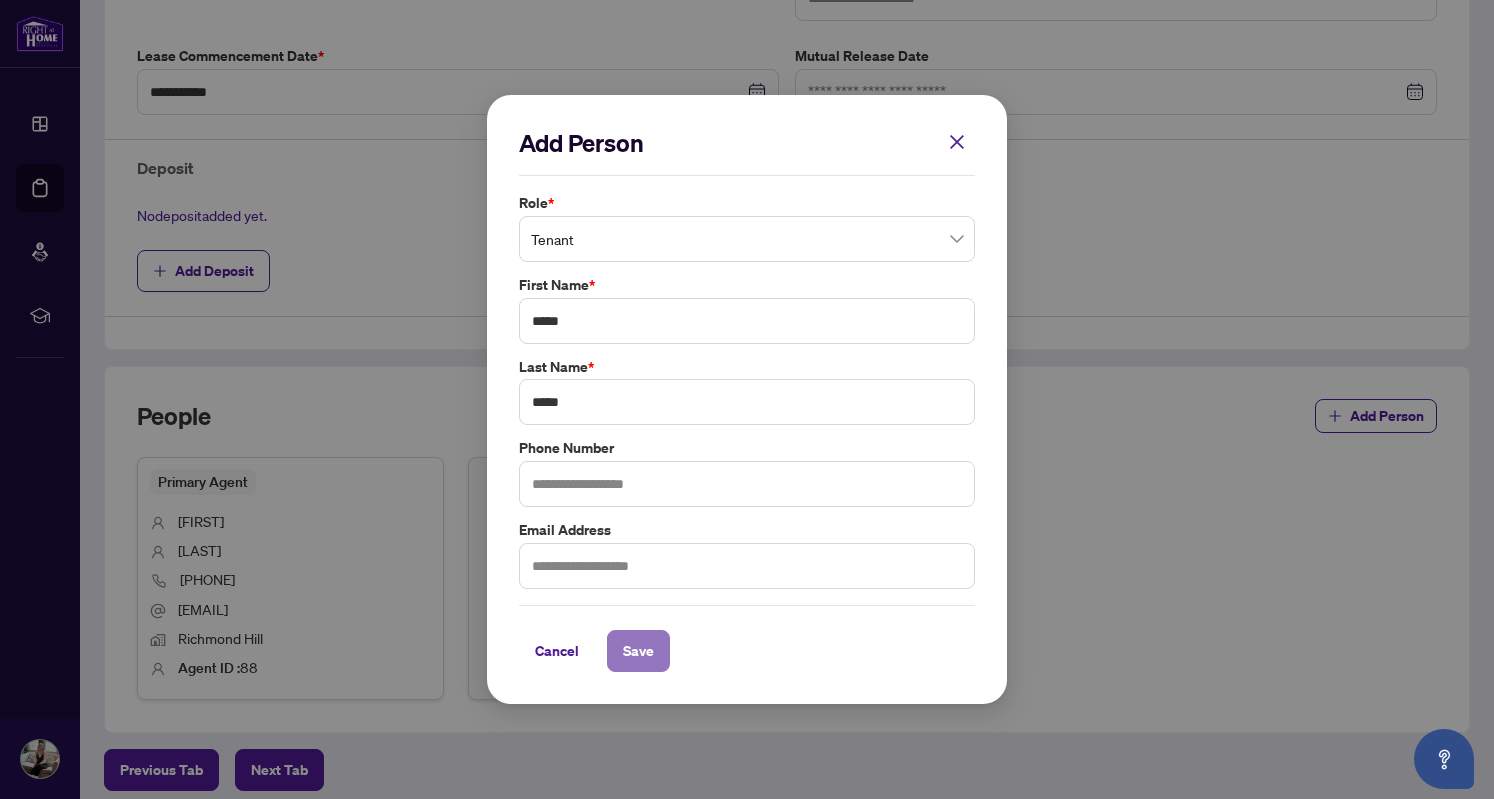 click on "Save" at bounding box center (638, 651) 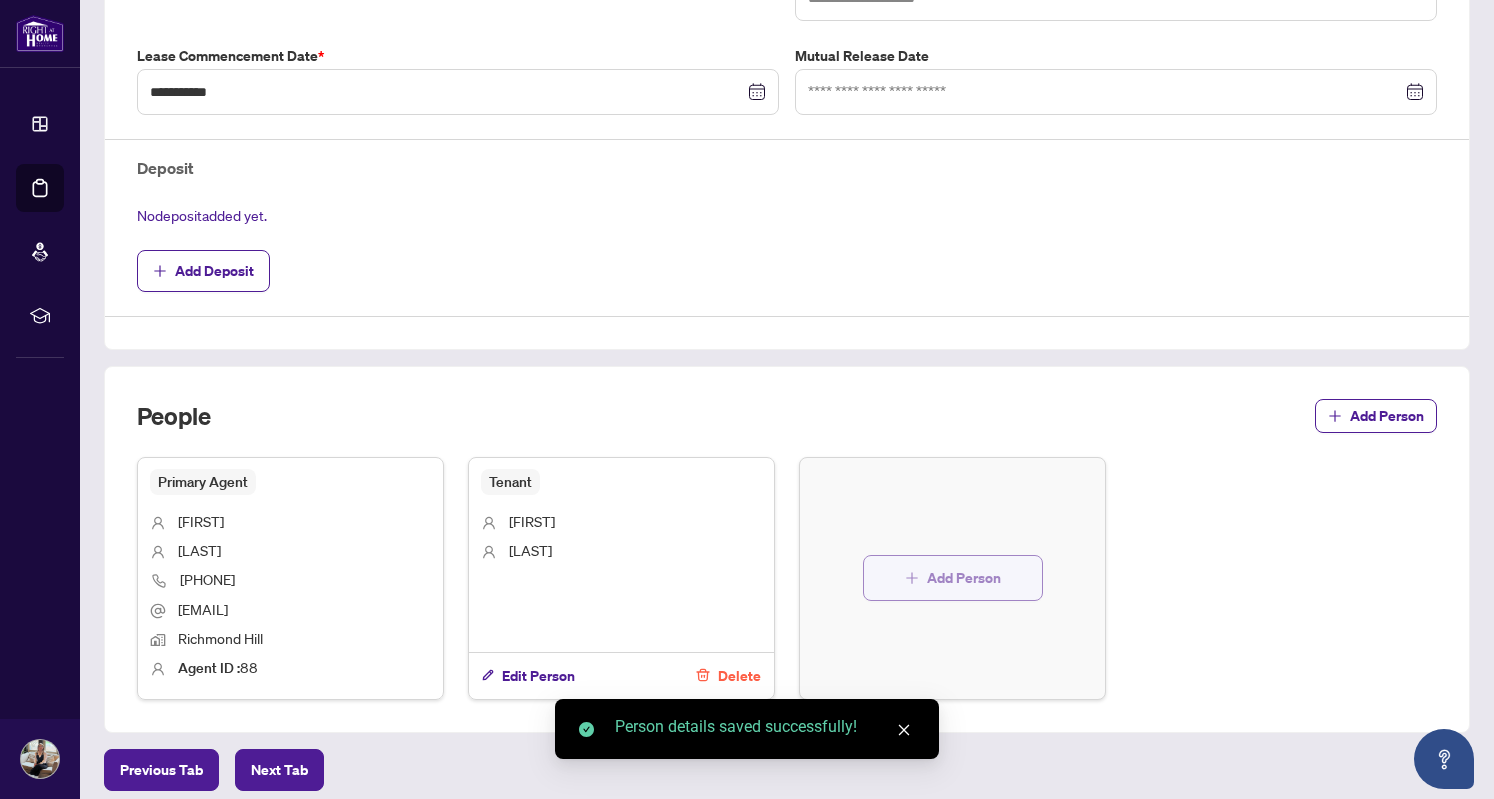 click on "Add Person" at bounding box center (964, 578) 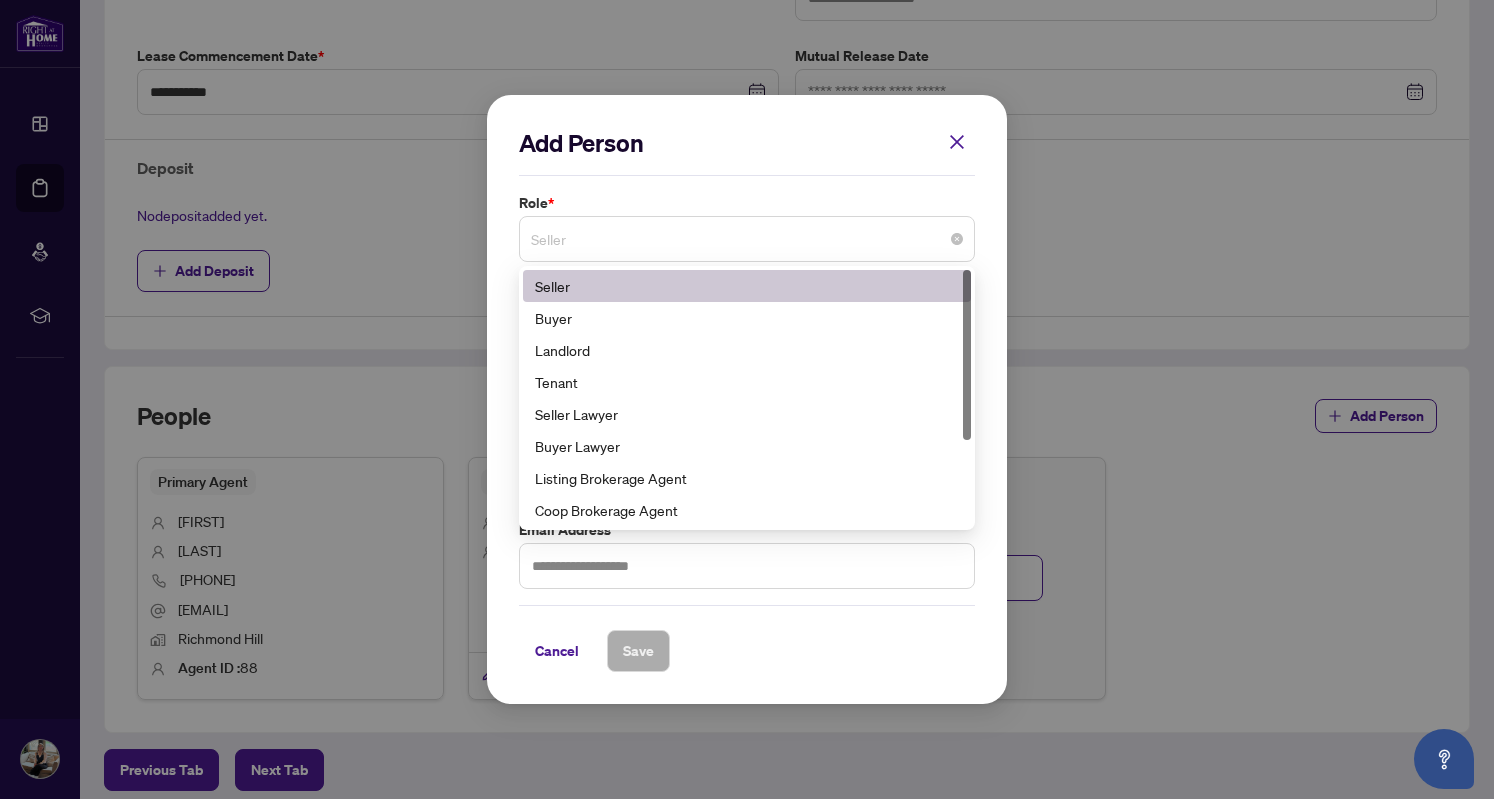 click on "Seller" at bounding box center (747, 239) 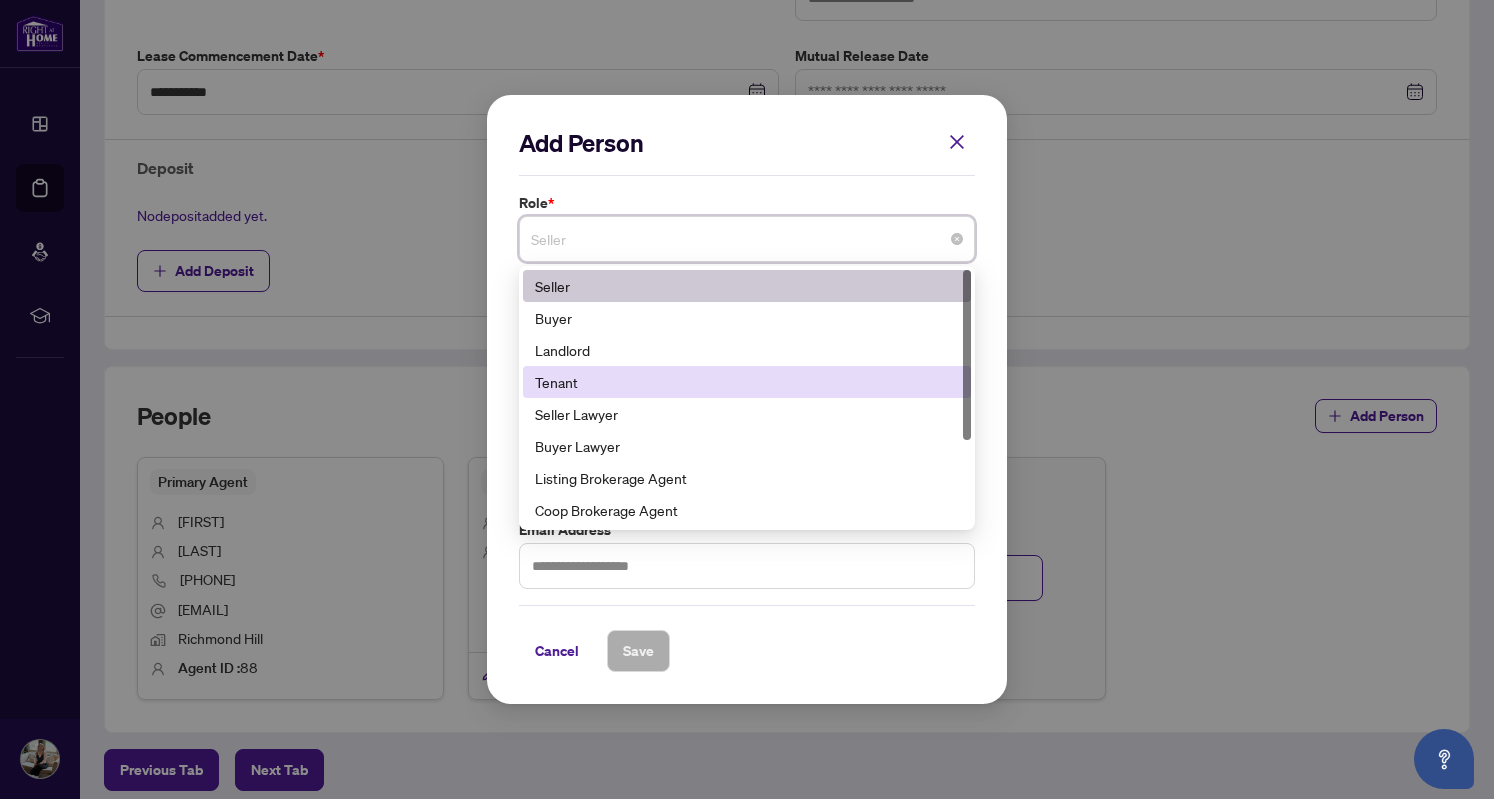 click on "Tenant" at bounding box center [747, 382] 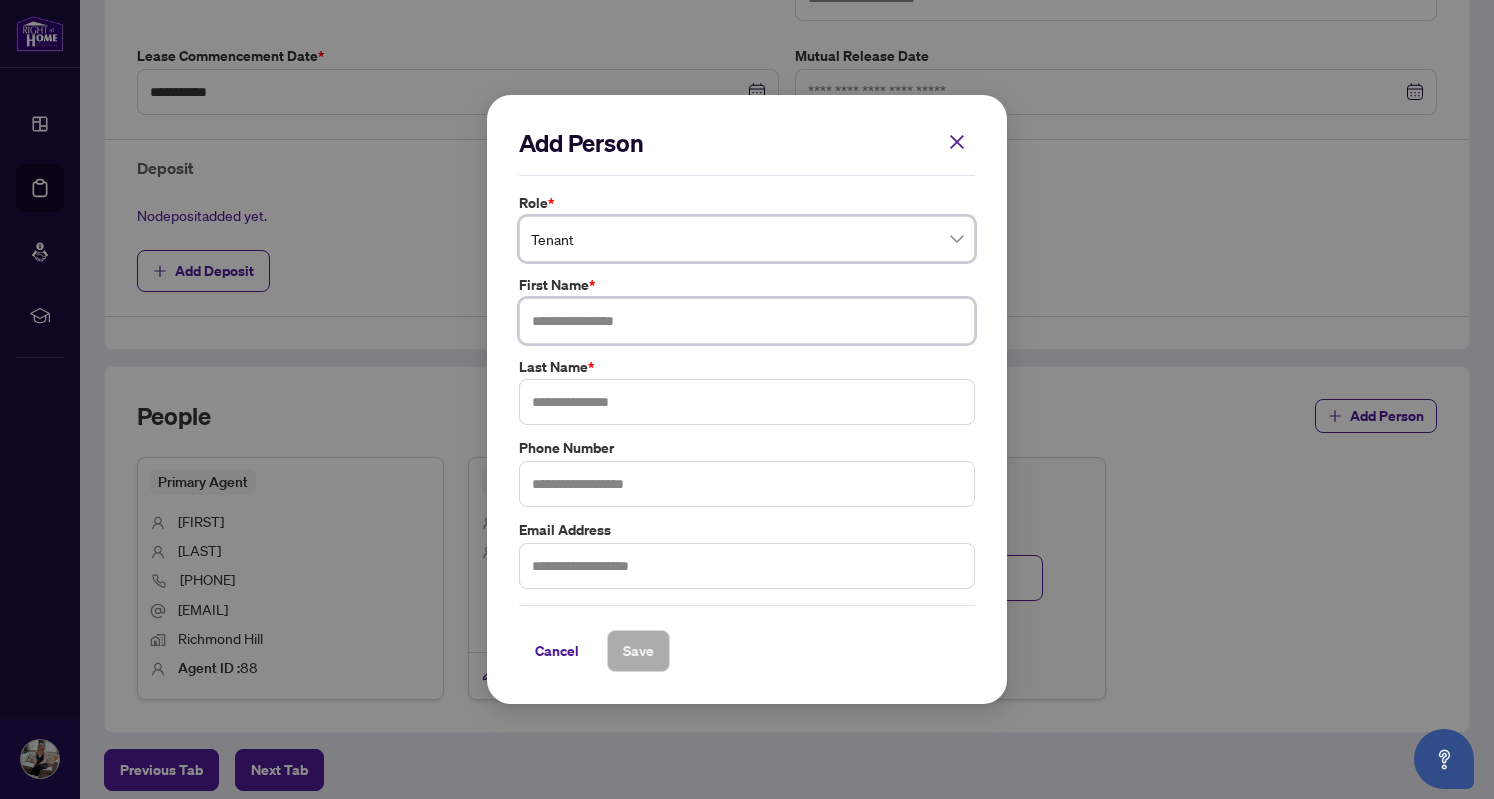 click at bounding box center [747, 321] 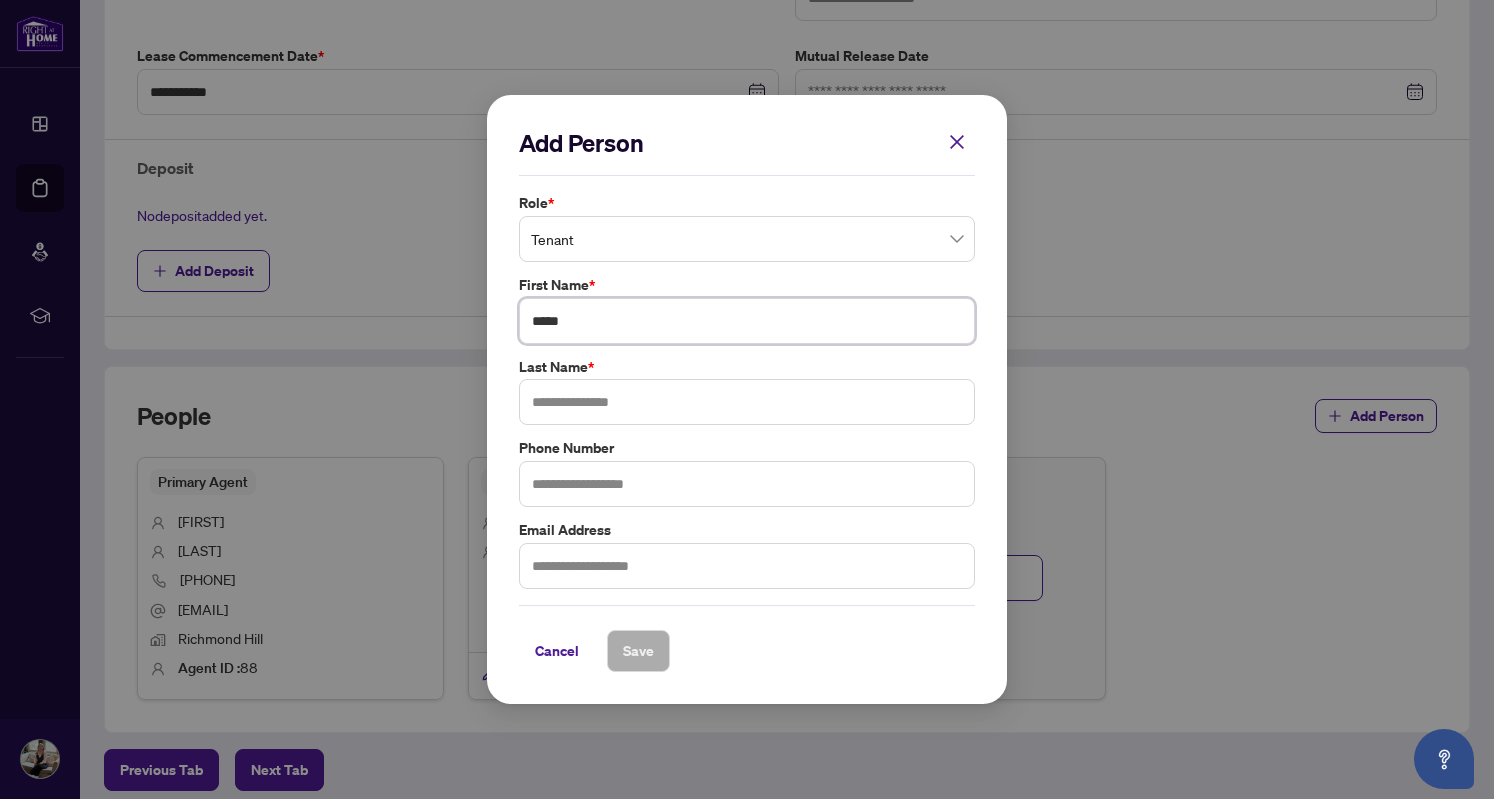 type on "*****" 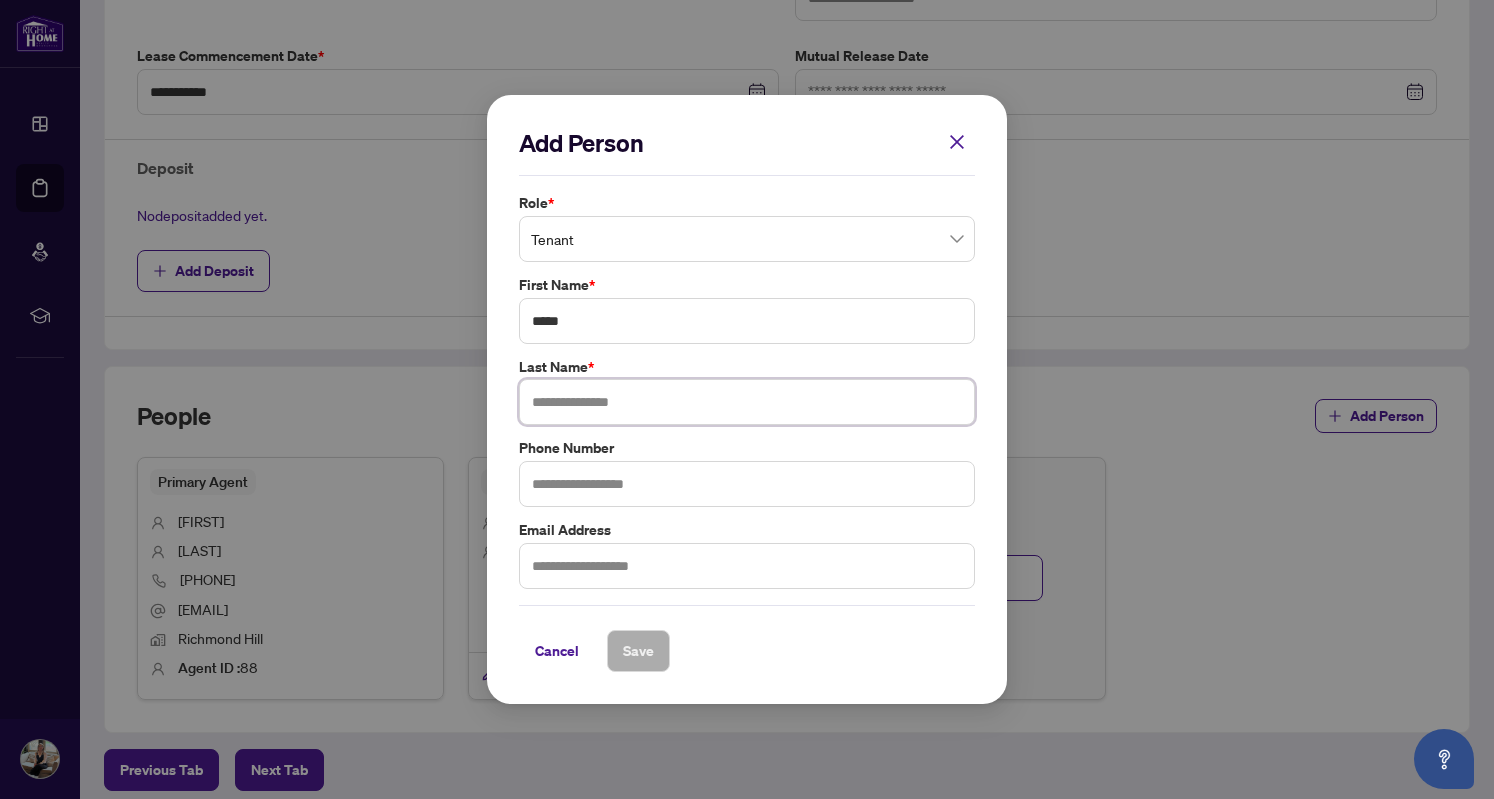 click at bounding box center [747, 402] 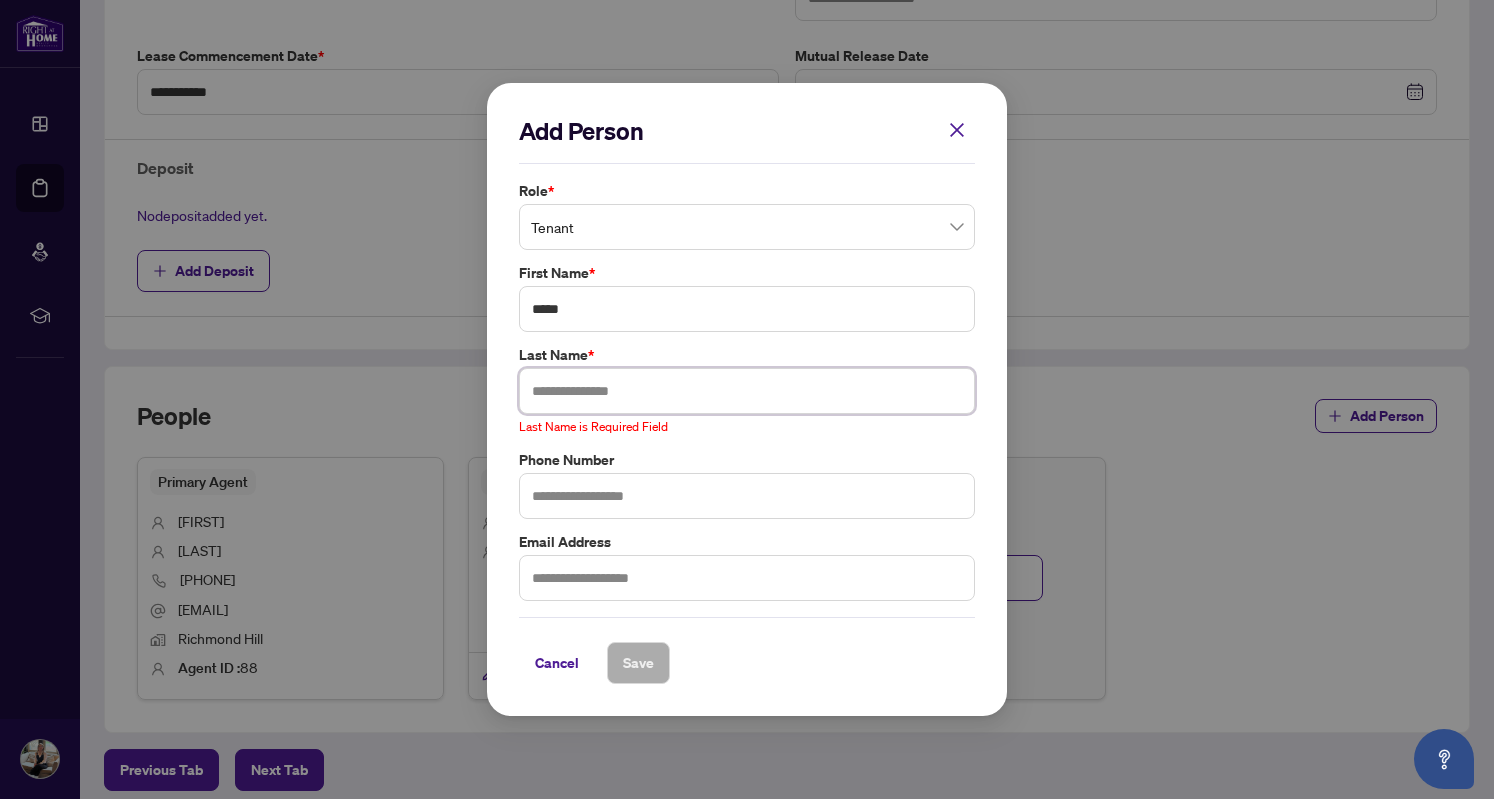 click at bounding box center (747, 391) 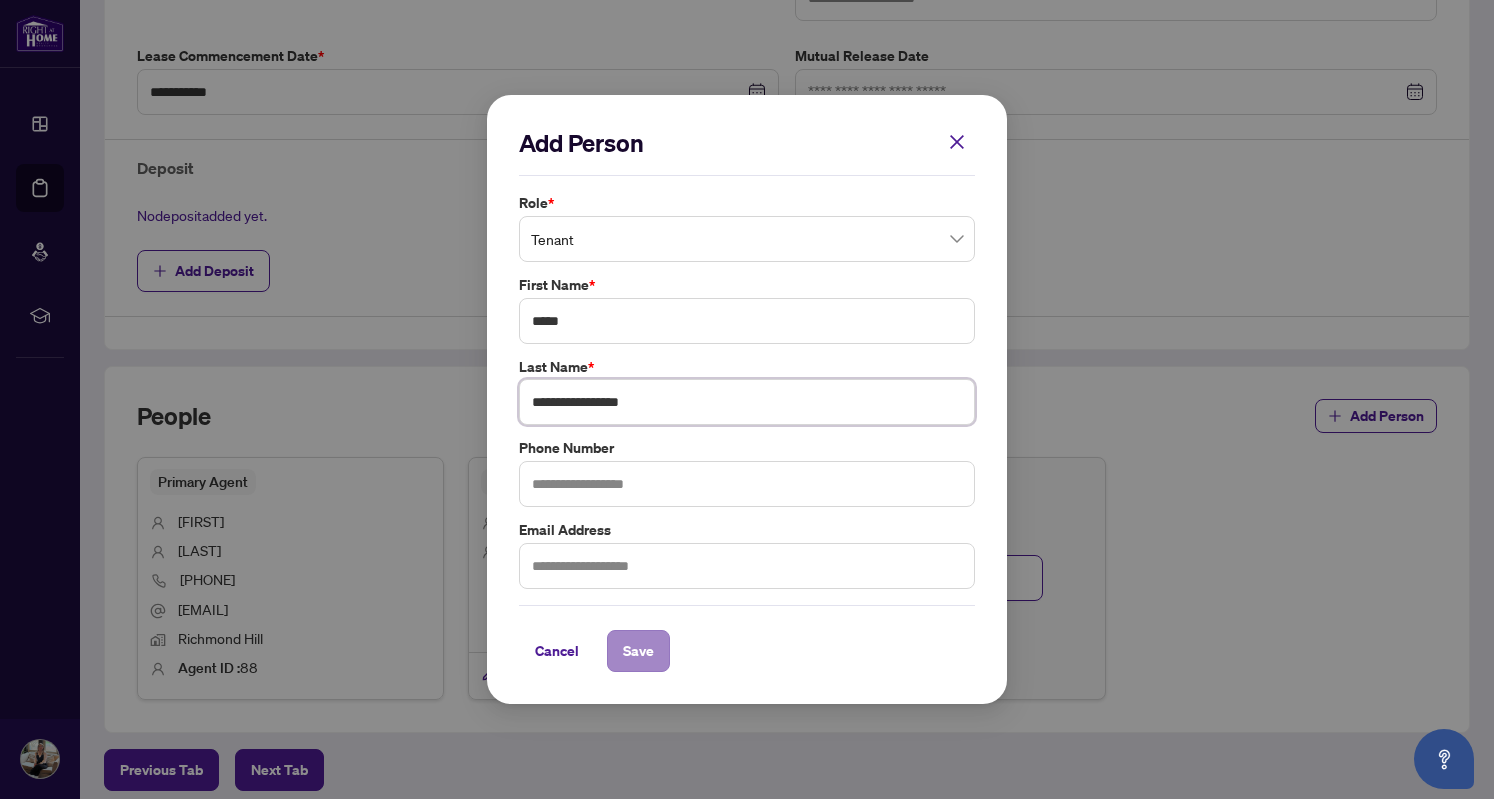 type on "**********" 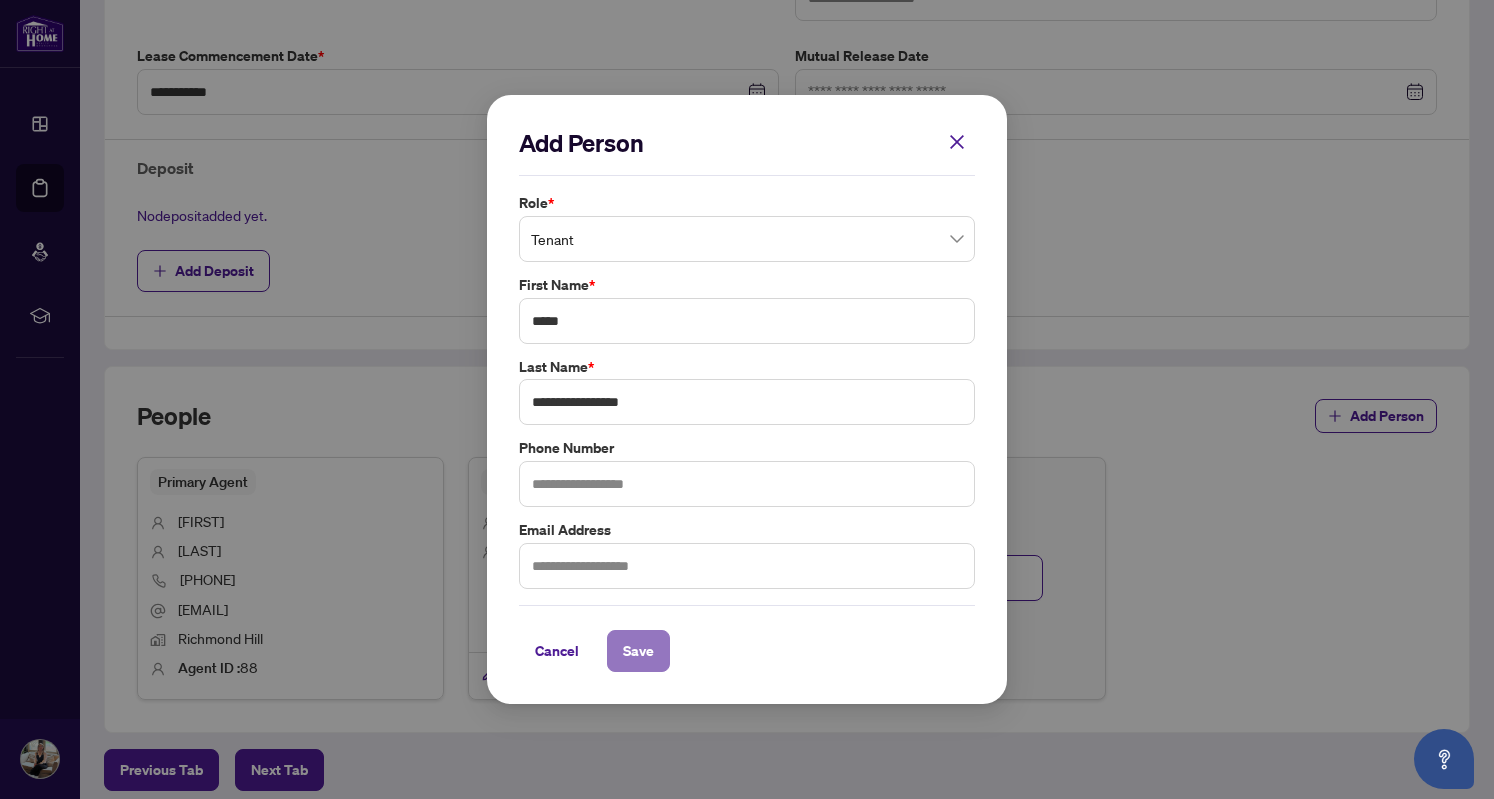 click on "Save" at bounding box center [638, 651] 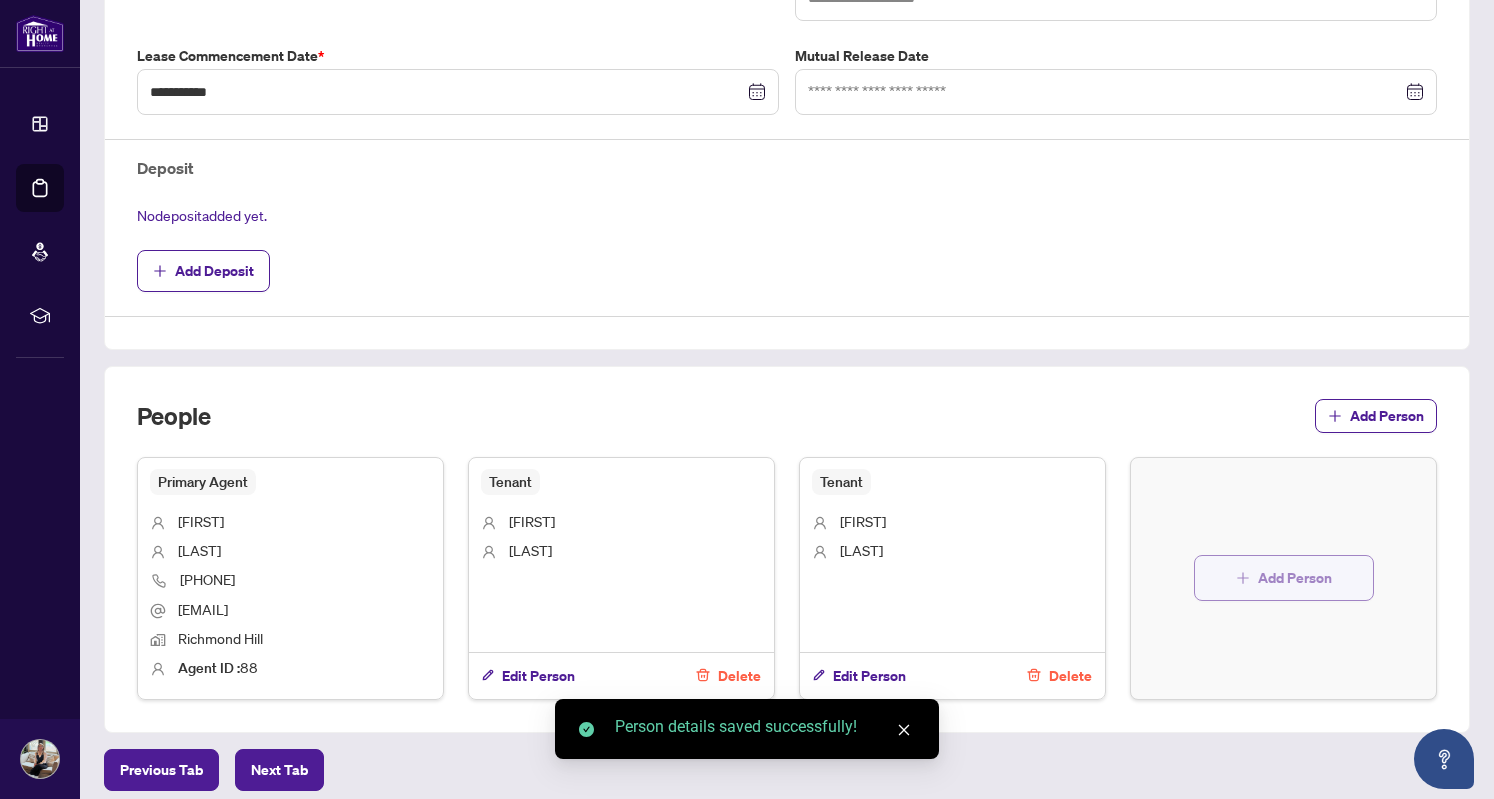 click on "Add Person" at bounding box center (1295, 578) 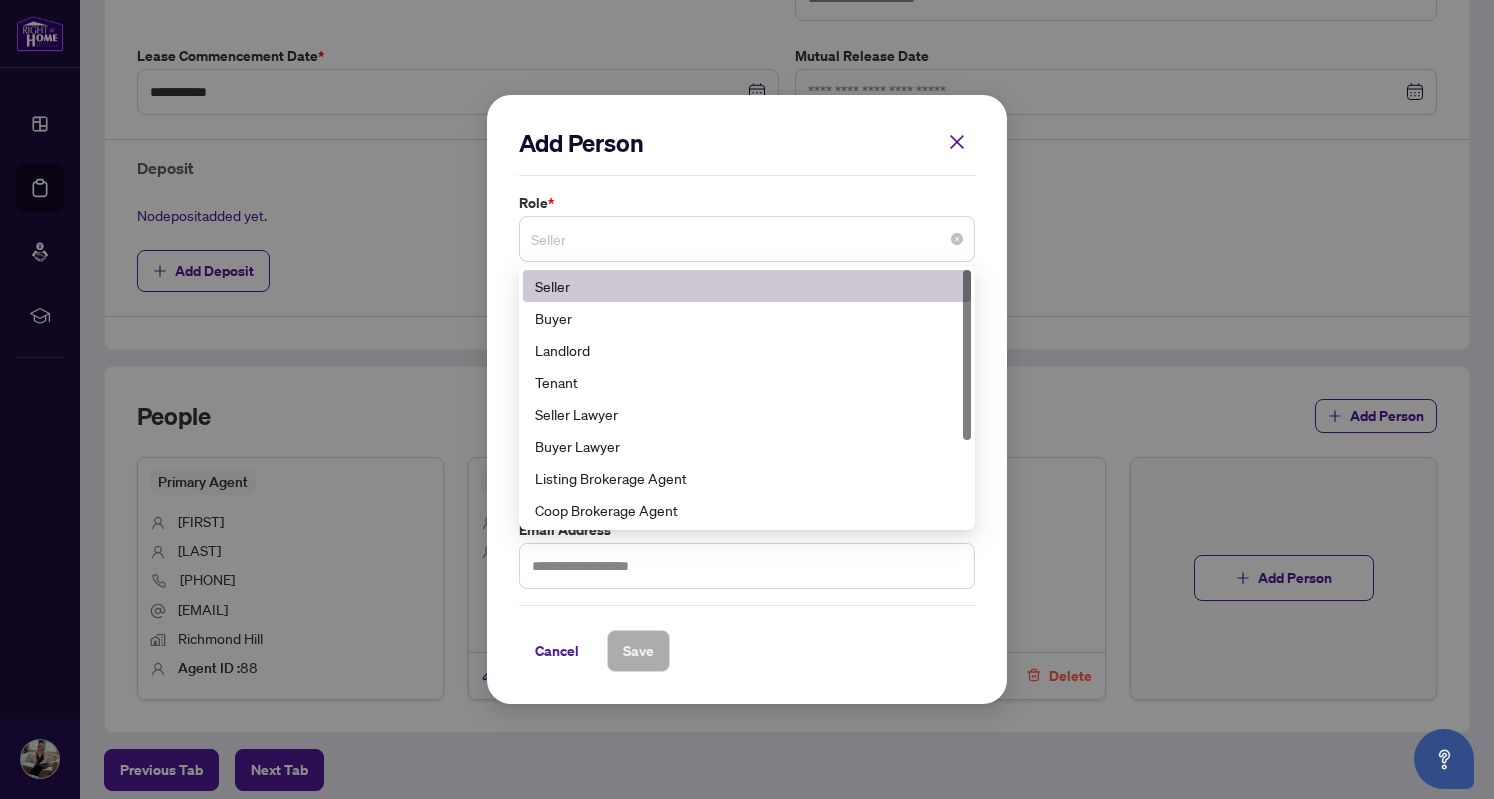 click on "Seller" at bounding box center (747, 239) 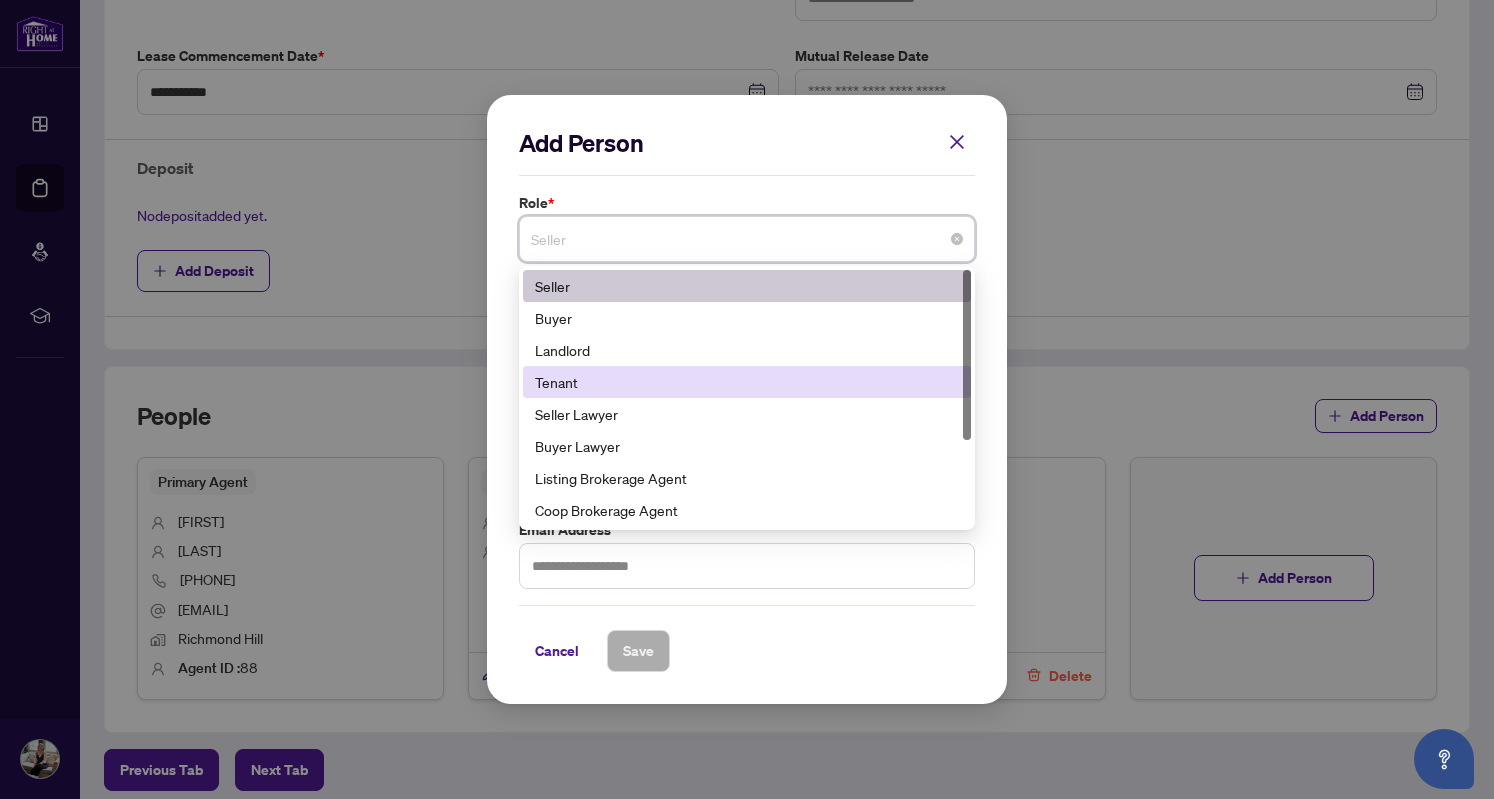 click on "Tenant" at bounding box center (747, 382) 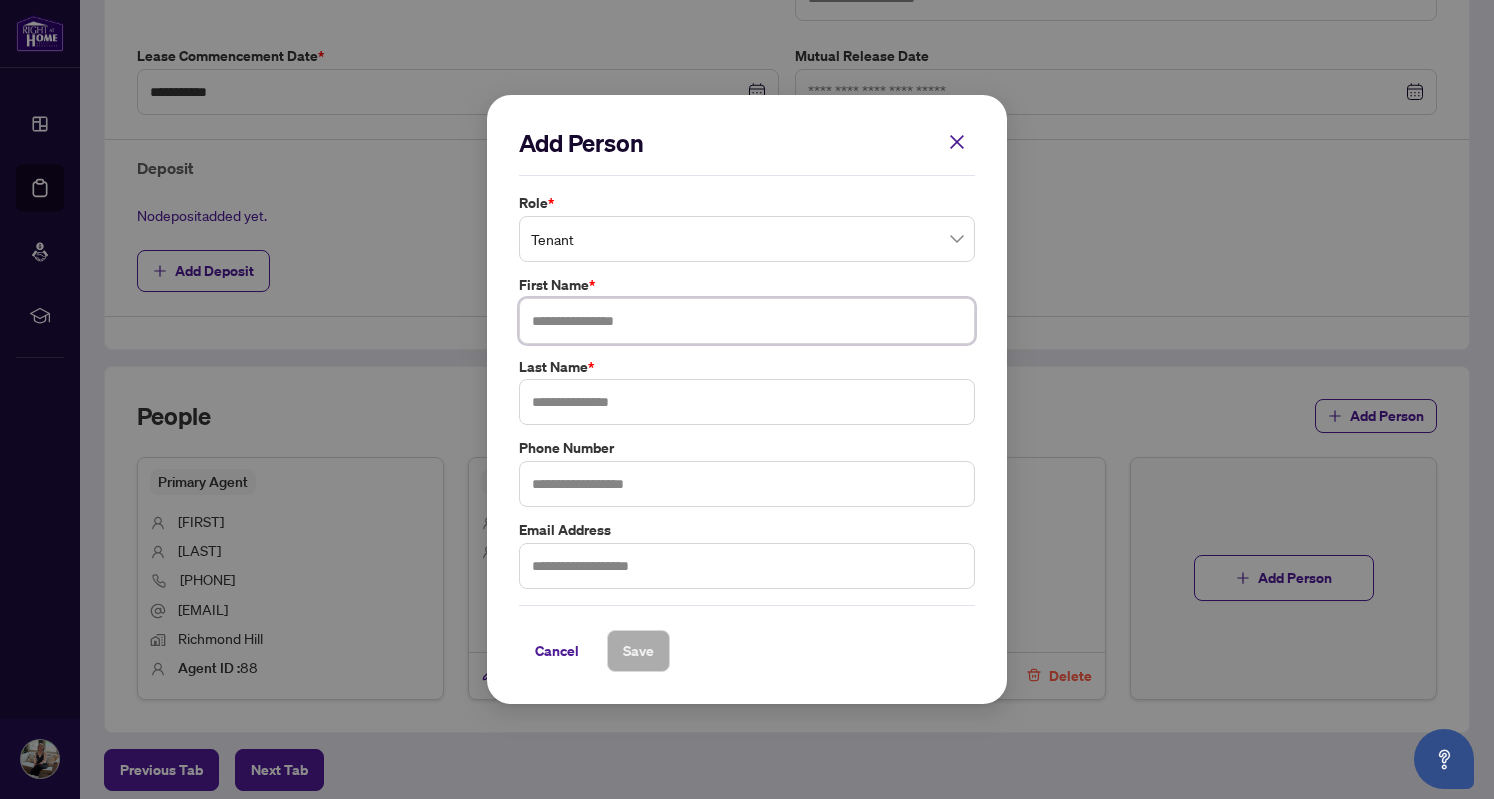 click at bounding box center [747, 321] 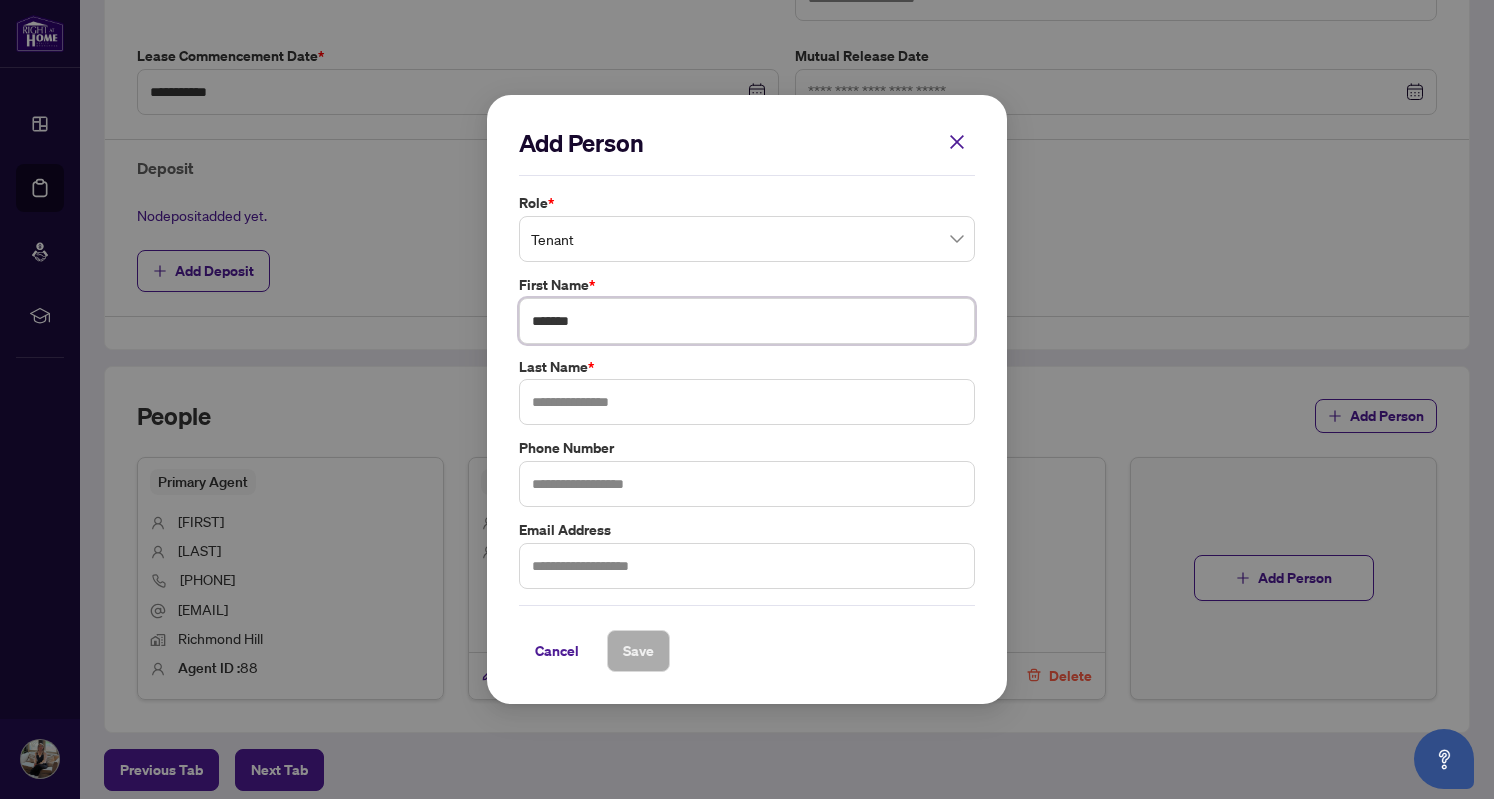 type on "*******" 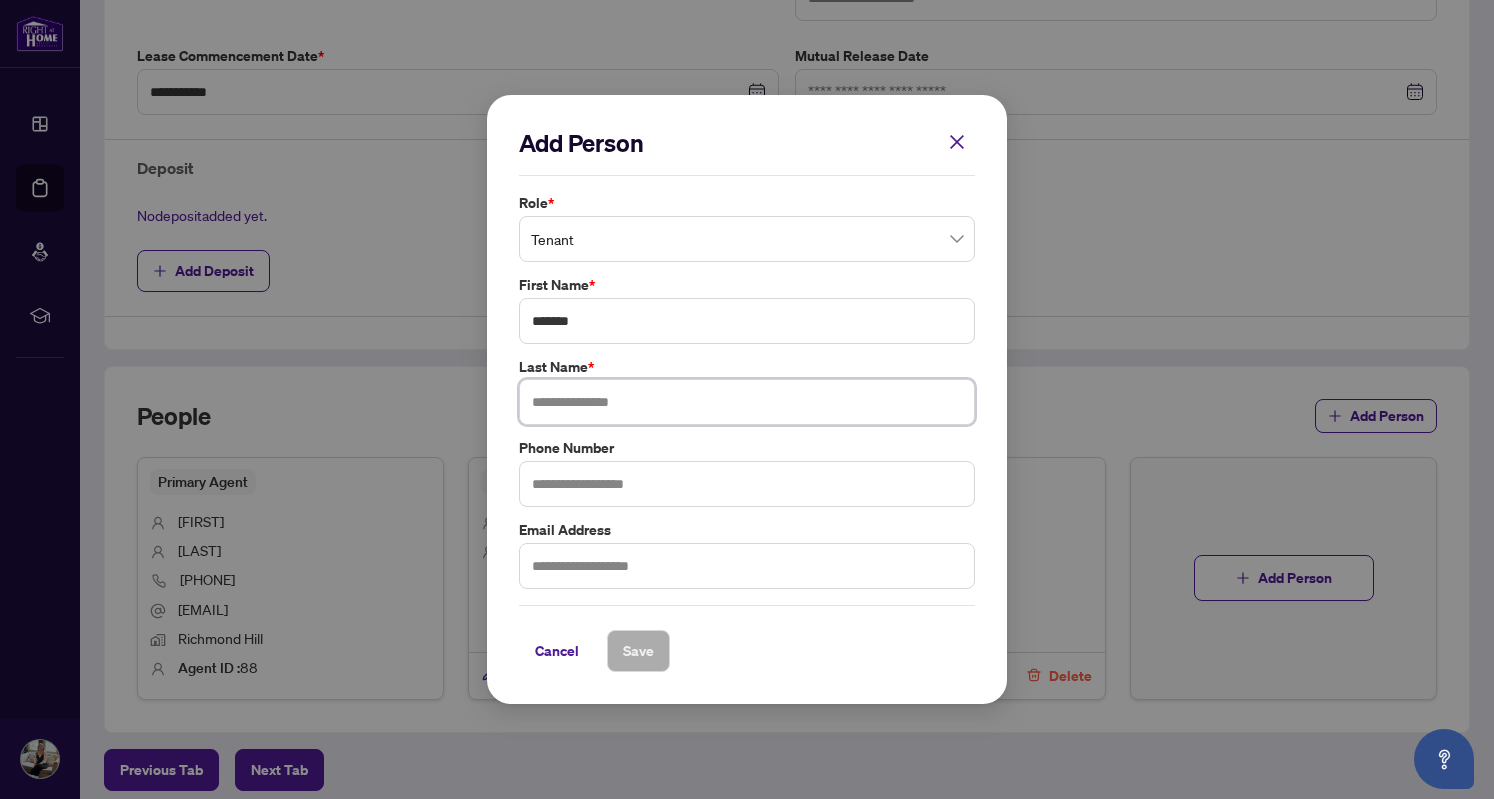 click at bounding box center (747, 402) 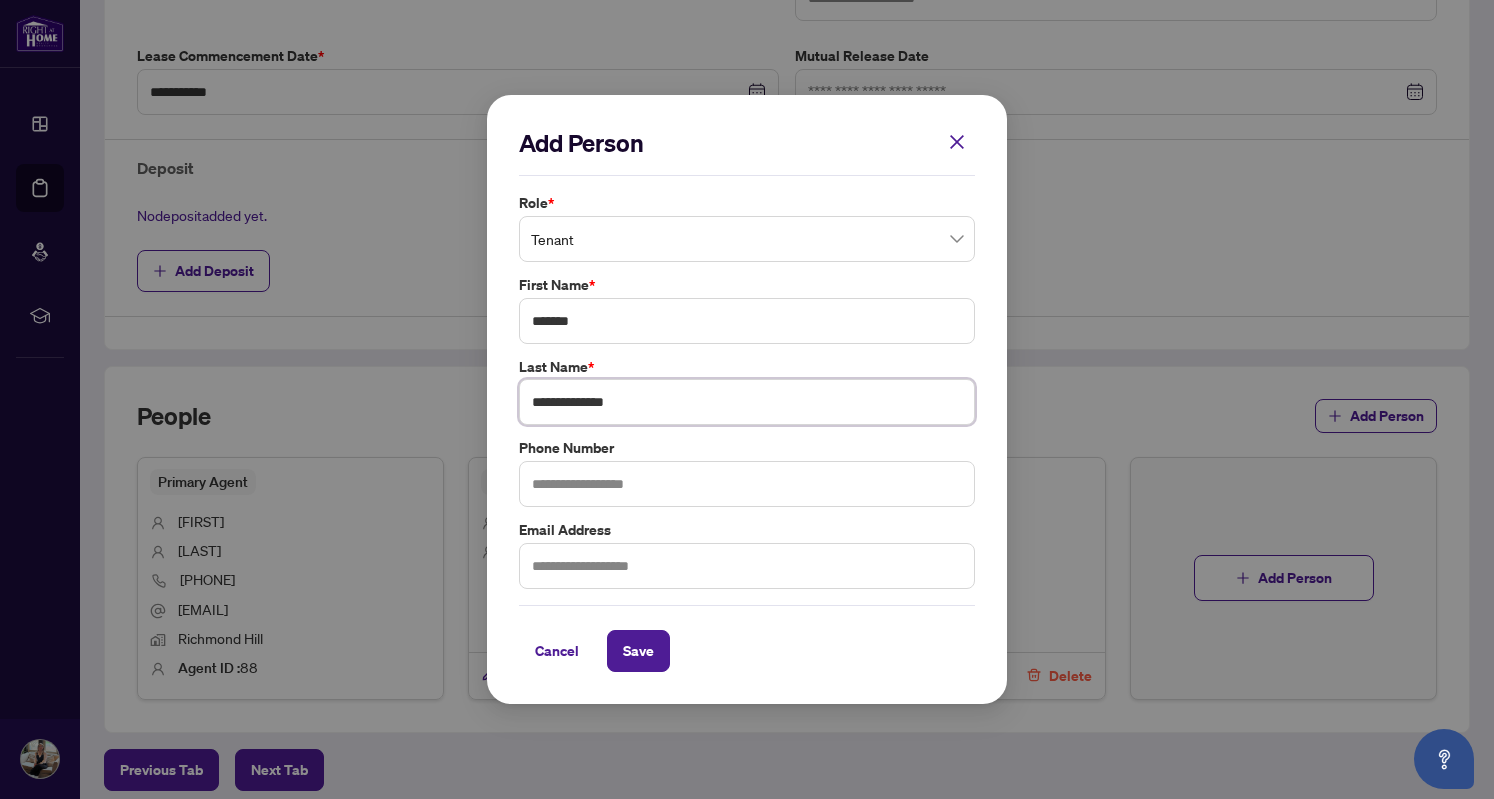 type on "**********" 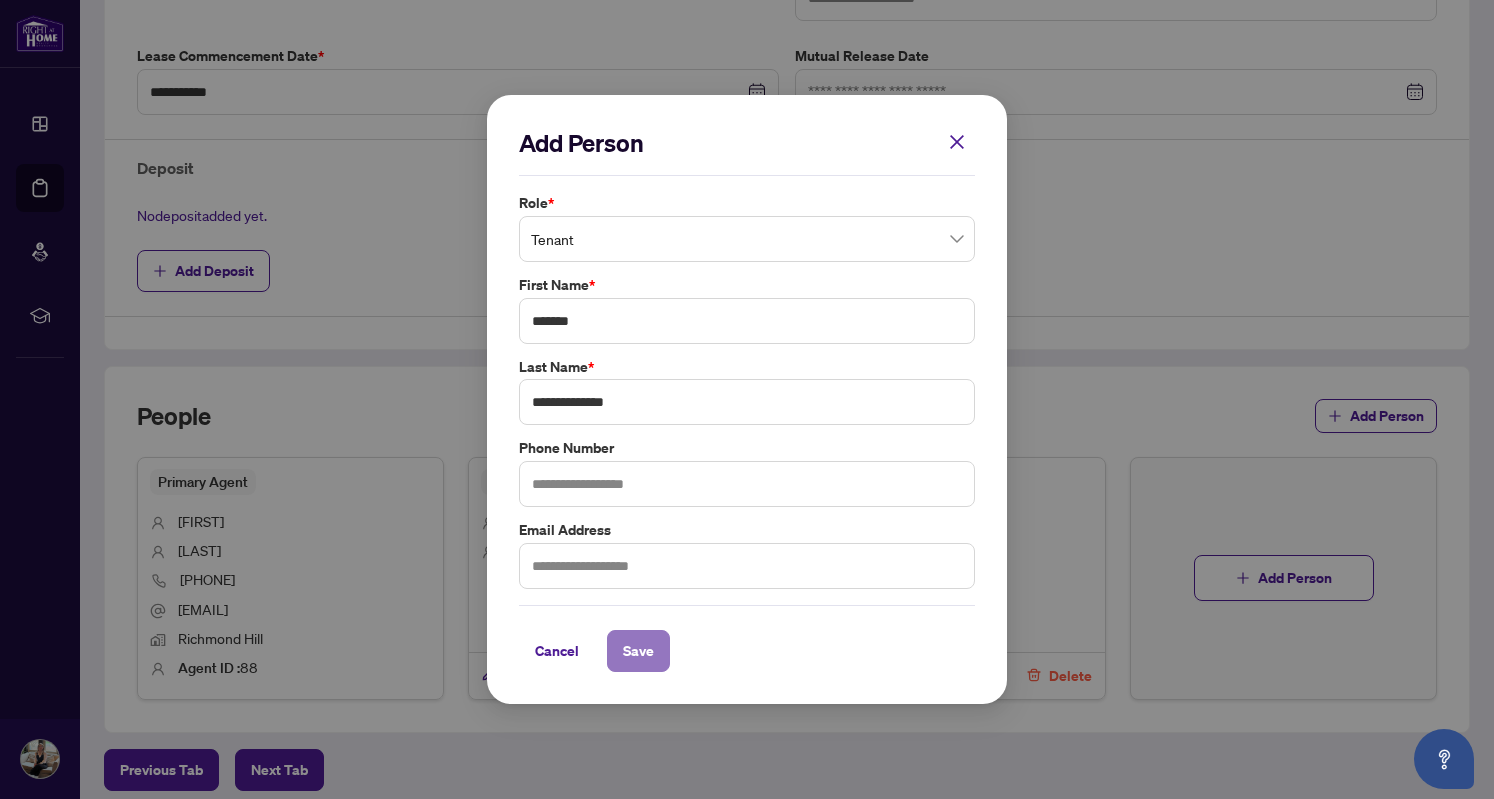 click on "Save" at bounding box center [638, 651] 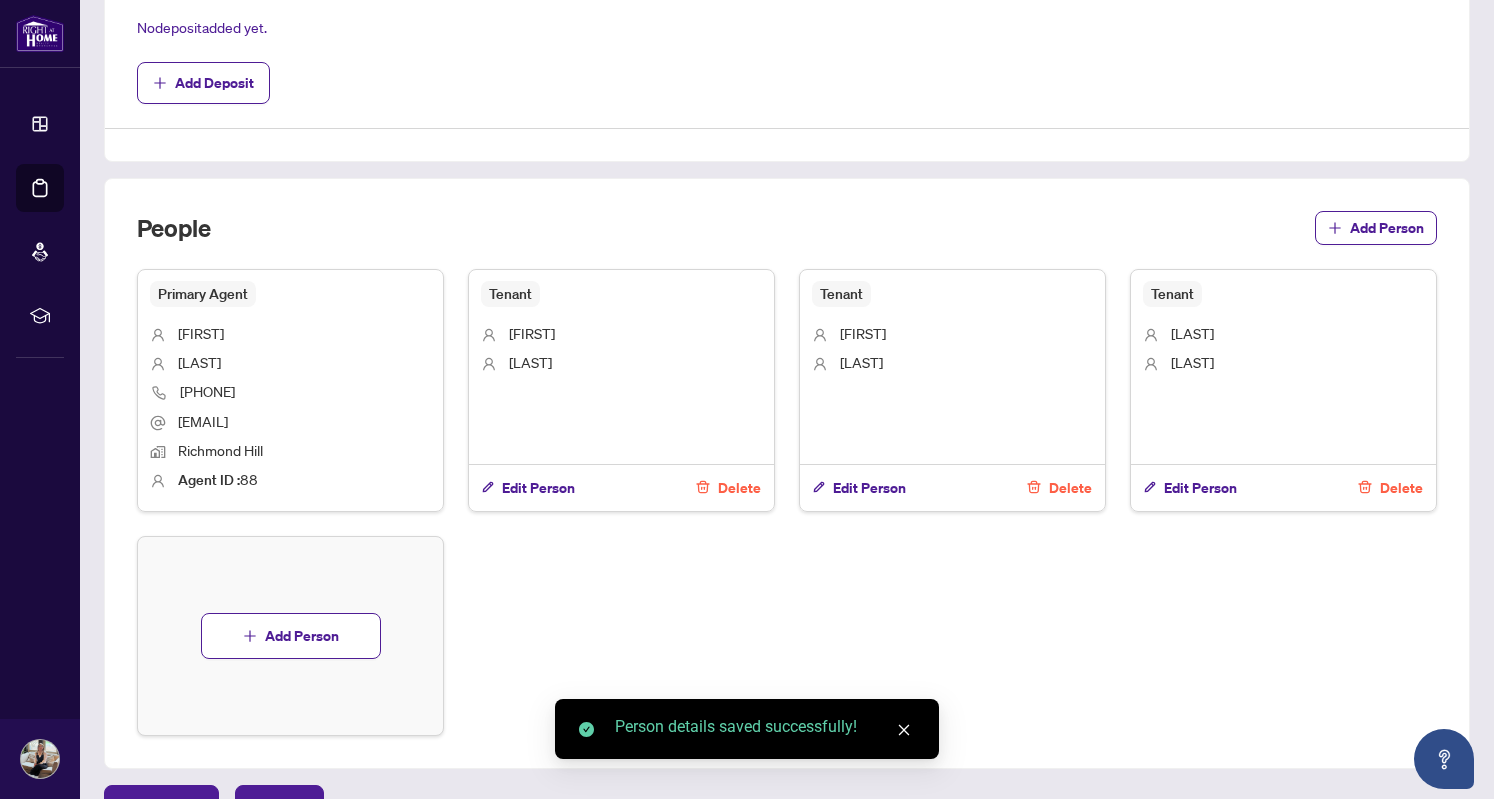 scroll, scrollTop: 898, scrollLeft: 0, axis: vertical 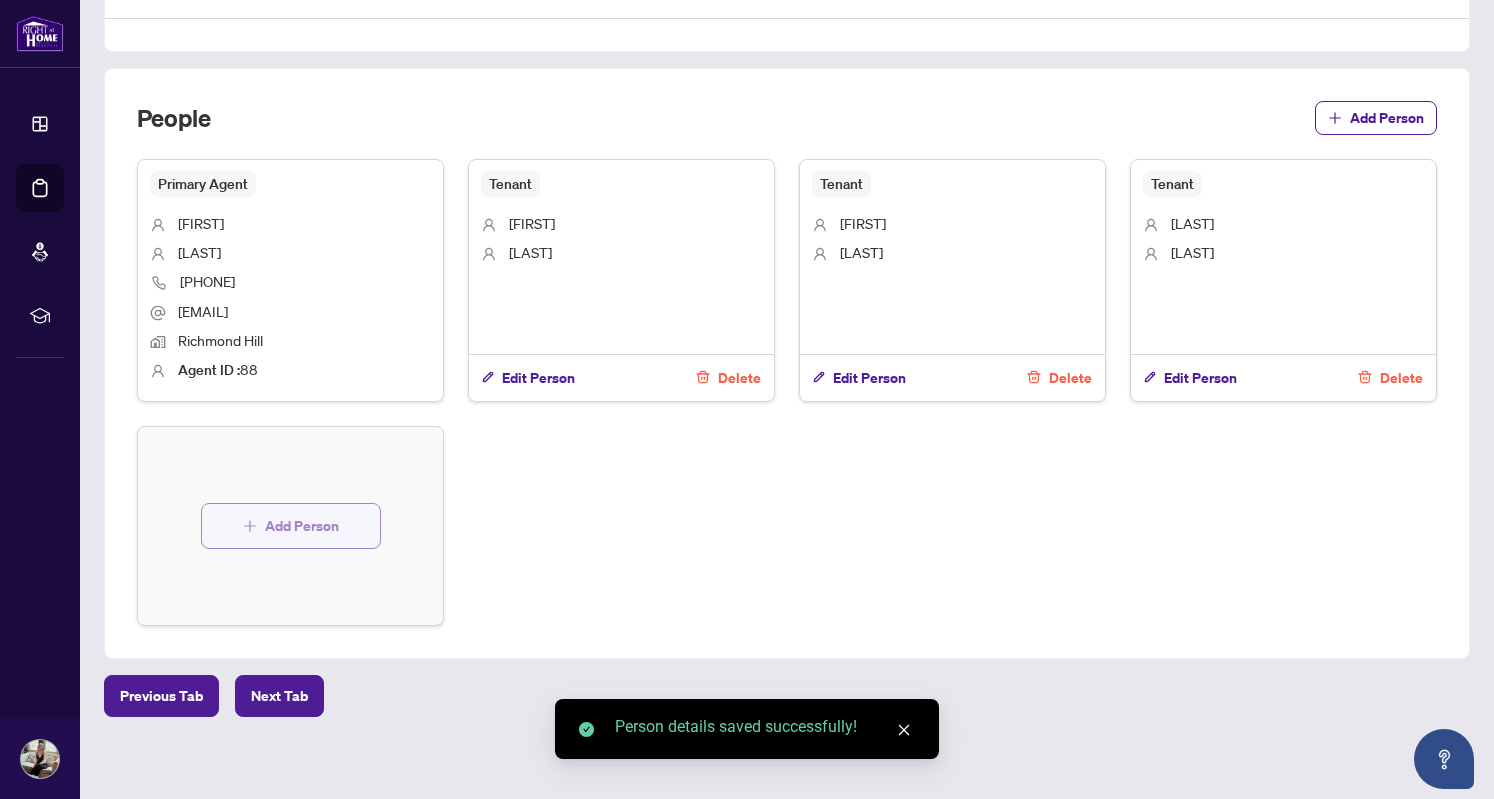 click on "Add Person" at bounding box center (302, 526) 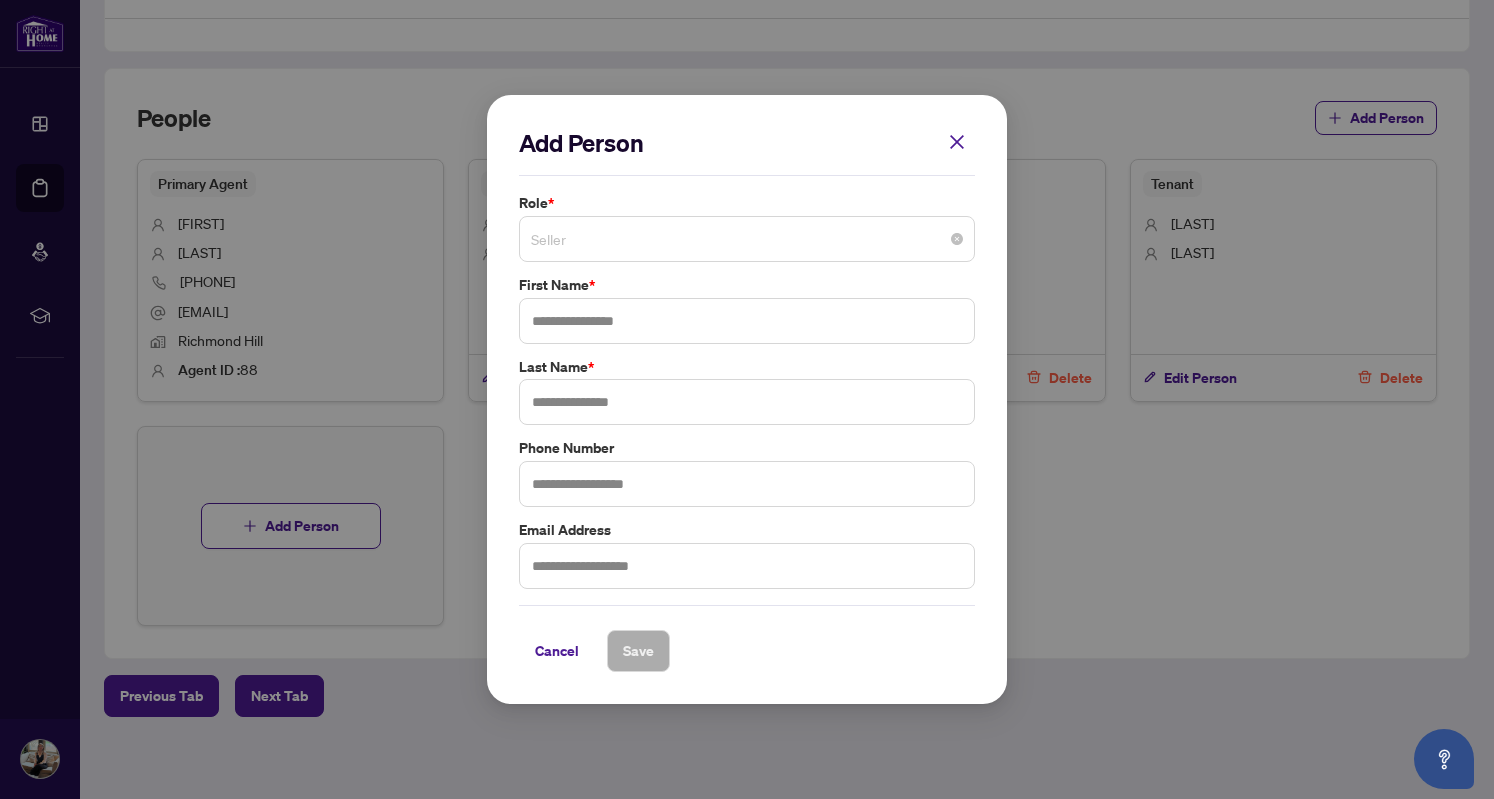 click on "Seller" at bounding box center [747, 239] 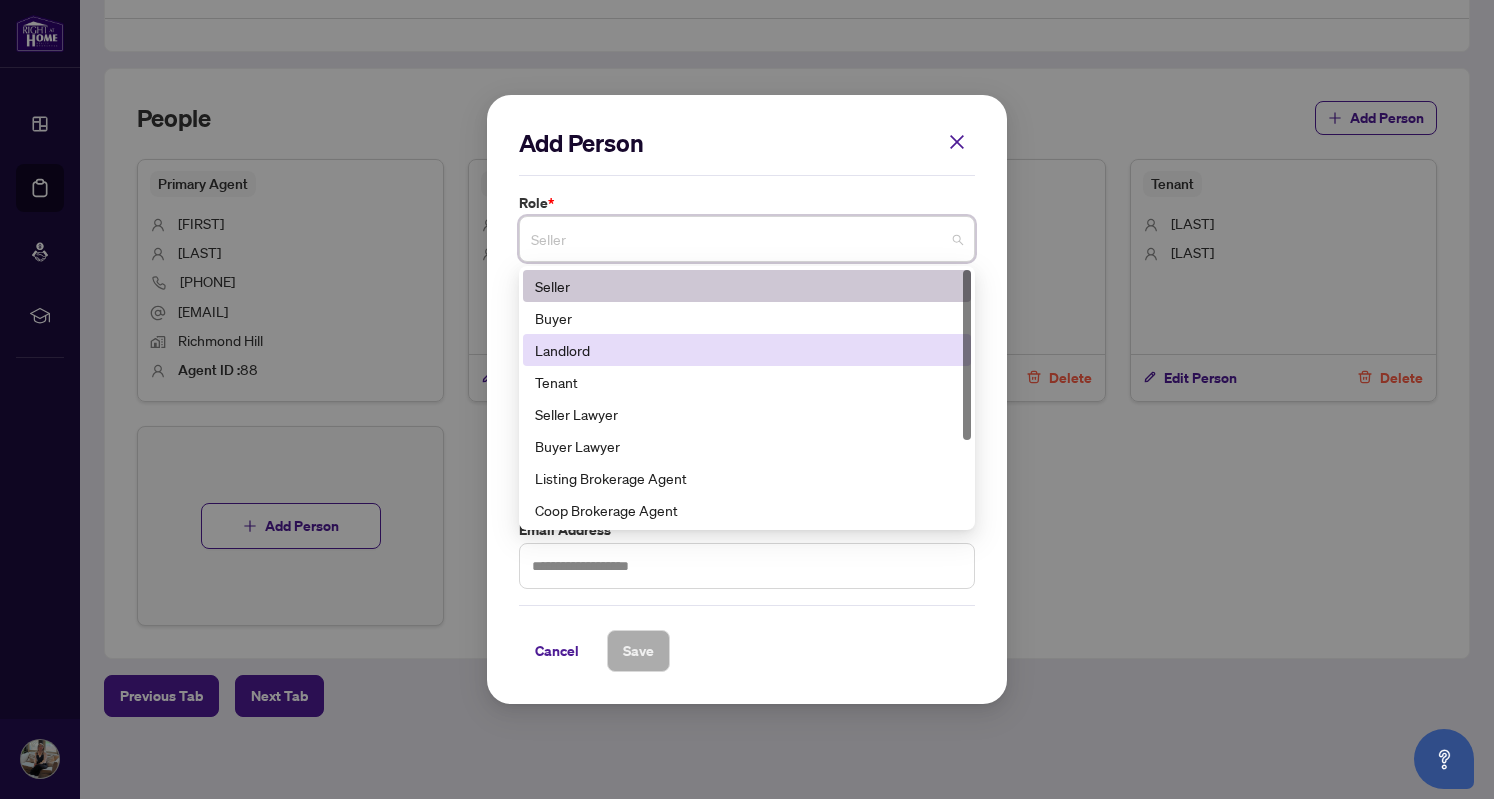 click on "Landlord" at bounding box center (747, 350) 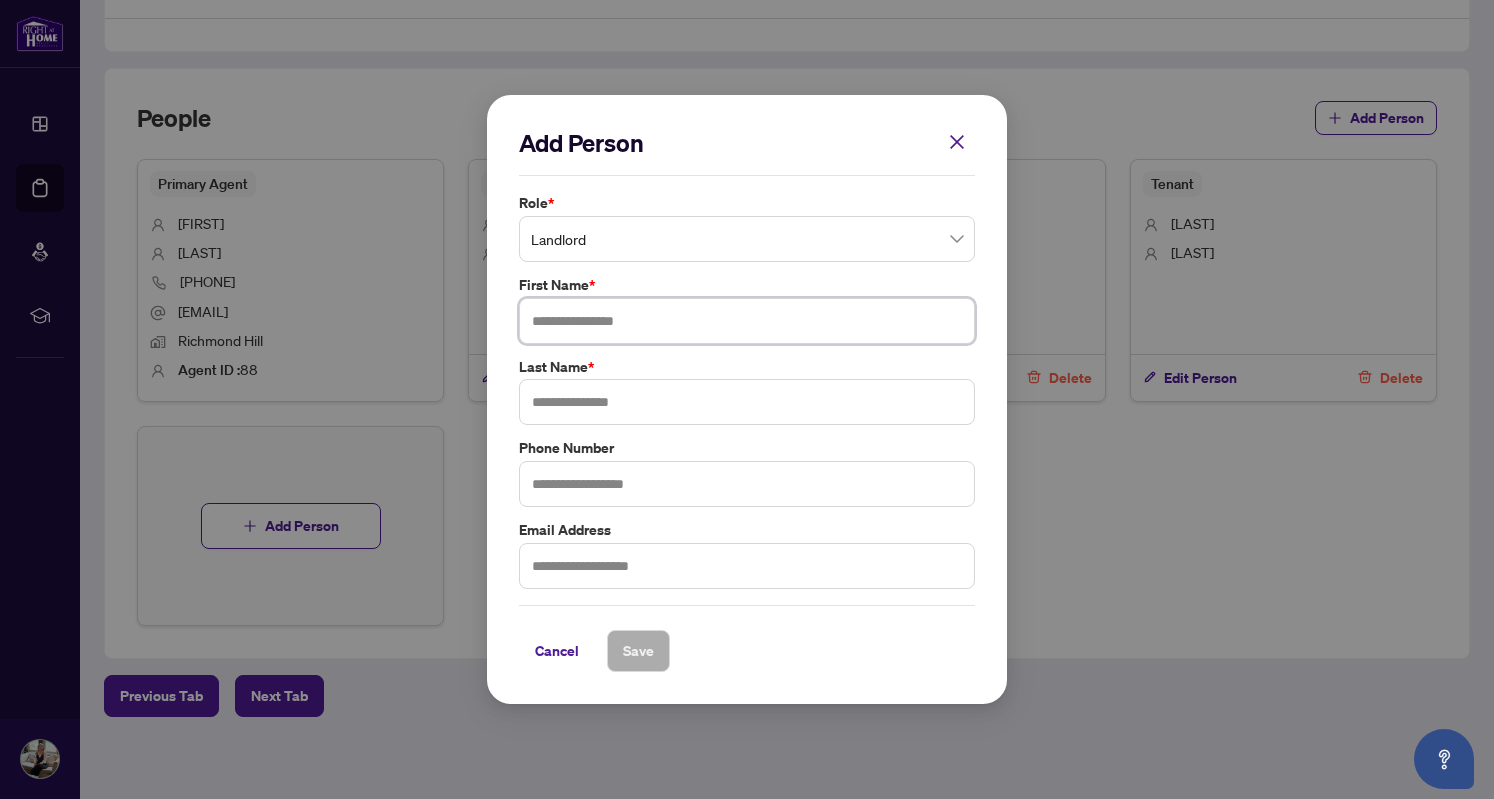 click at bounding box center (747, 321) 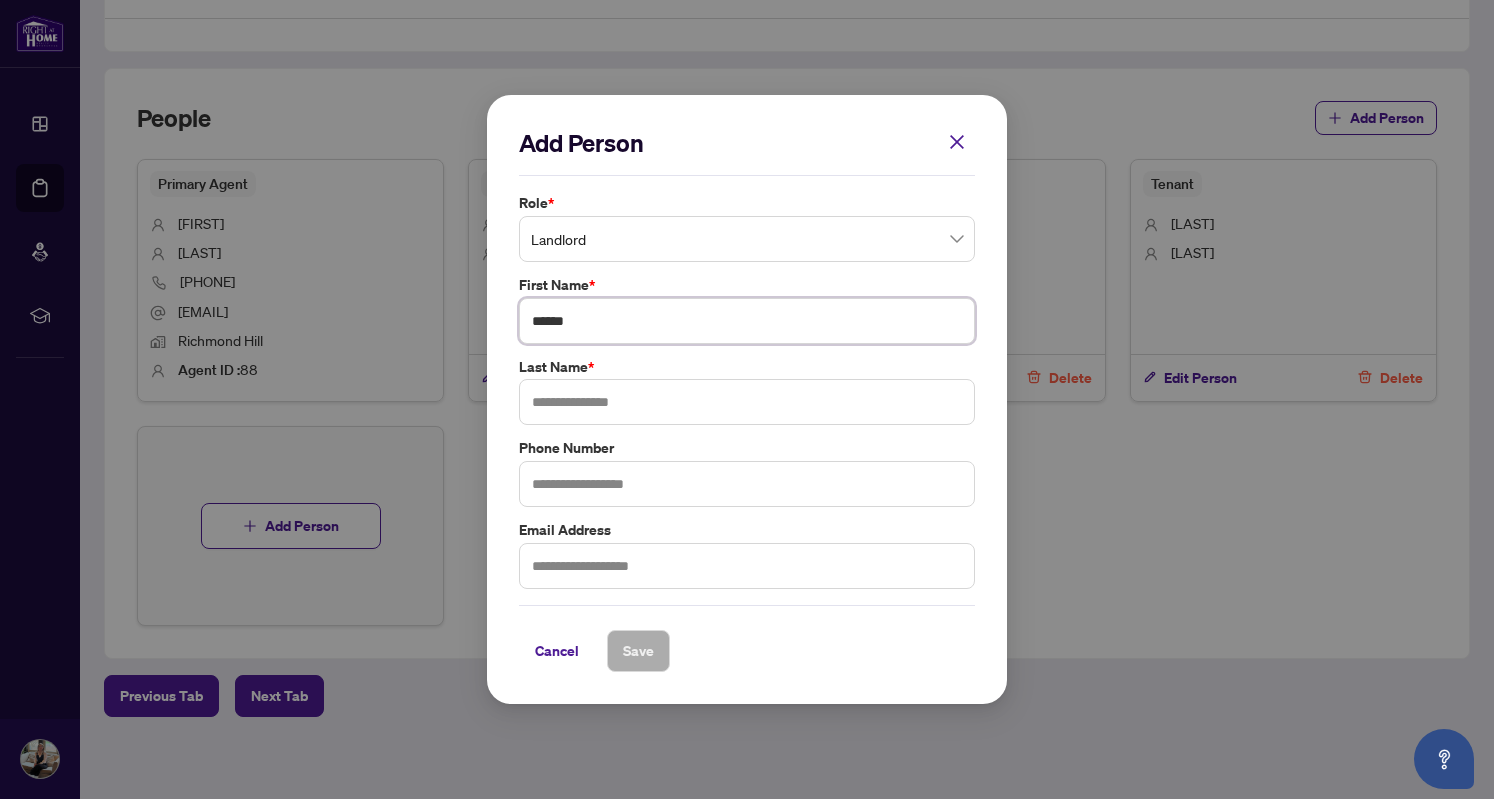 type on "******" 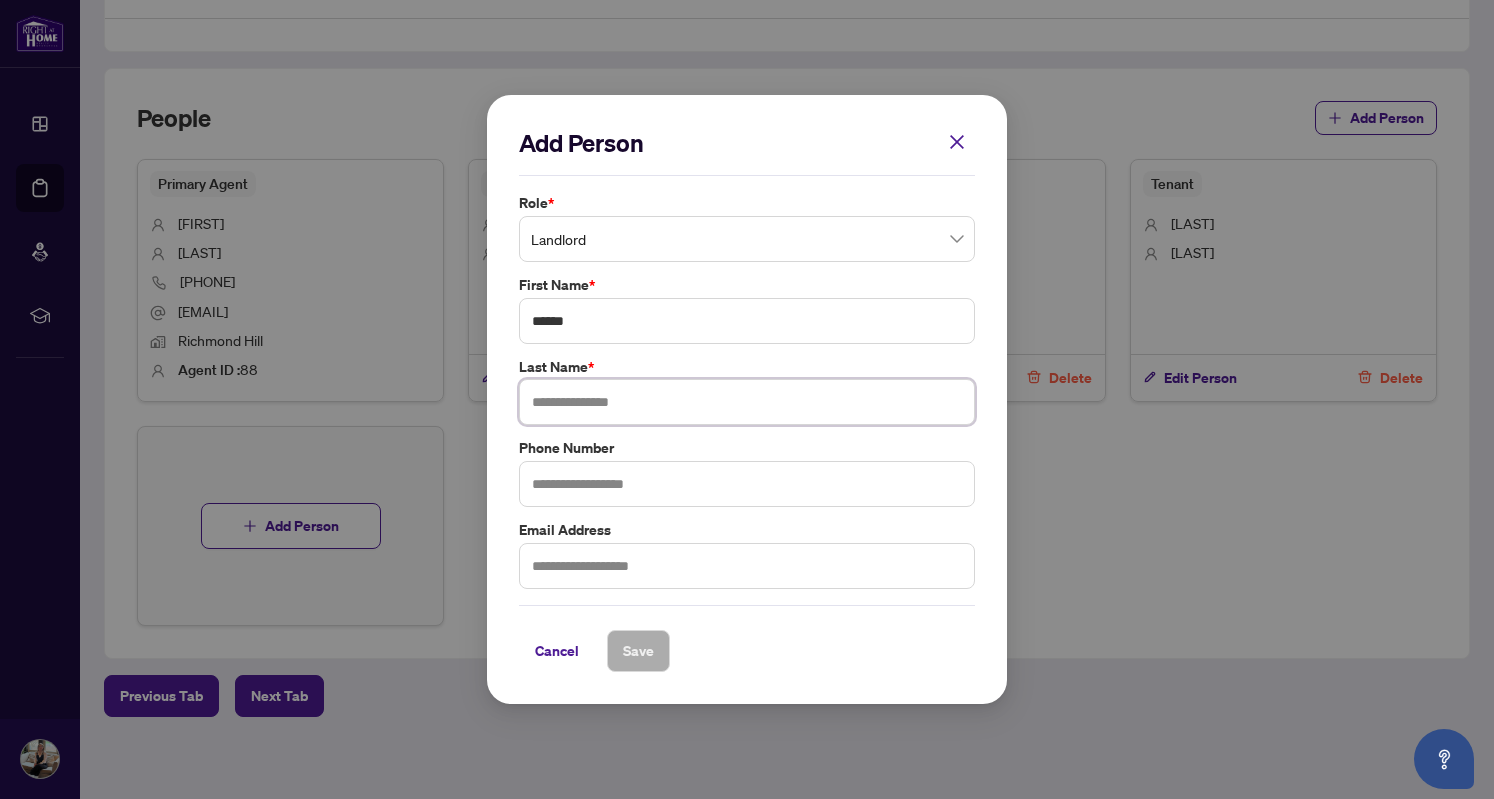 click at bounding box center [747, 402] 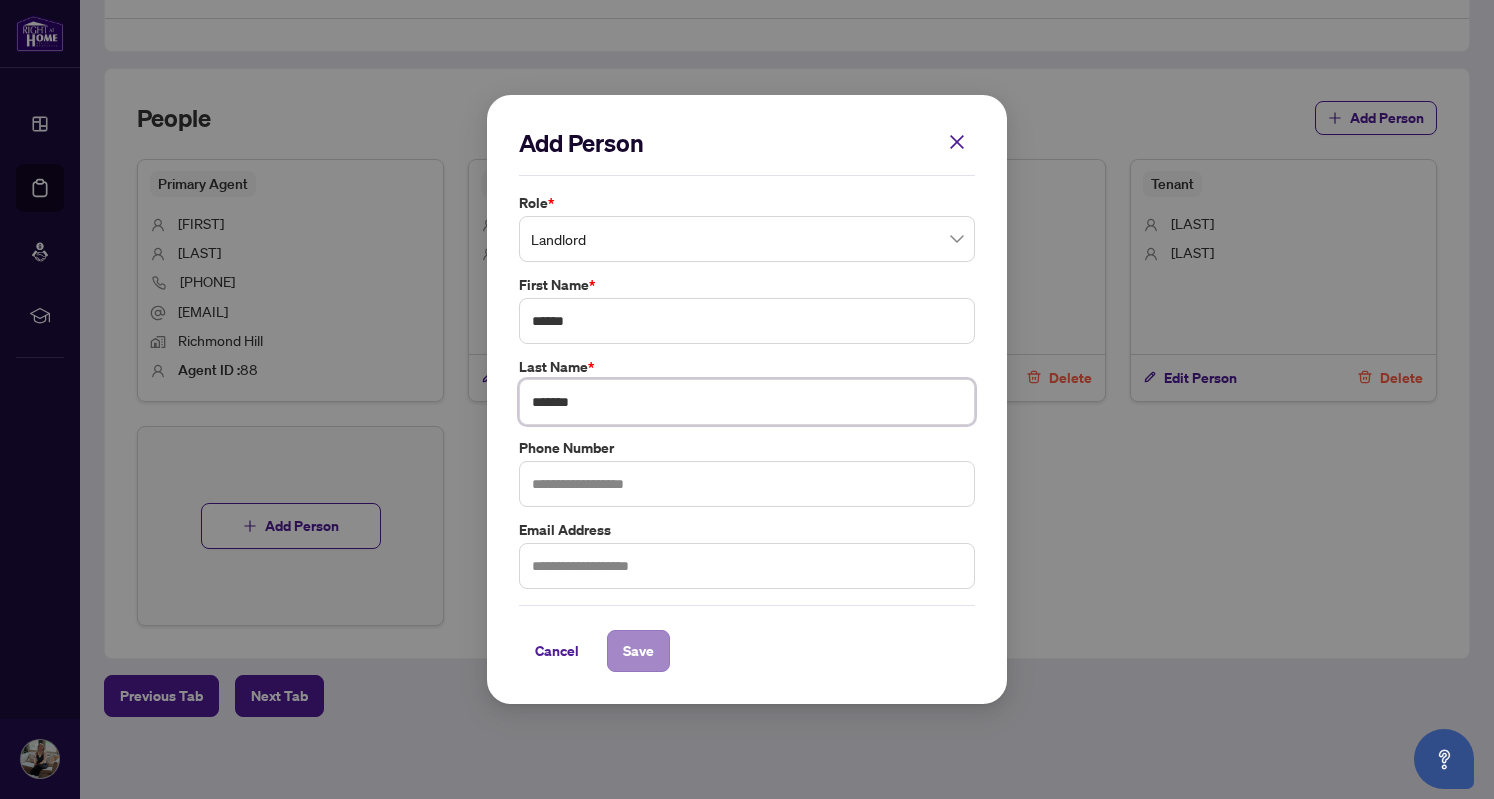 type on "*******" 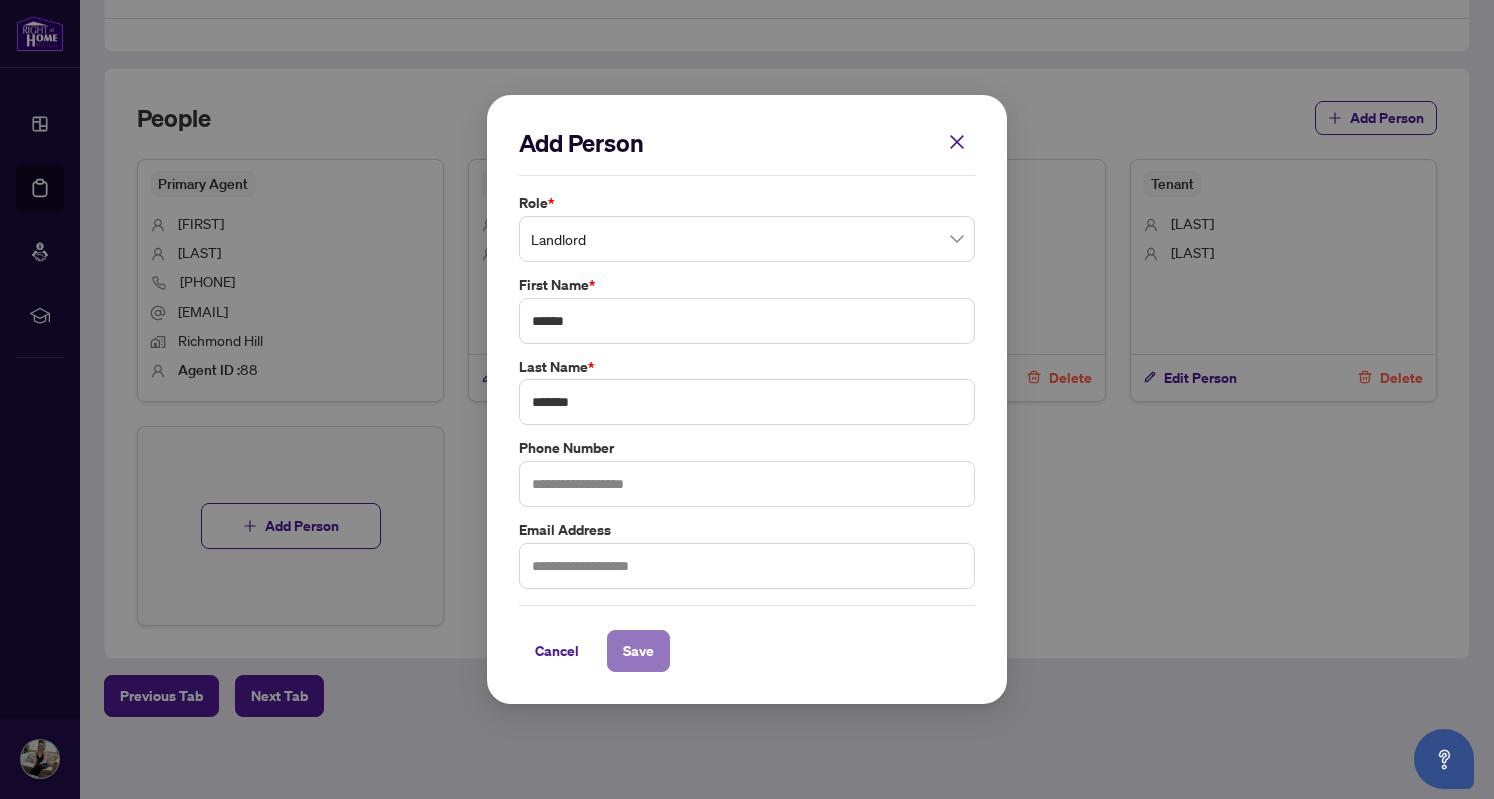 click on "Save" at bounding box center [638, 651] 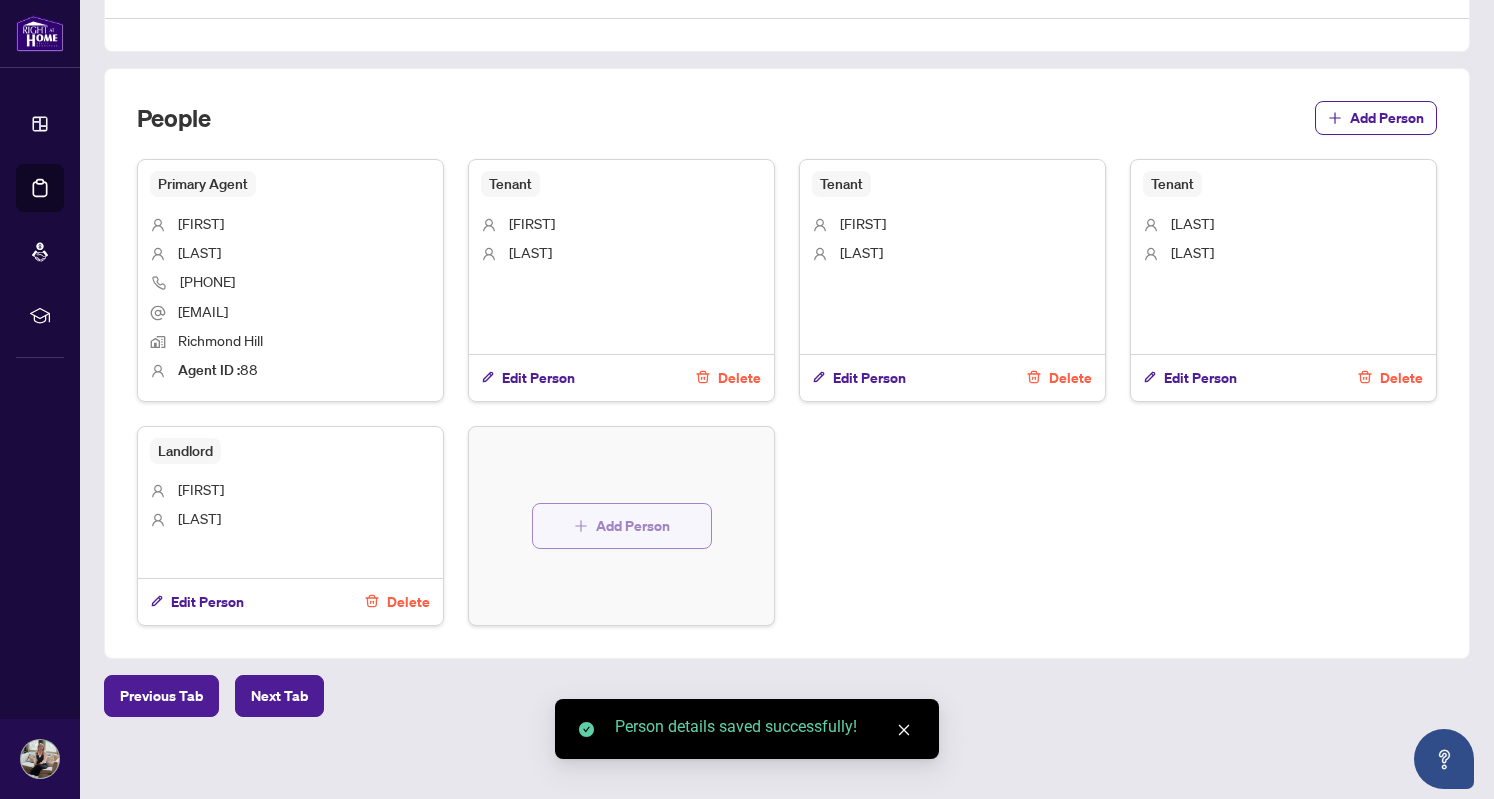 click on "Add Person" at bounding box center [633, 526] 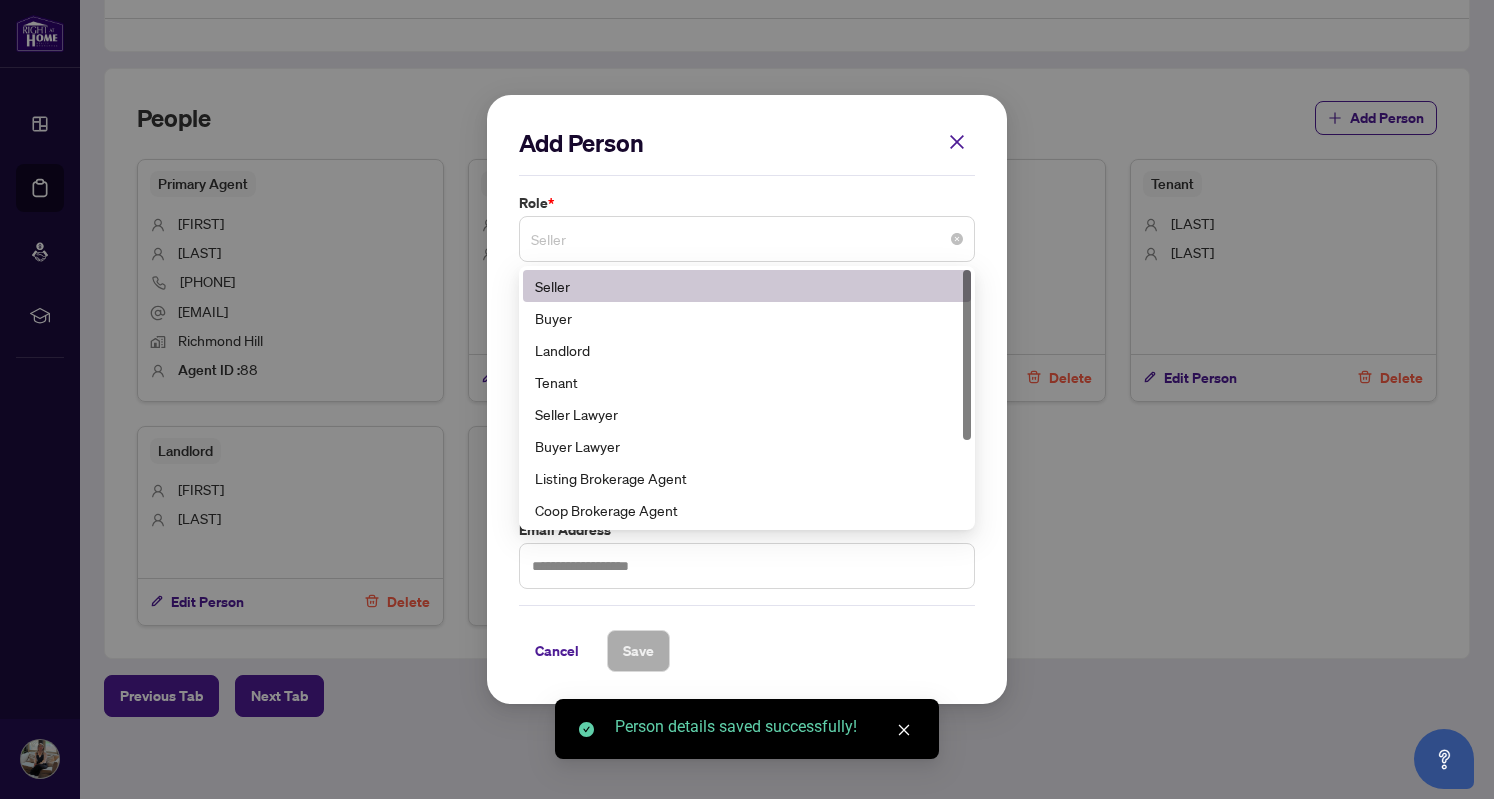 click on "Seller" at bounding box center (747, 239) 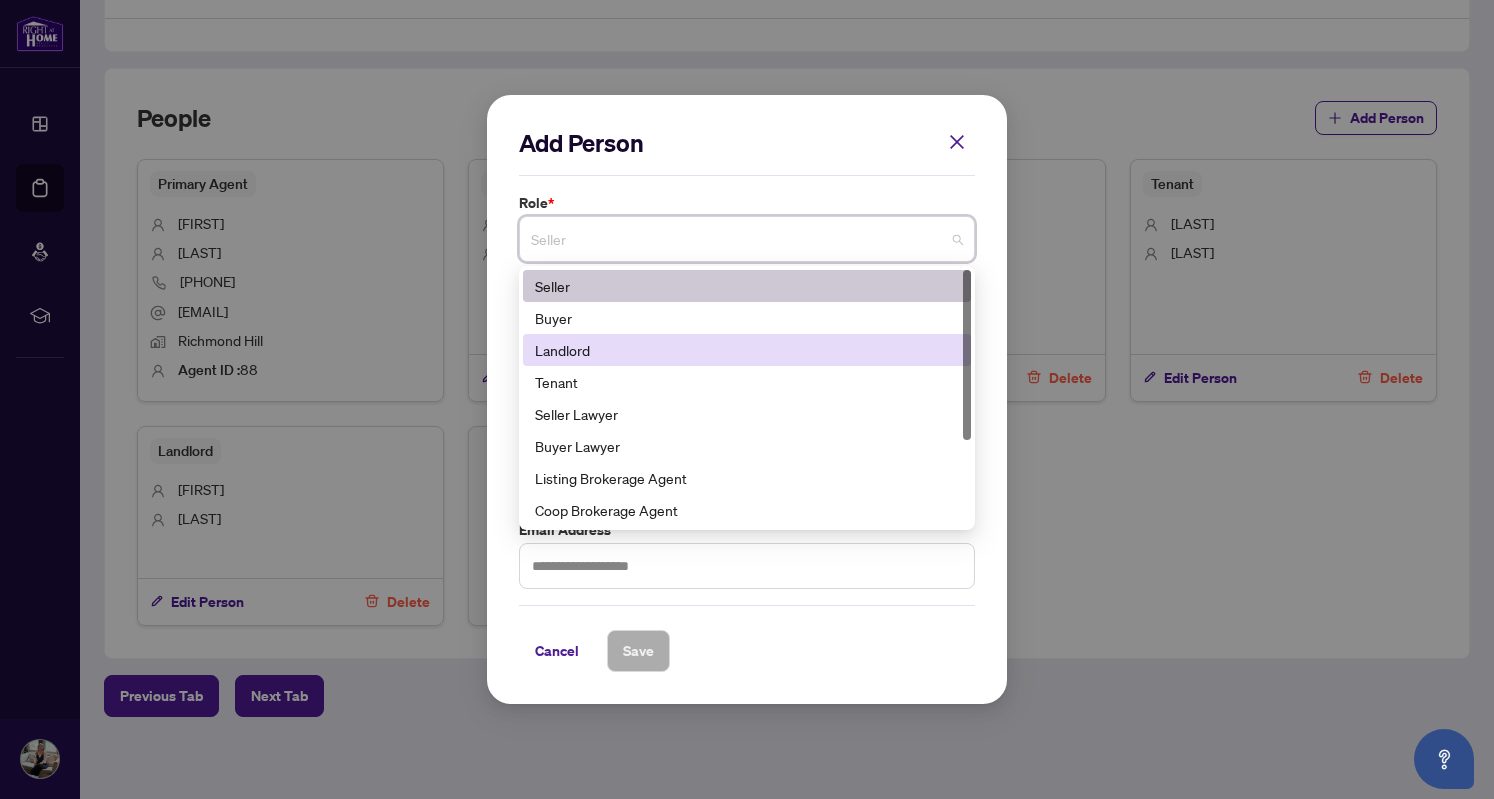 click on "Landlord" at bounding box center [747, 350] 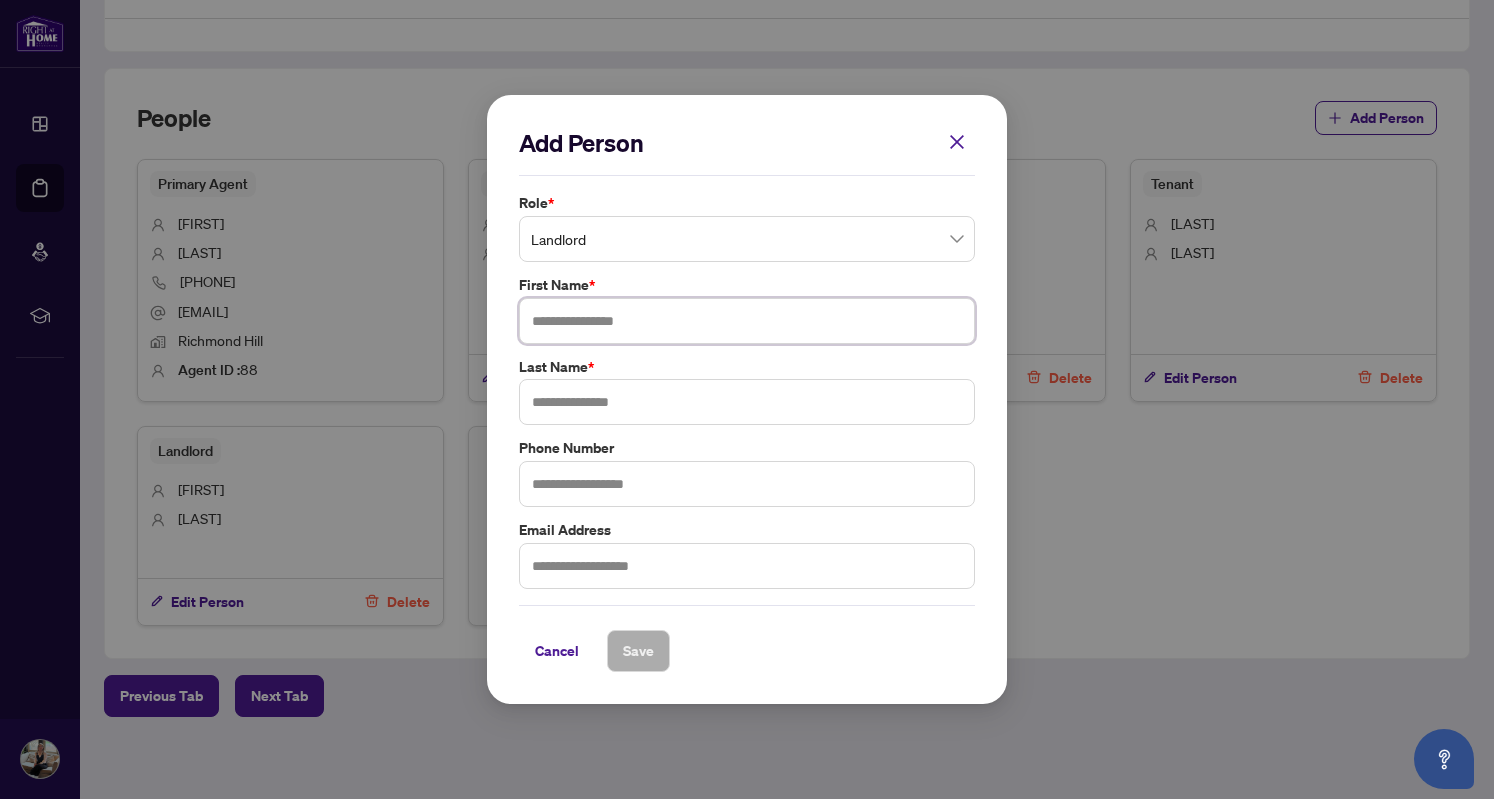 click at bounding box center (747, 321) 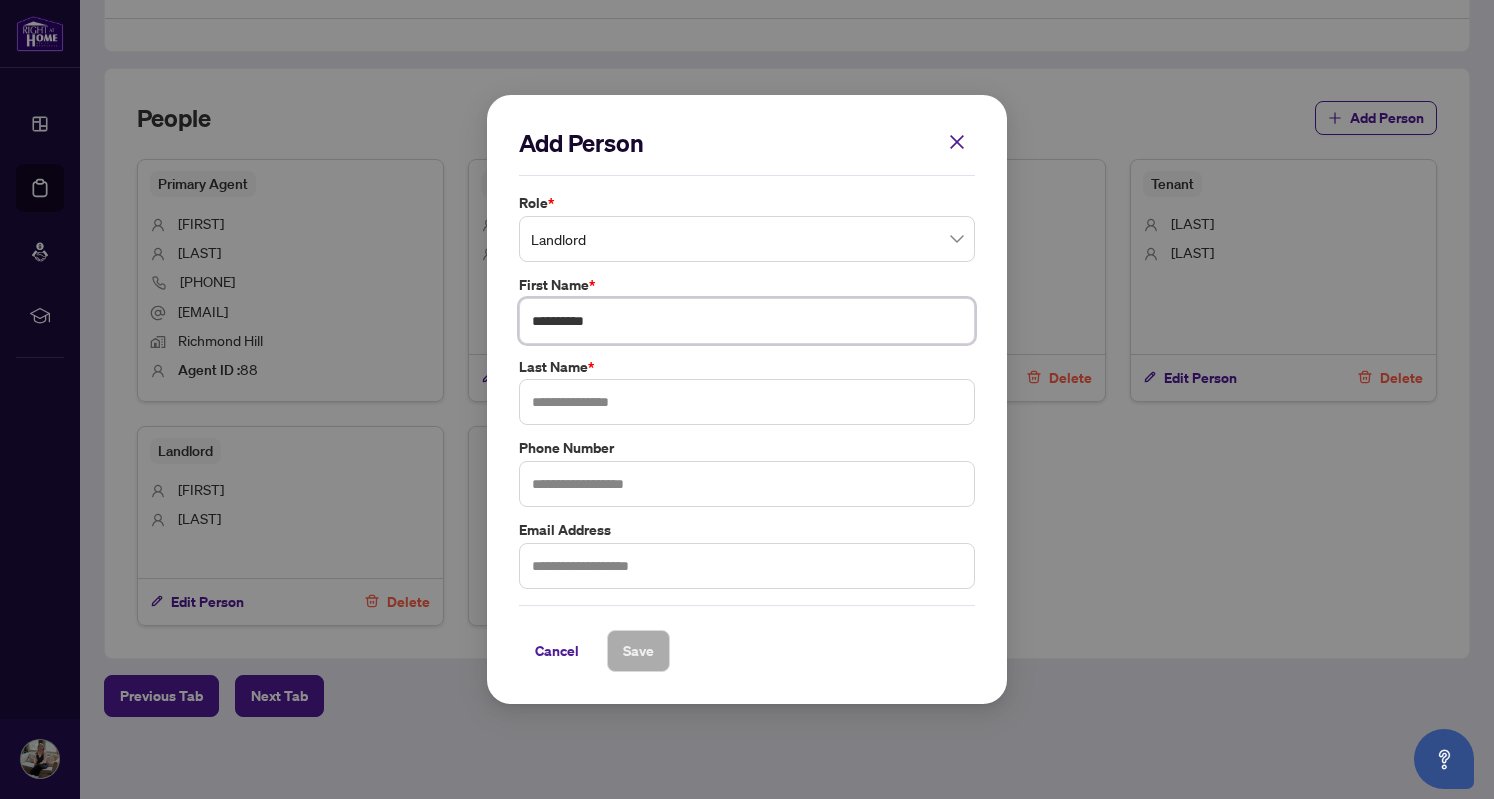 type on "**********" 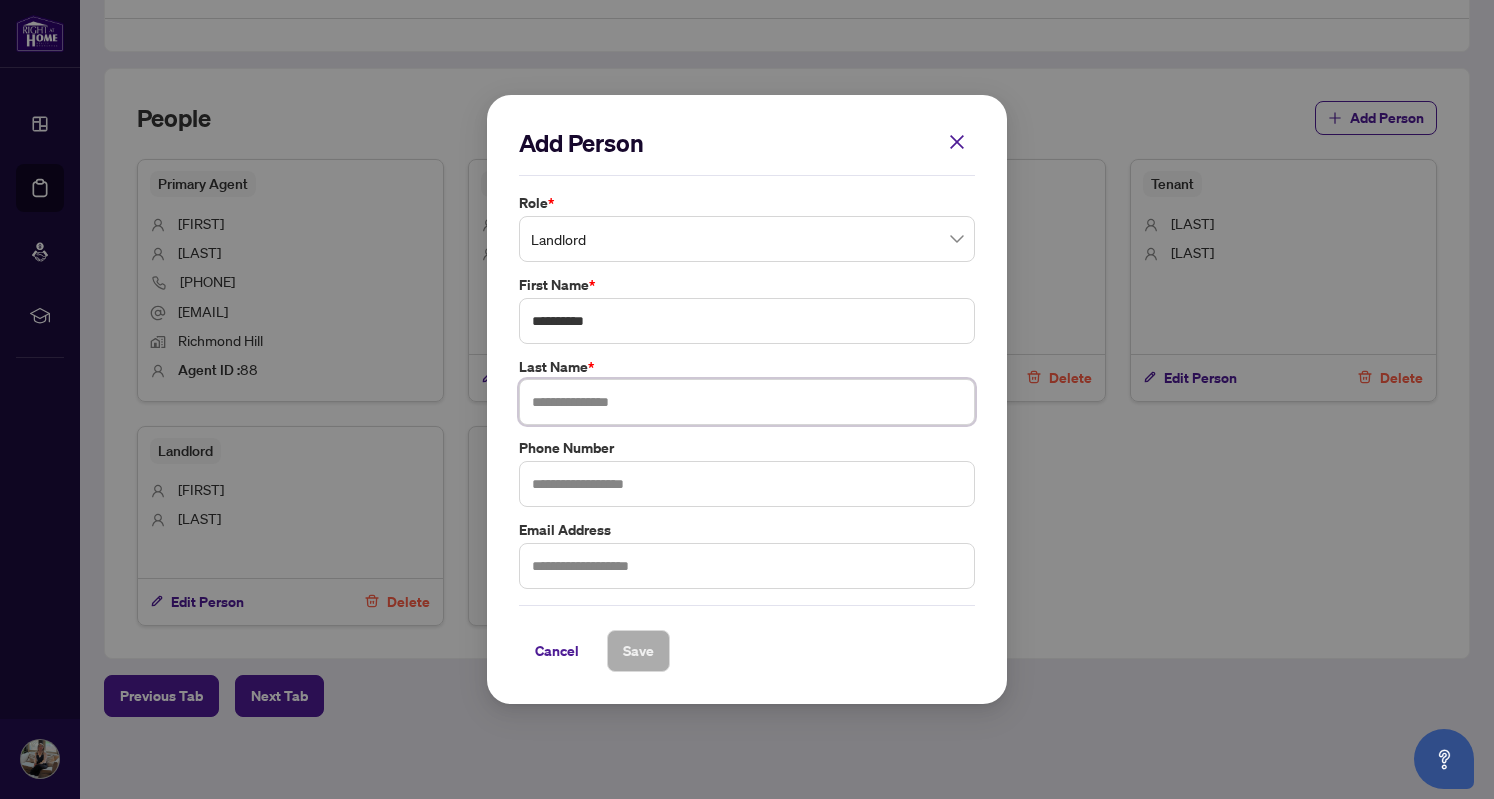click at bounding box center (747, 402) 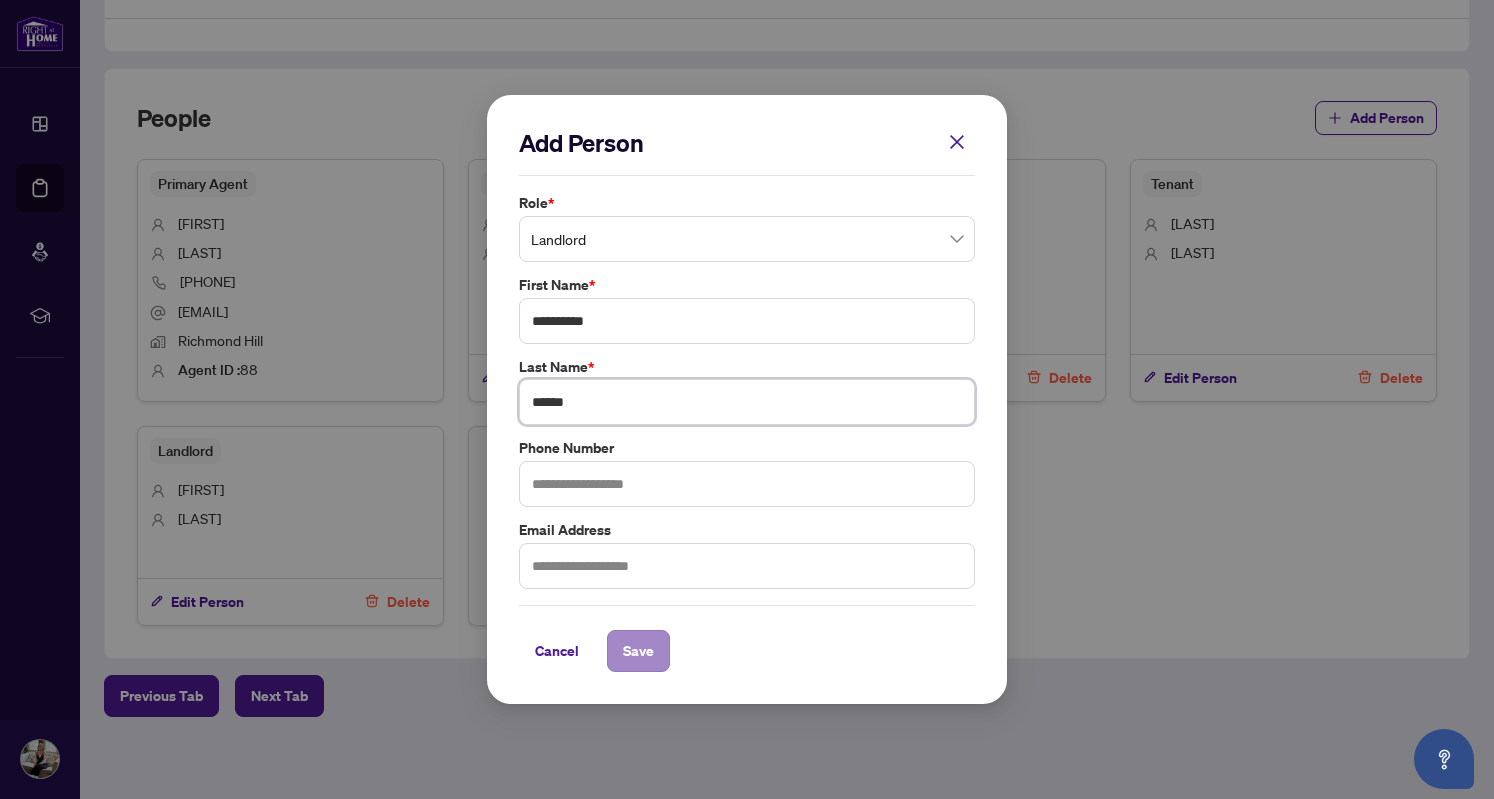 type on "******" 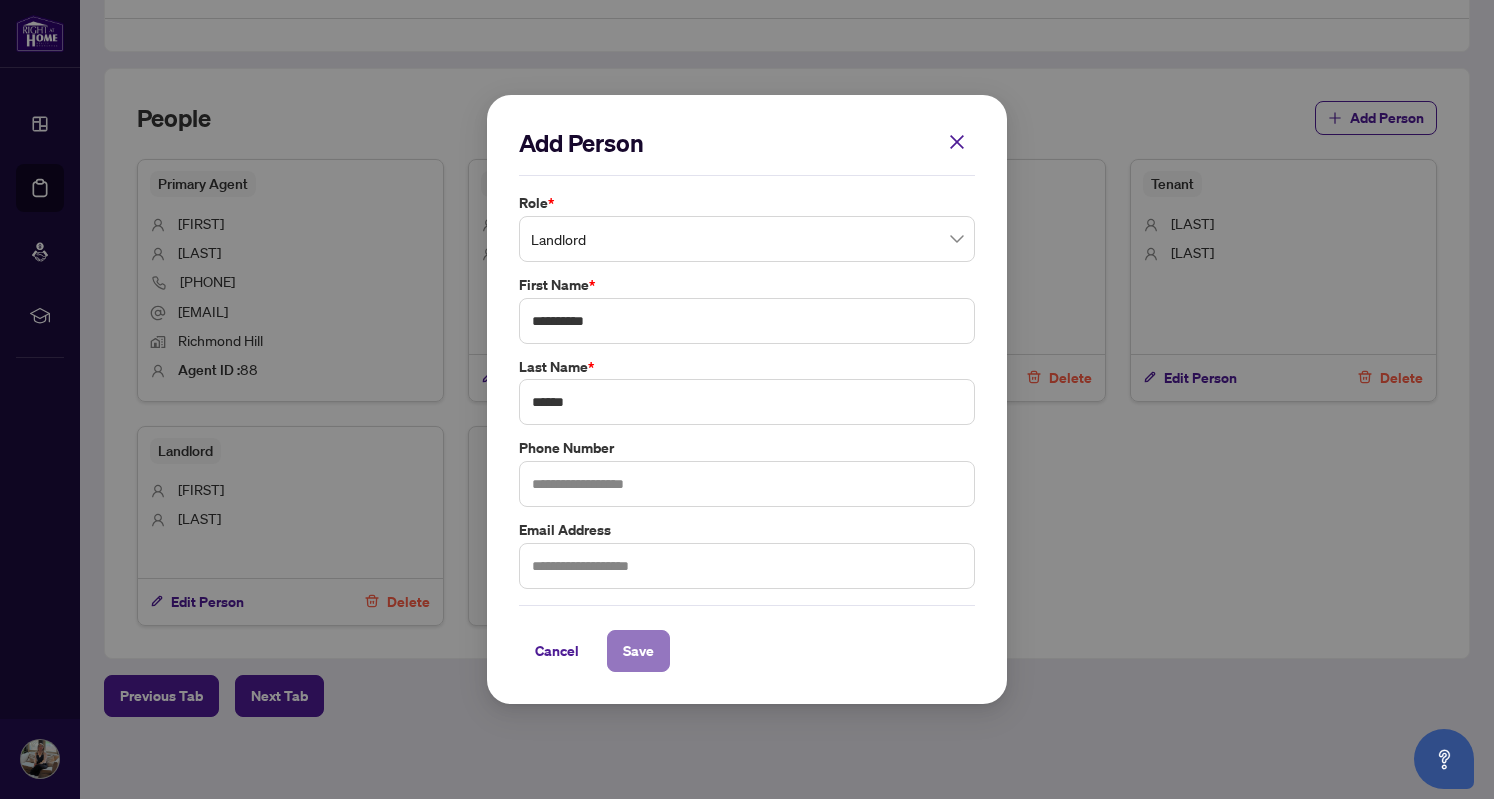click on "Save" at bounding box center (638, 651) 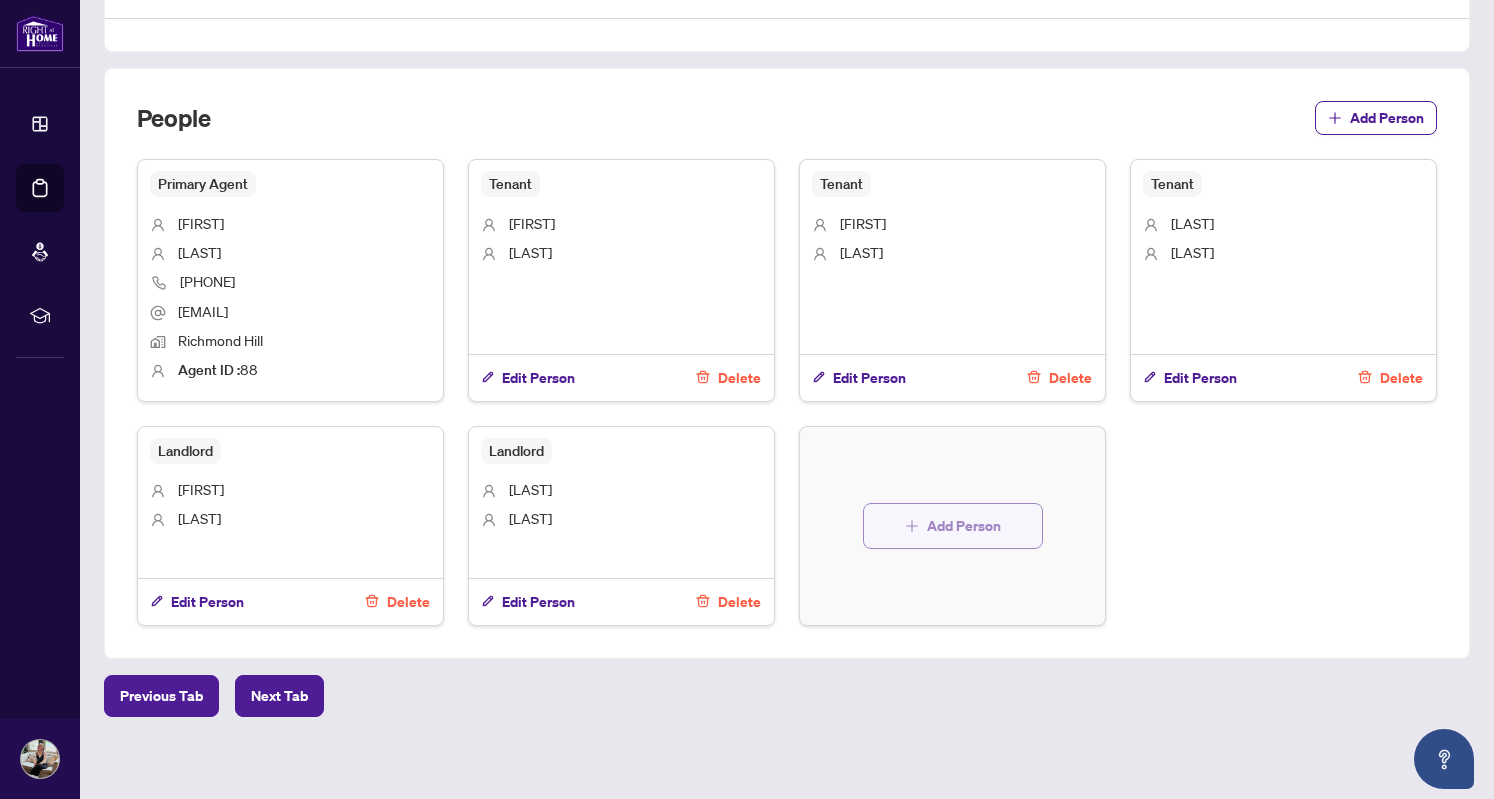 click on "Add Person" at bounding box center [964, 526] 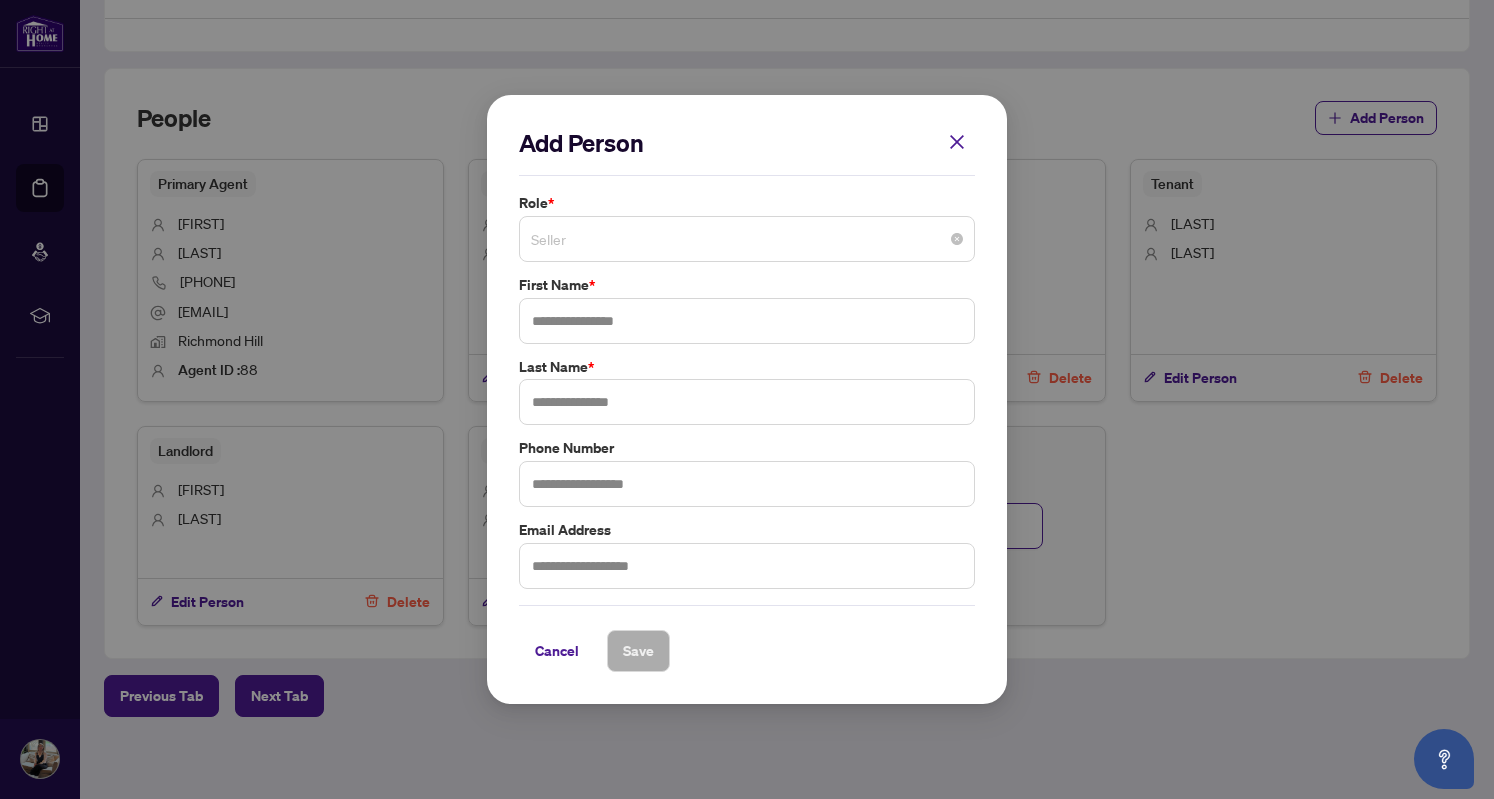 click on "Seller" at bounding box center (747, 239) 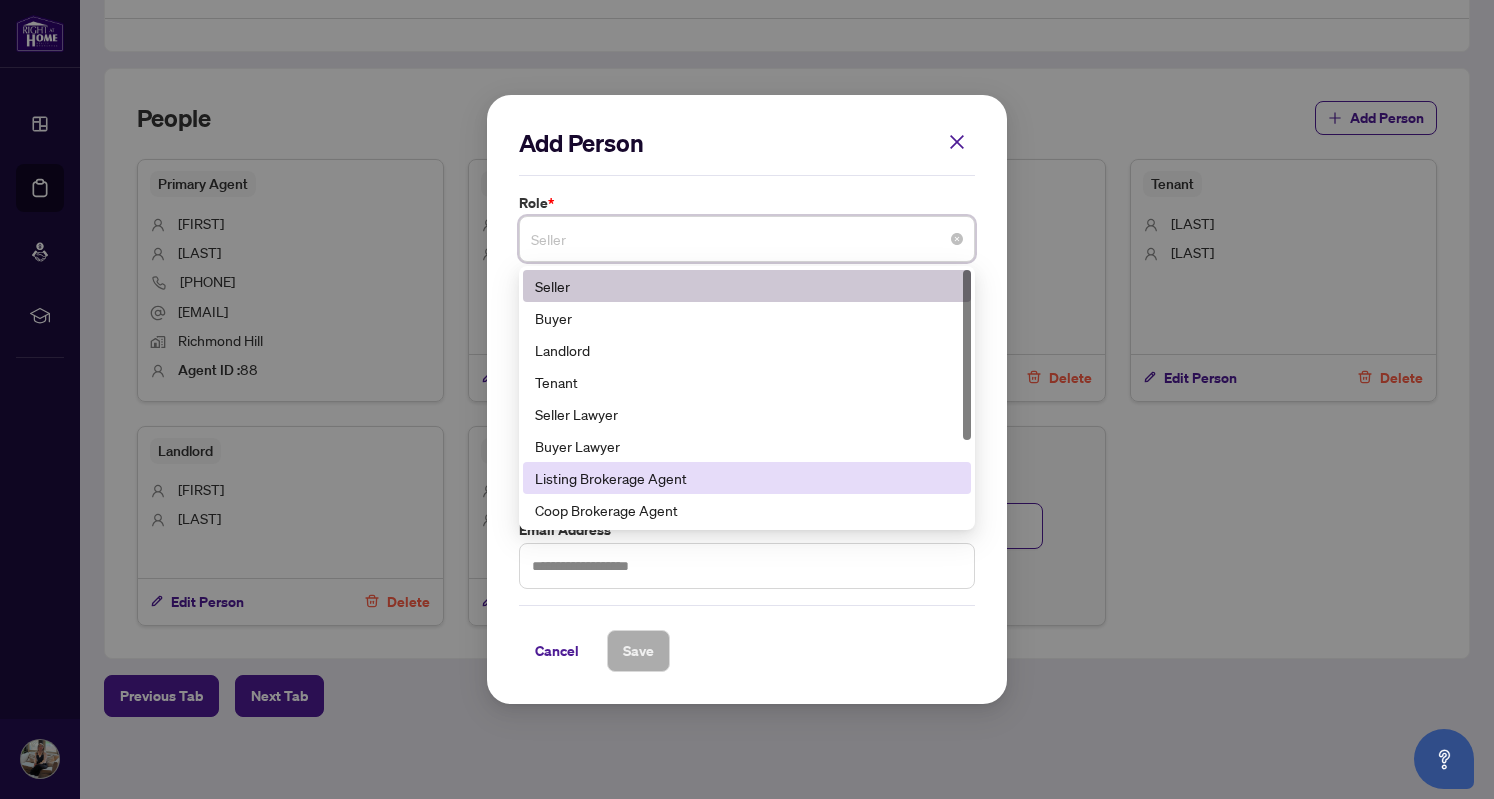 click on "Listing Brokerage Agent" at bounding box center (747, 478) 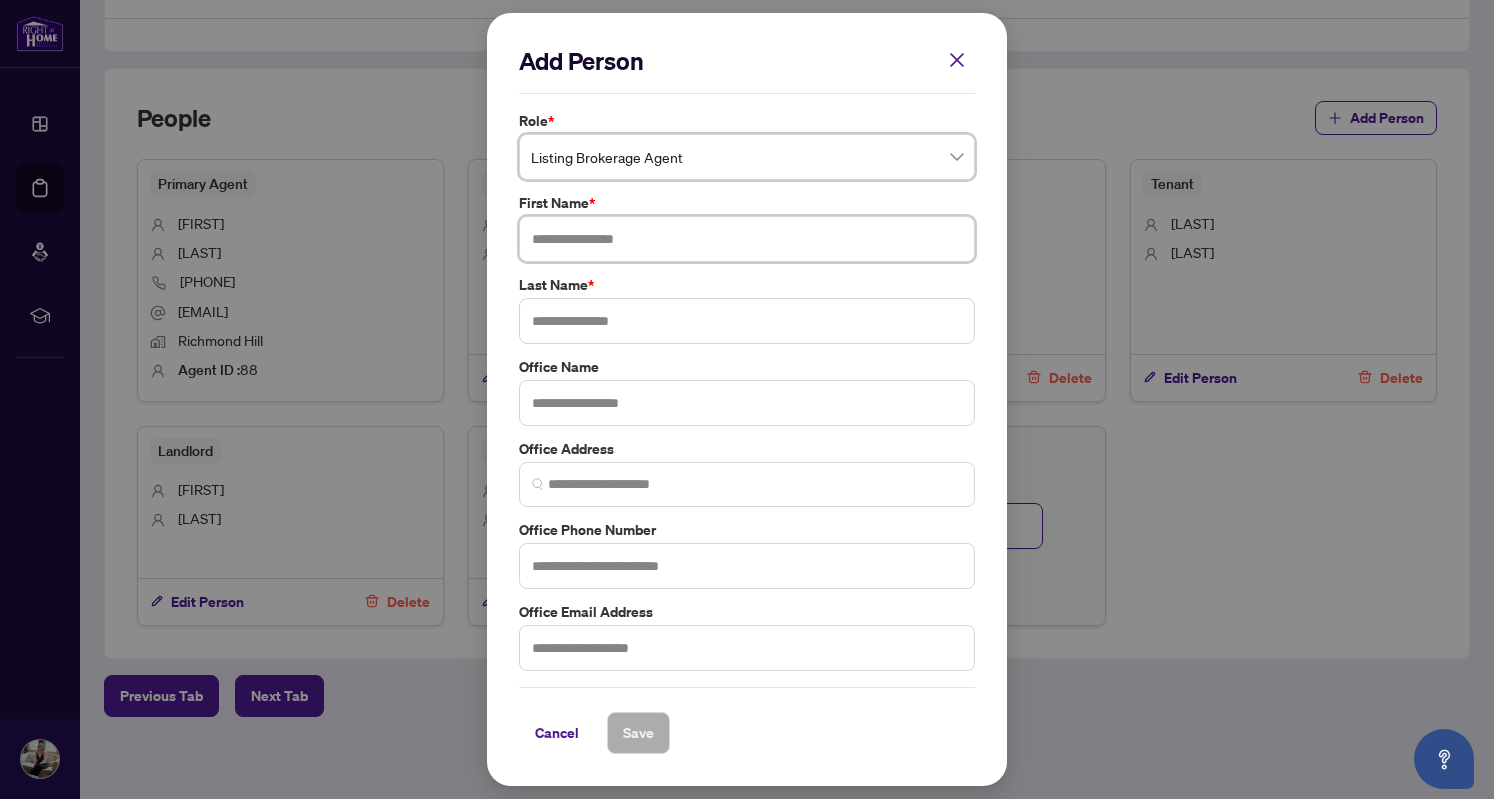 click at bounding box center [747, 239] 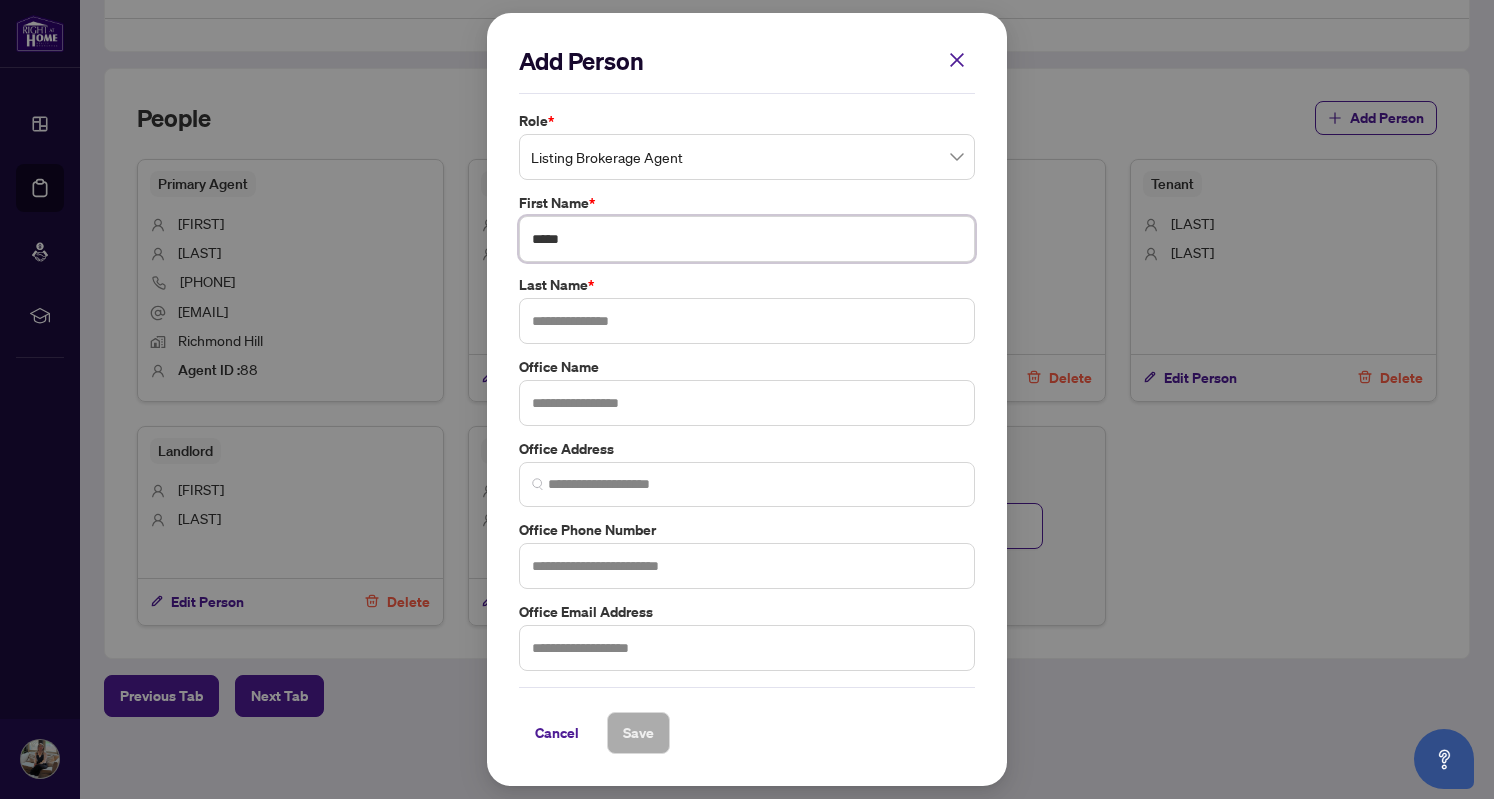type on "*****" 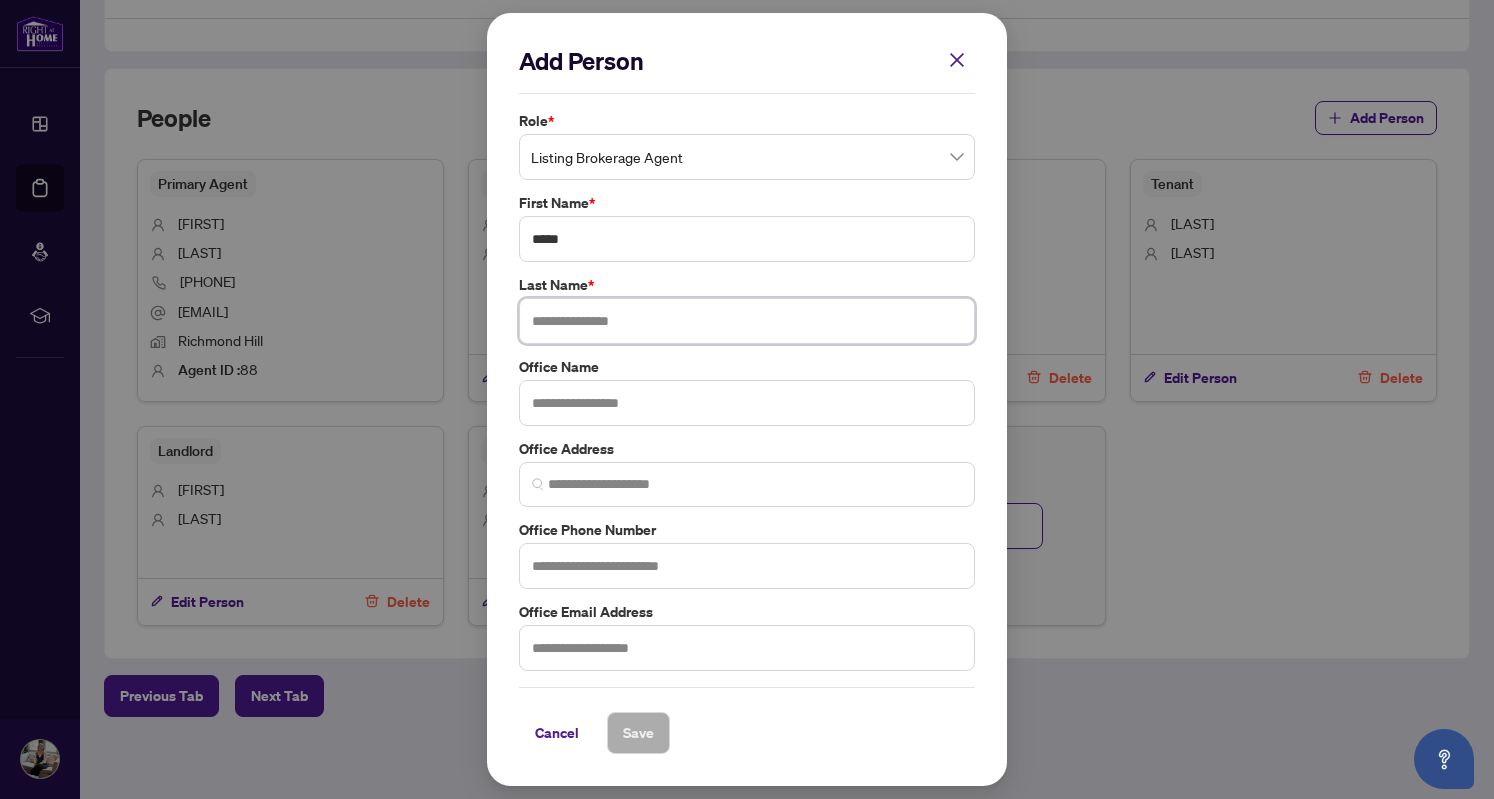 click at bounding box center [747, 321] 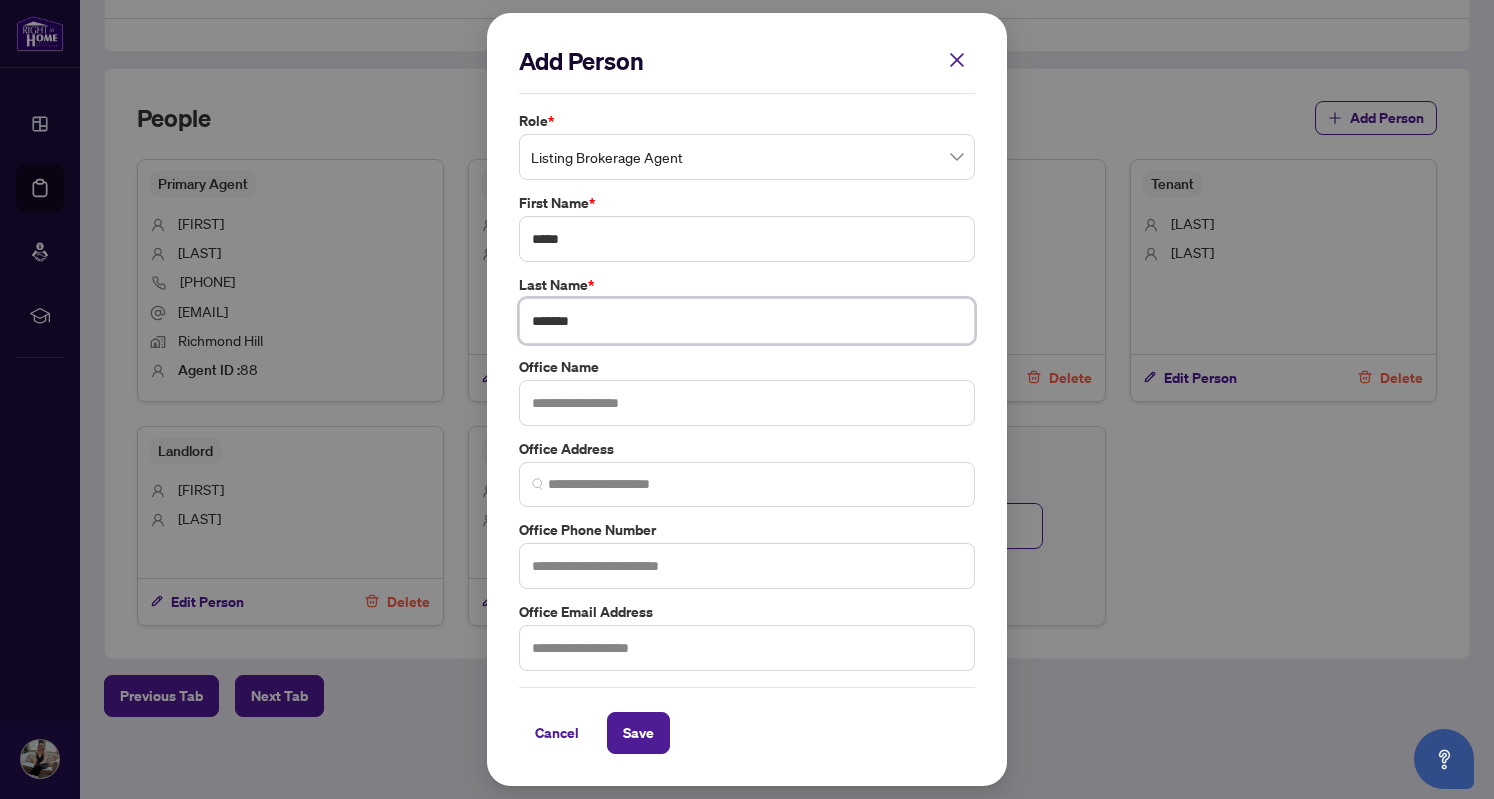 type on "*******" 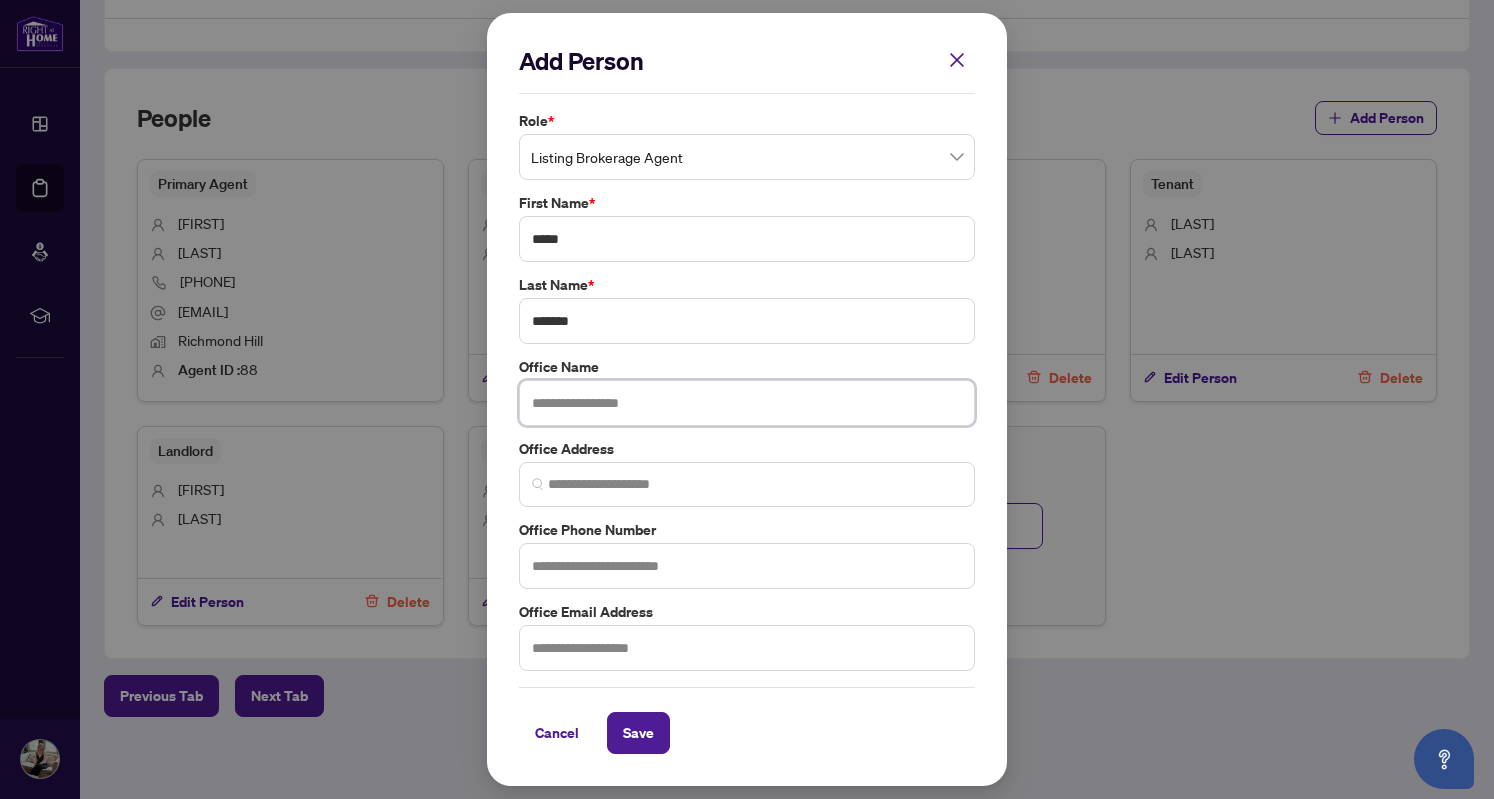 click at bounding box center (747, 403) 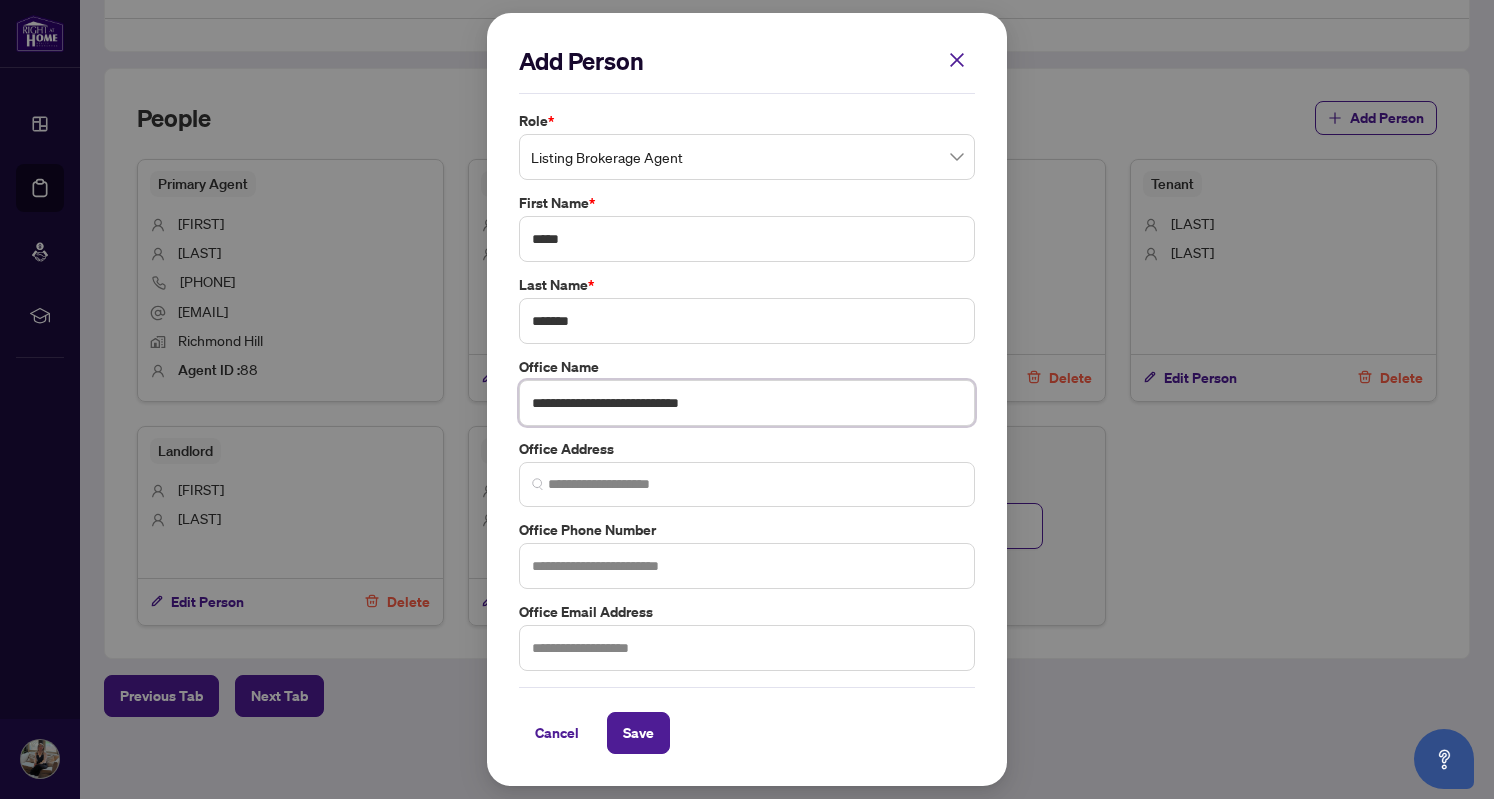 type on "**********" 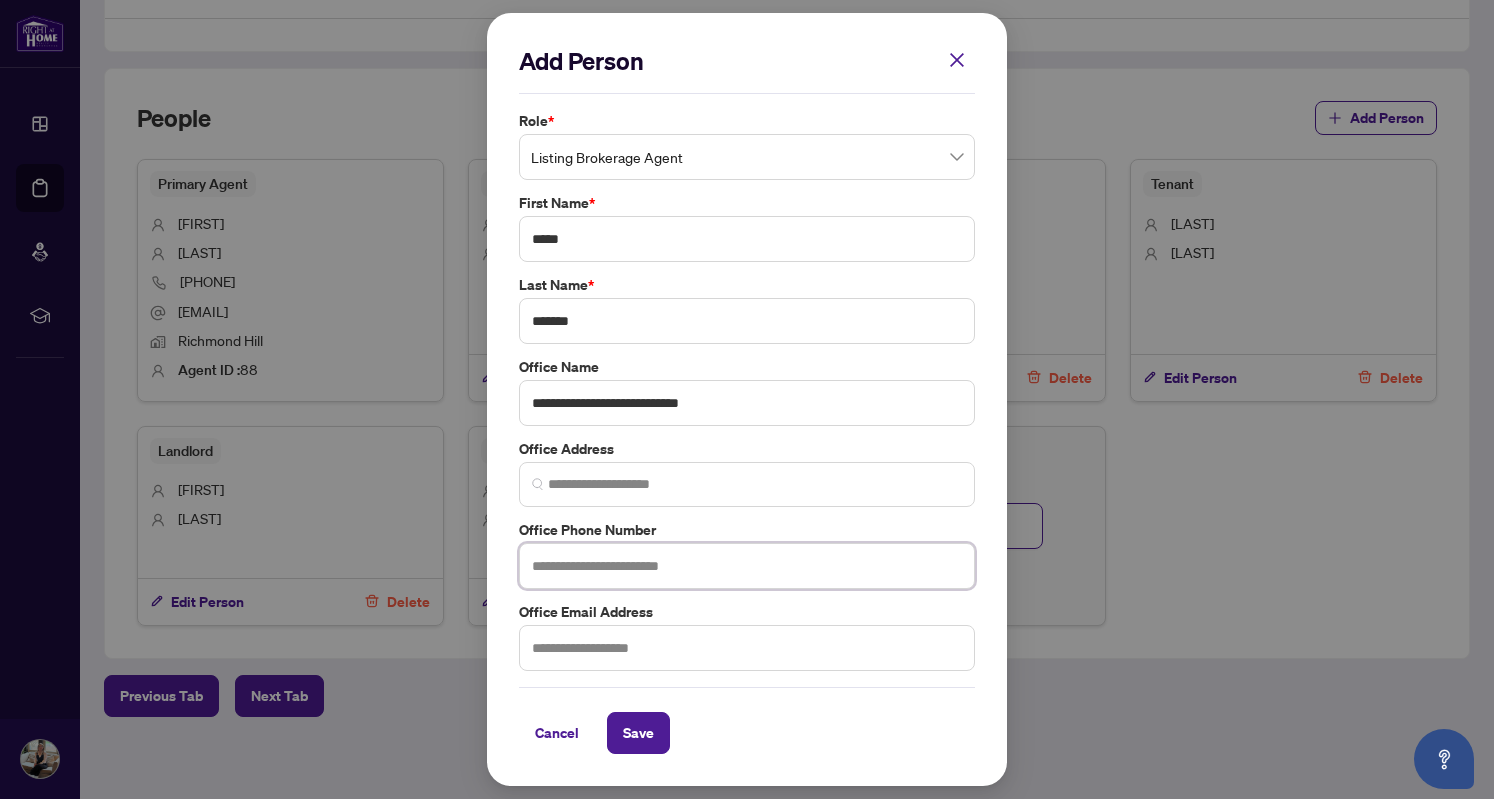 click at bounding box center (747, 566) 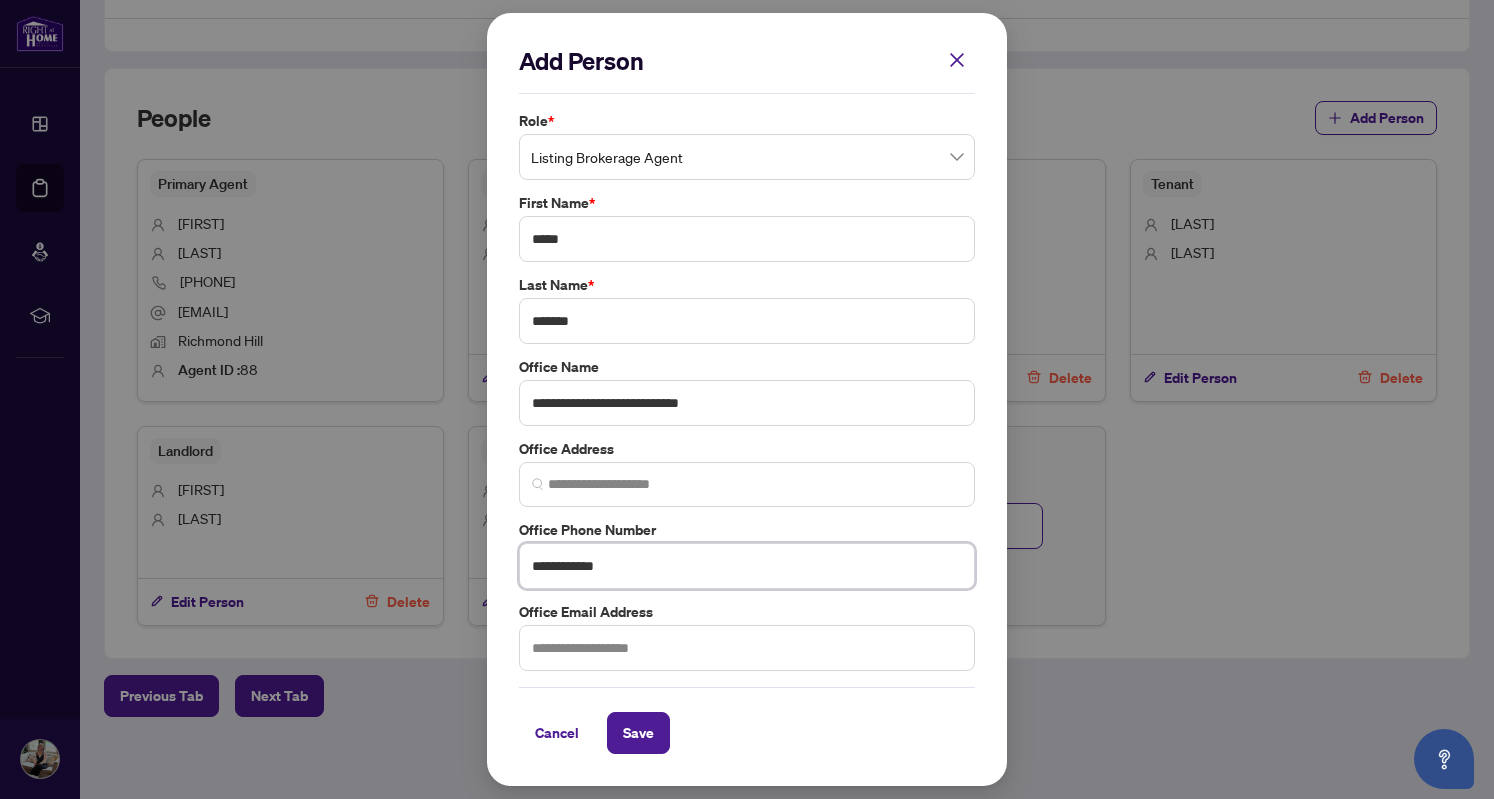 type on "**********" 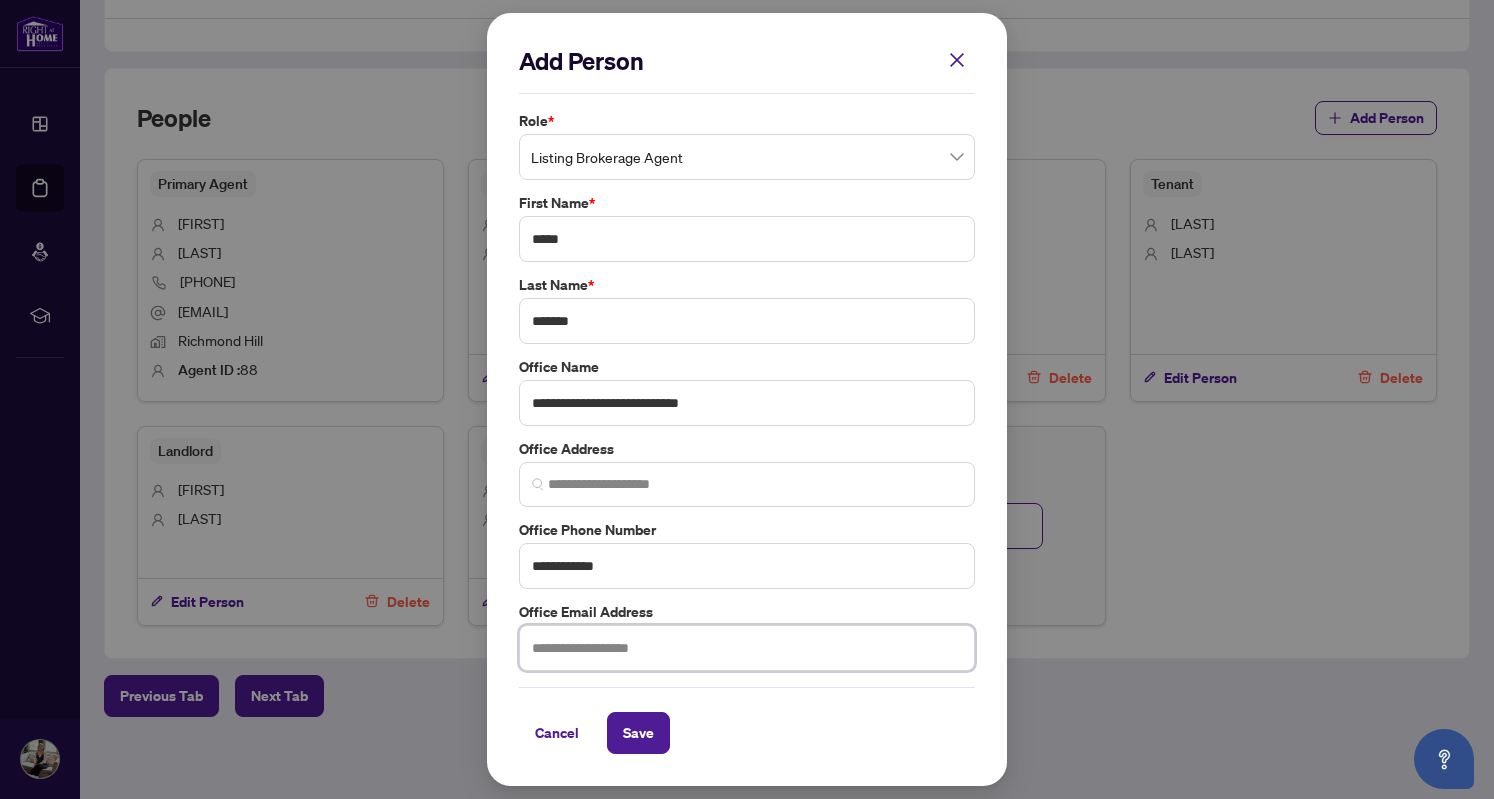 click at bounding box center (747, 648) 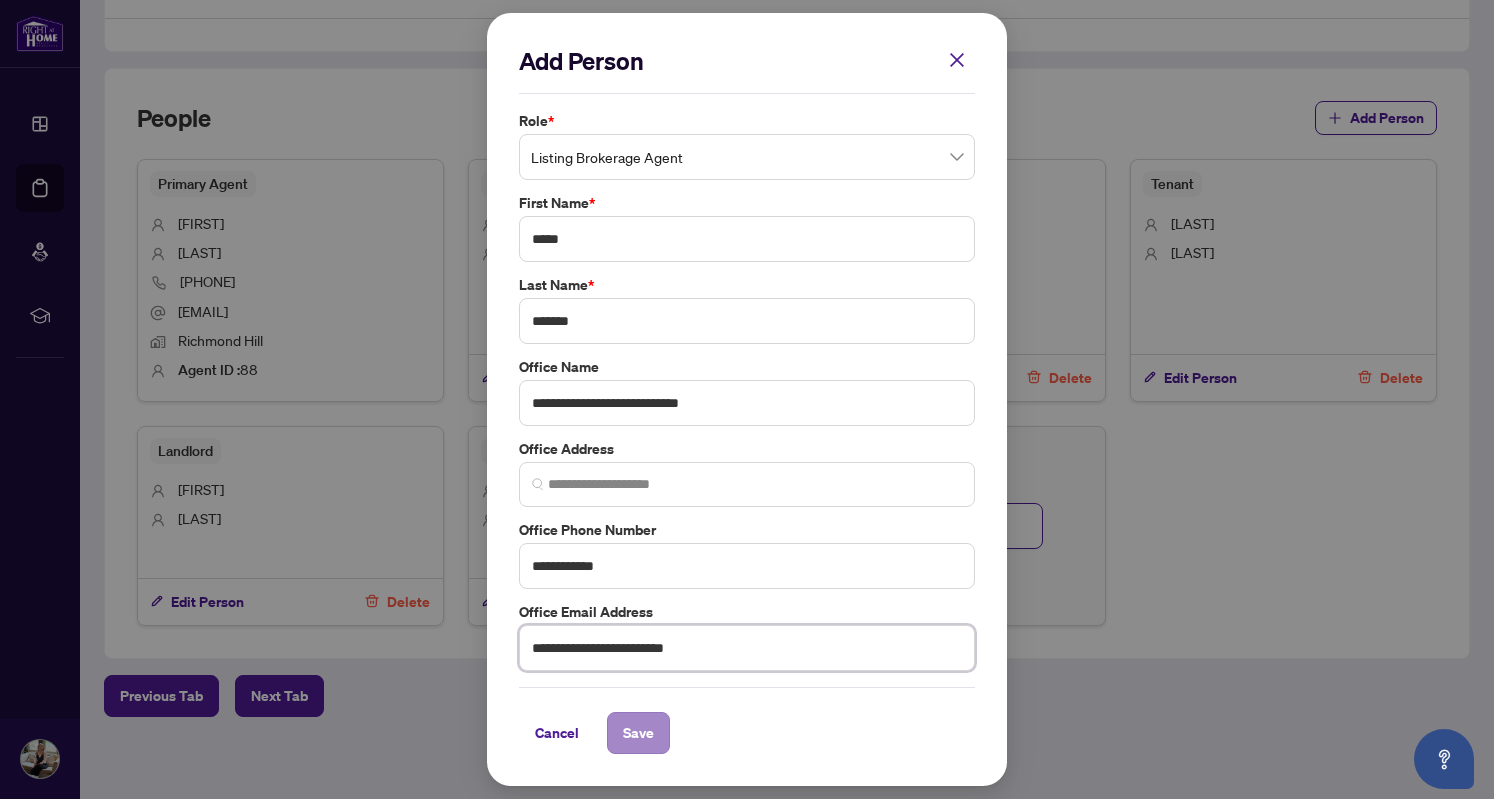 type on "**********" 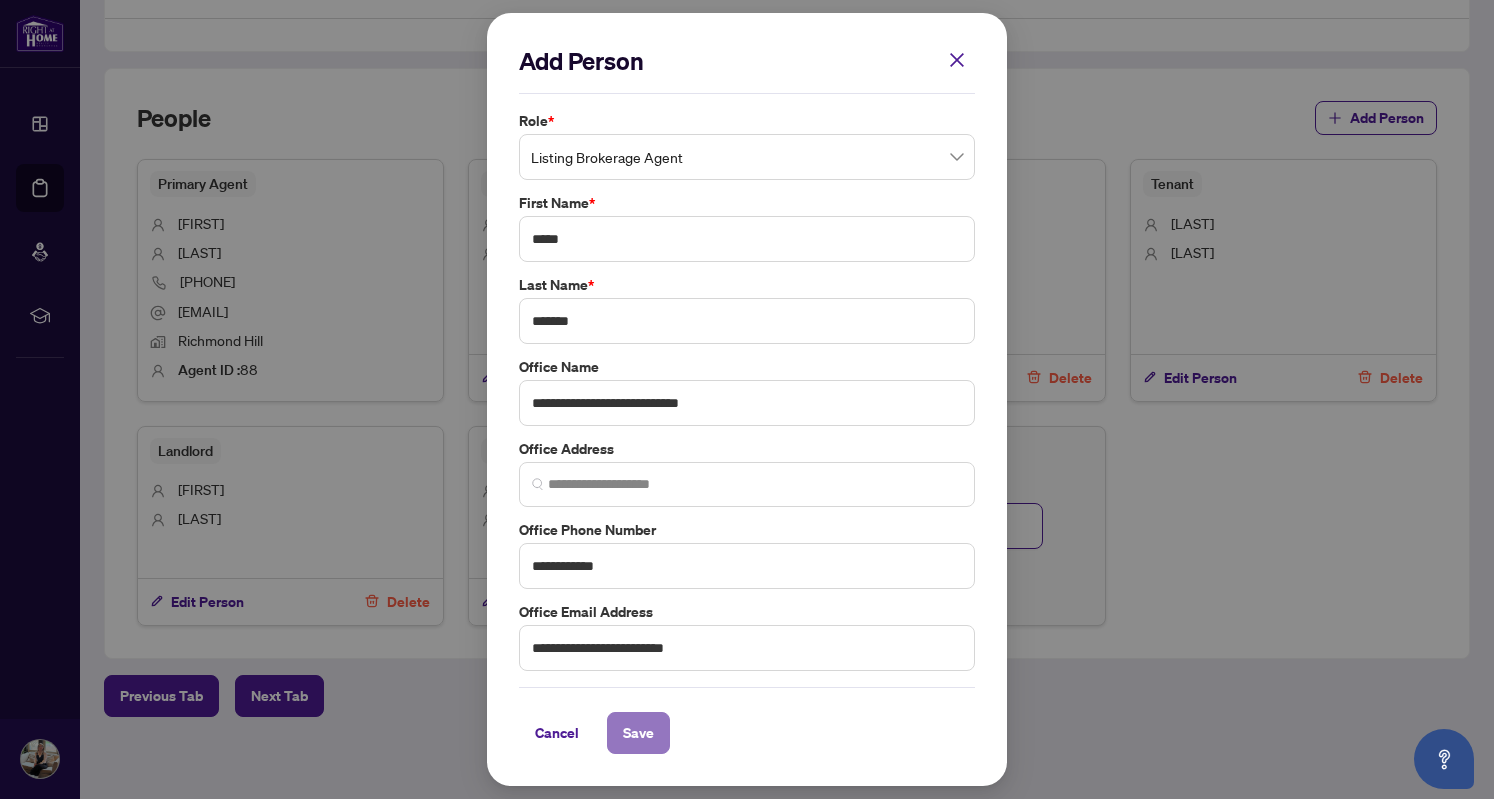 click on "Save" at bounding box center (638, 733) 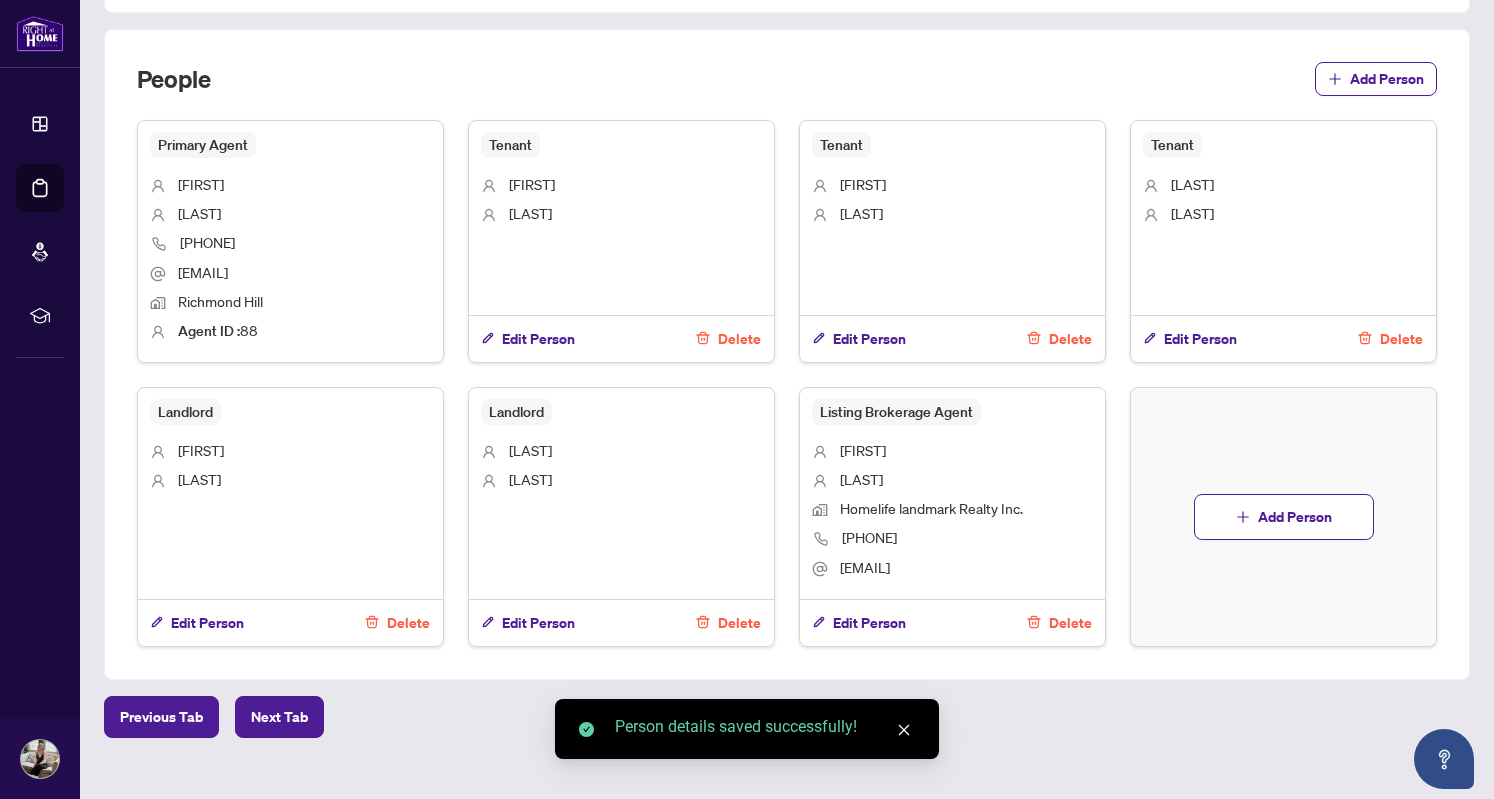 scroll, scrollTop: 956, scrollLeft: 0, axis: vertical 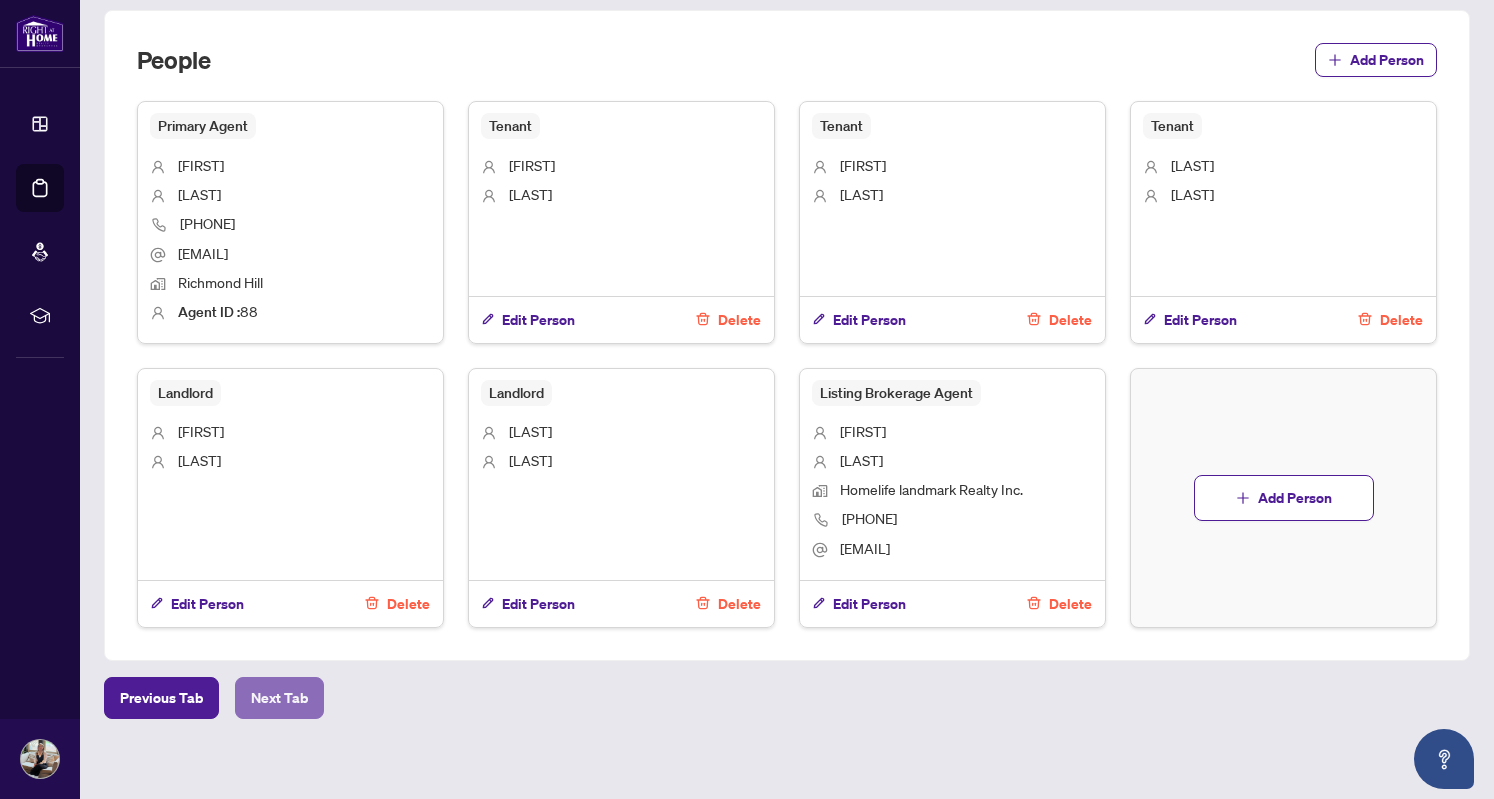 click on "Next Tab" at bounding box center [279, 698] 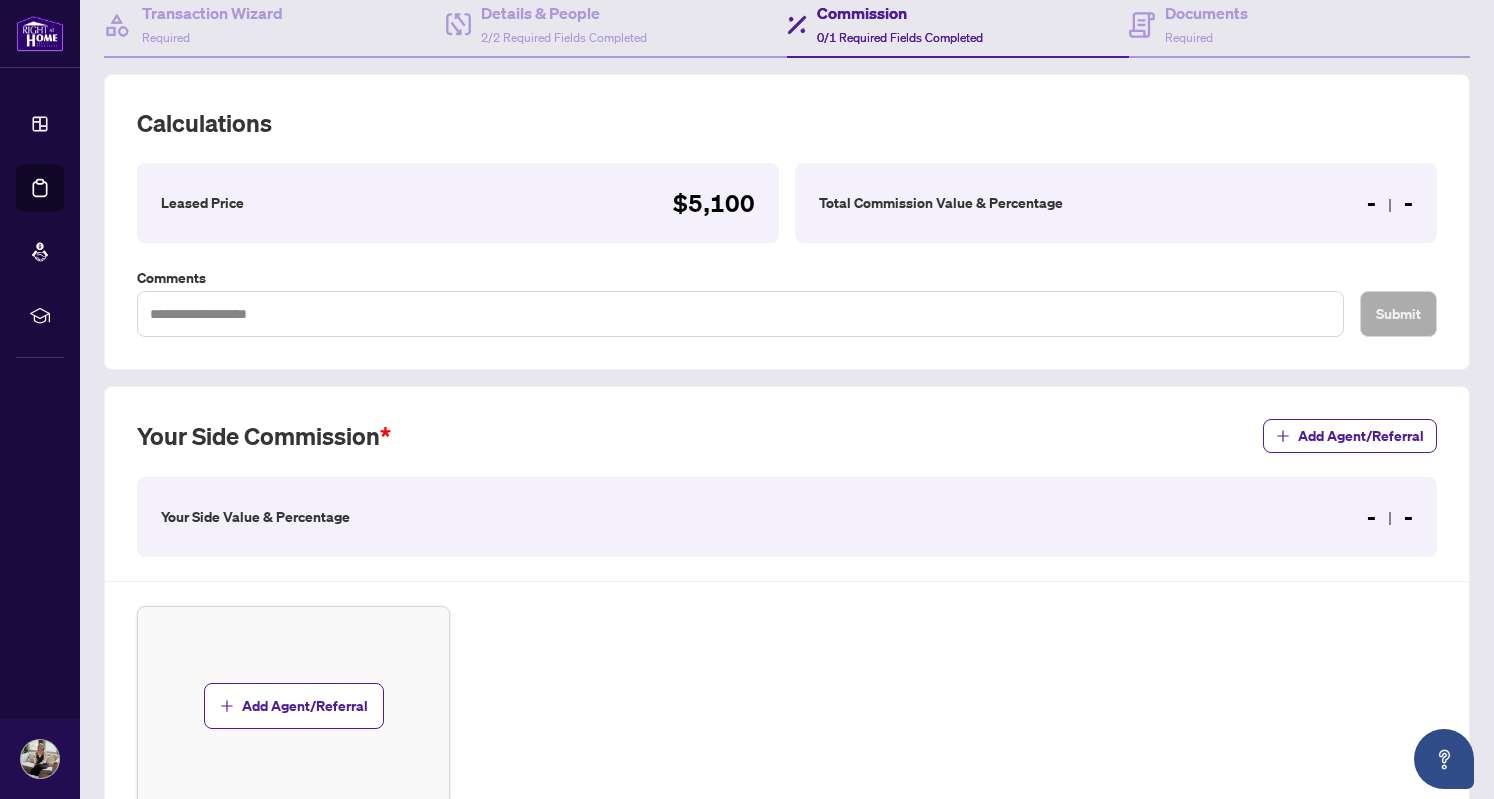 scroll, scrollTop: 385, scrollLeft: 0, axis: vertical 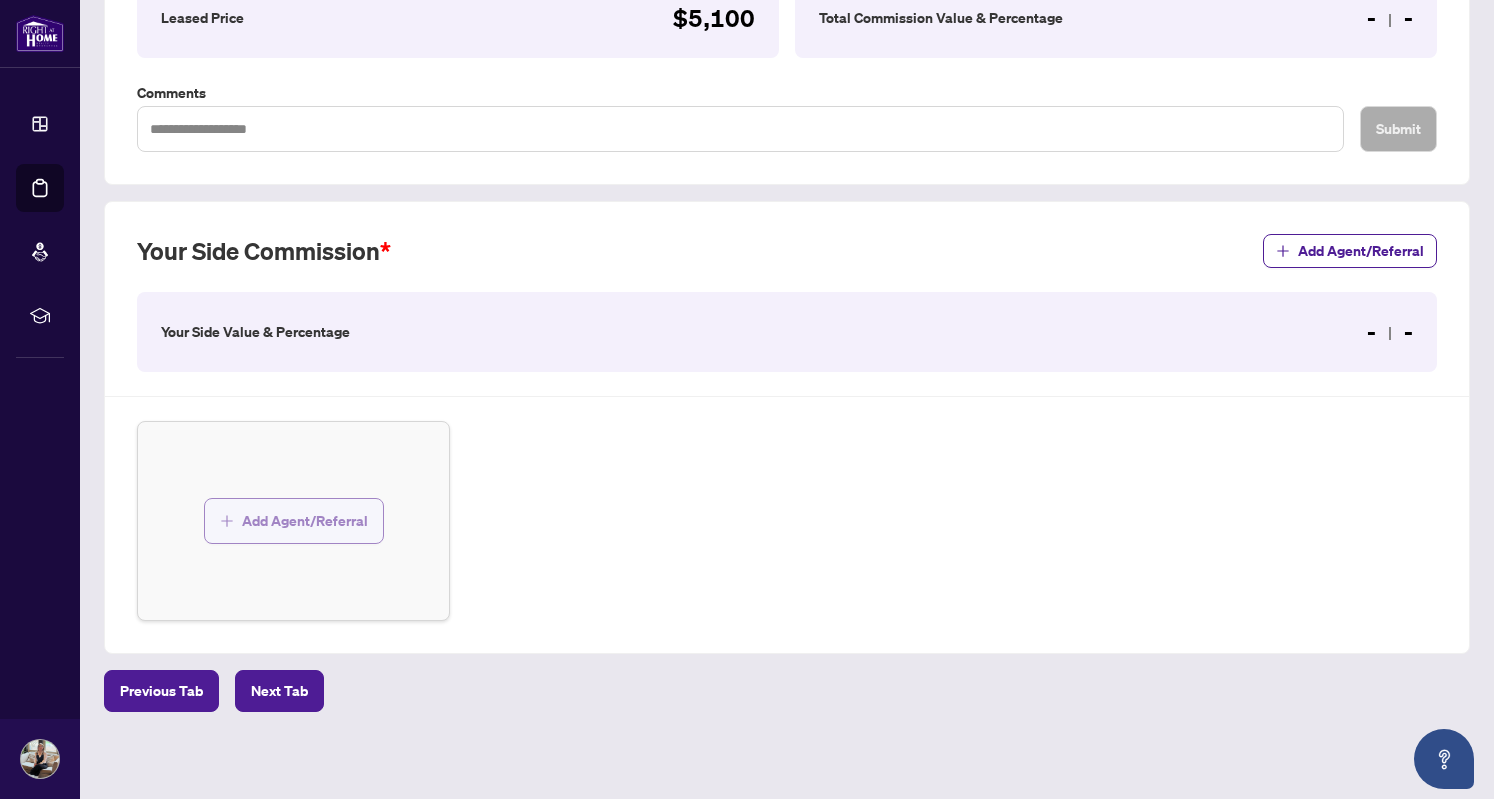 click on "Add Agent/Referral" at bounding box center [305, 521] 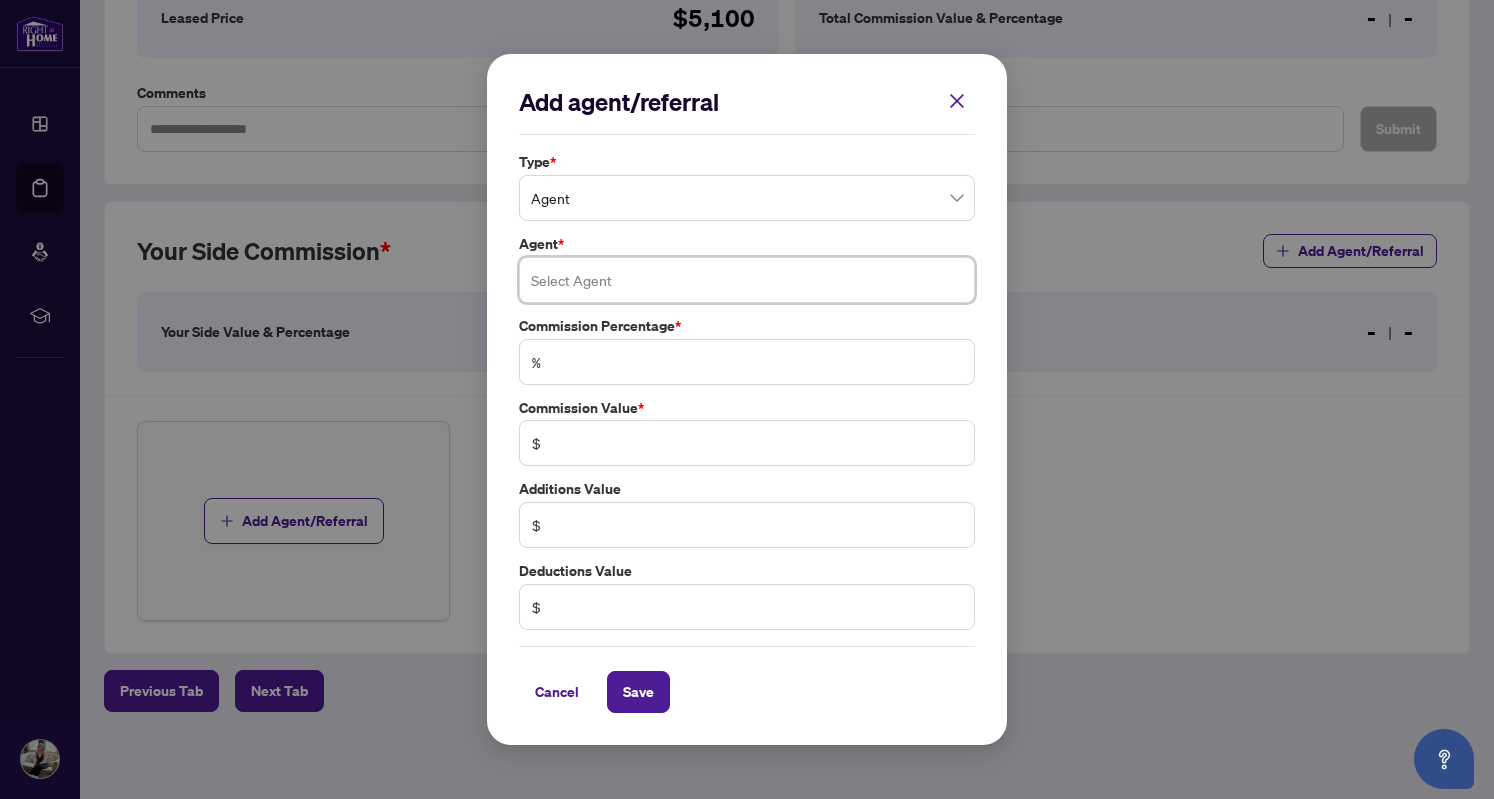 click at bounding box center (747, 280) 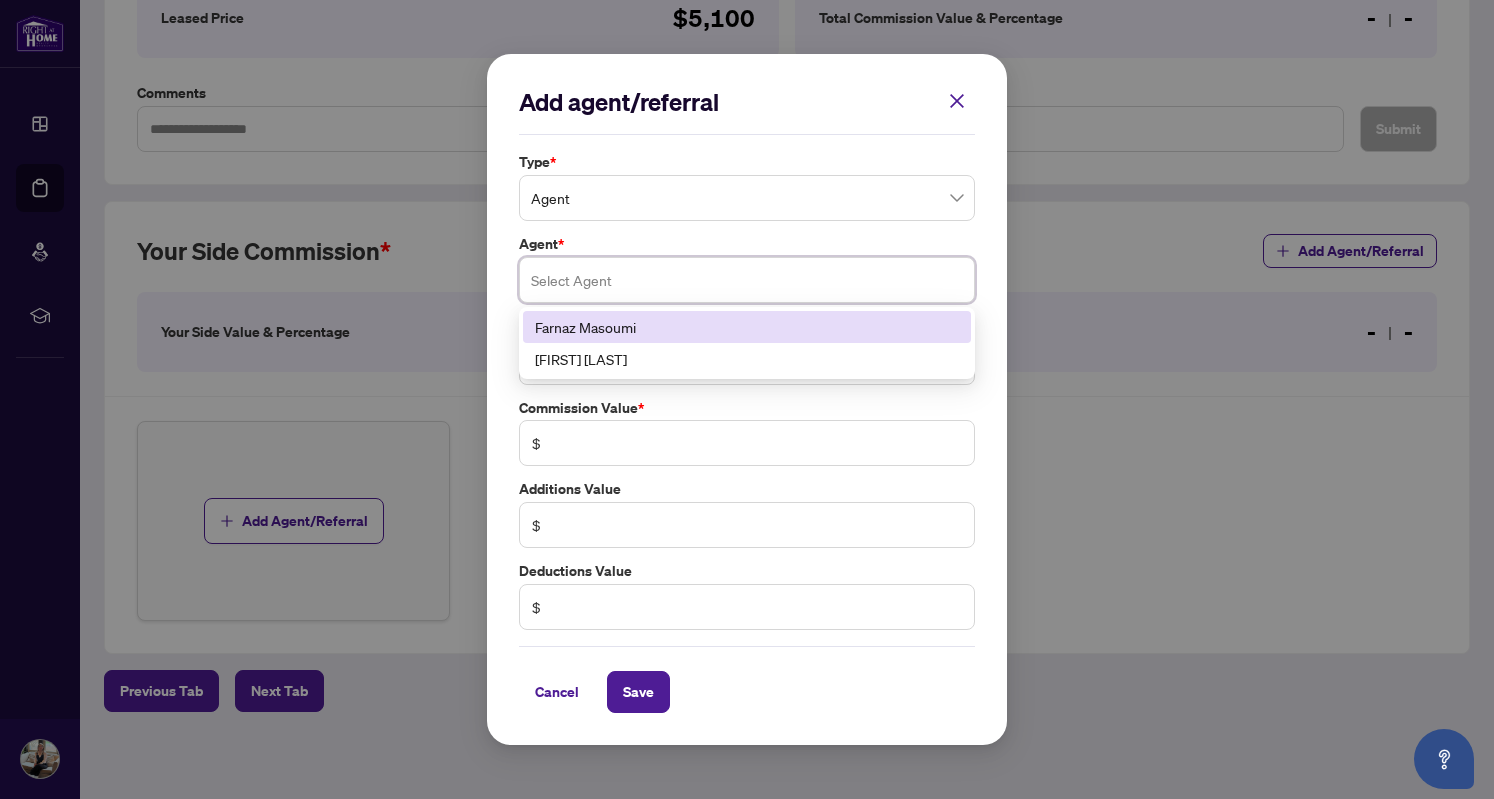 click on "Farnaz Masoumi" at bounding box center [747, 327] 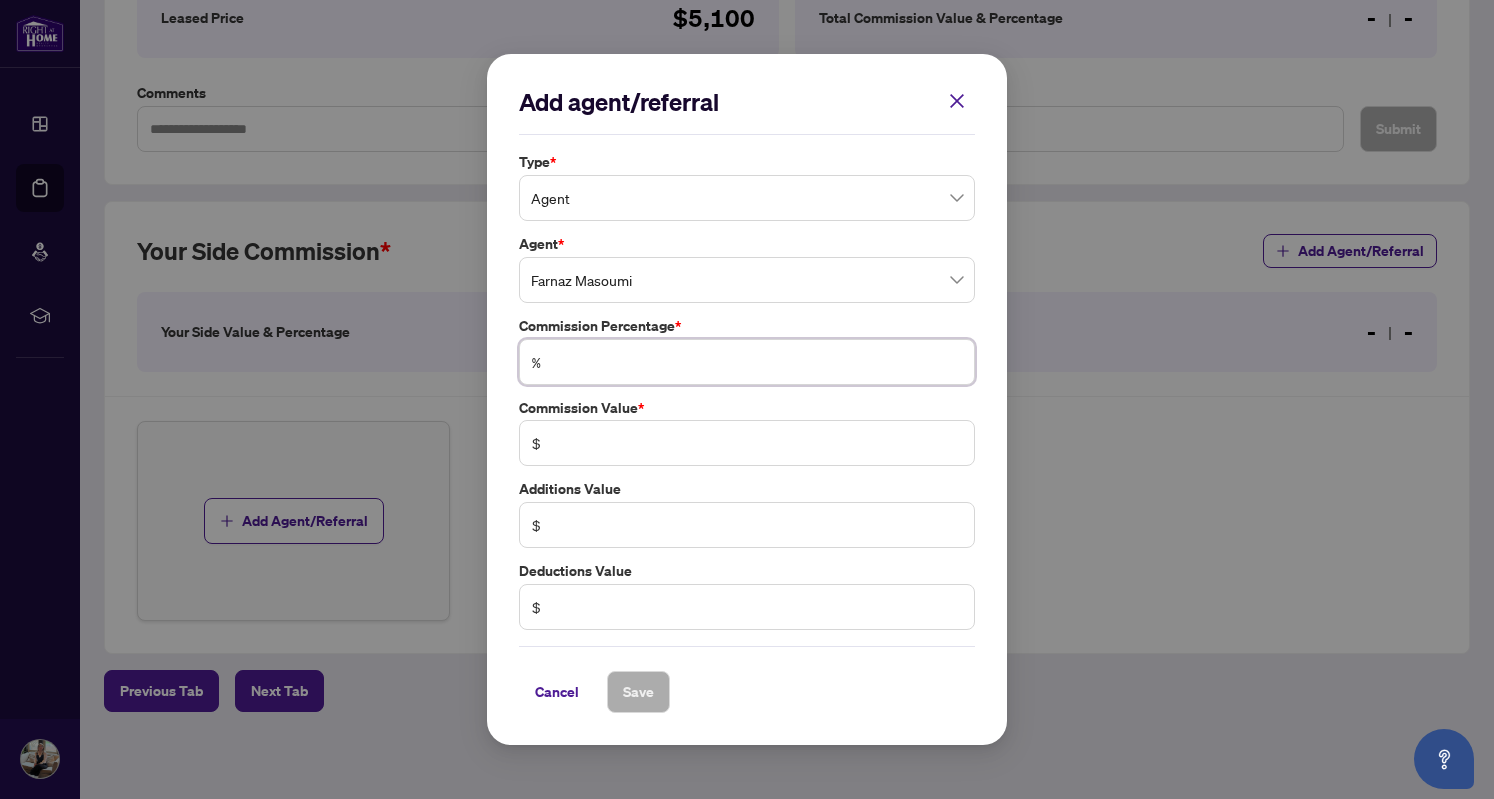 click at bounding box center (757, 362) 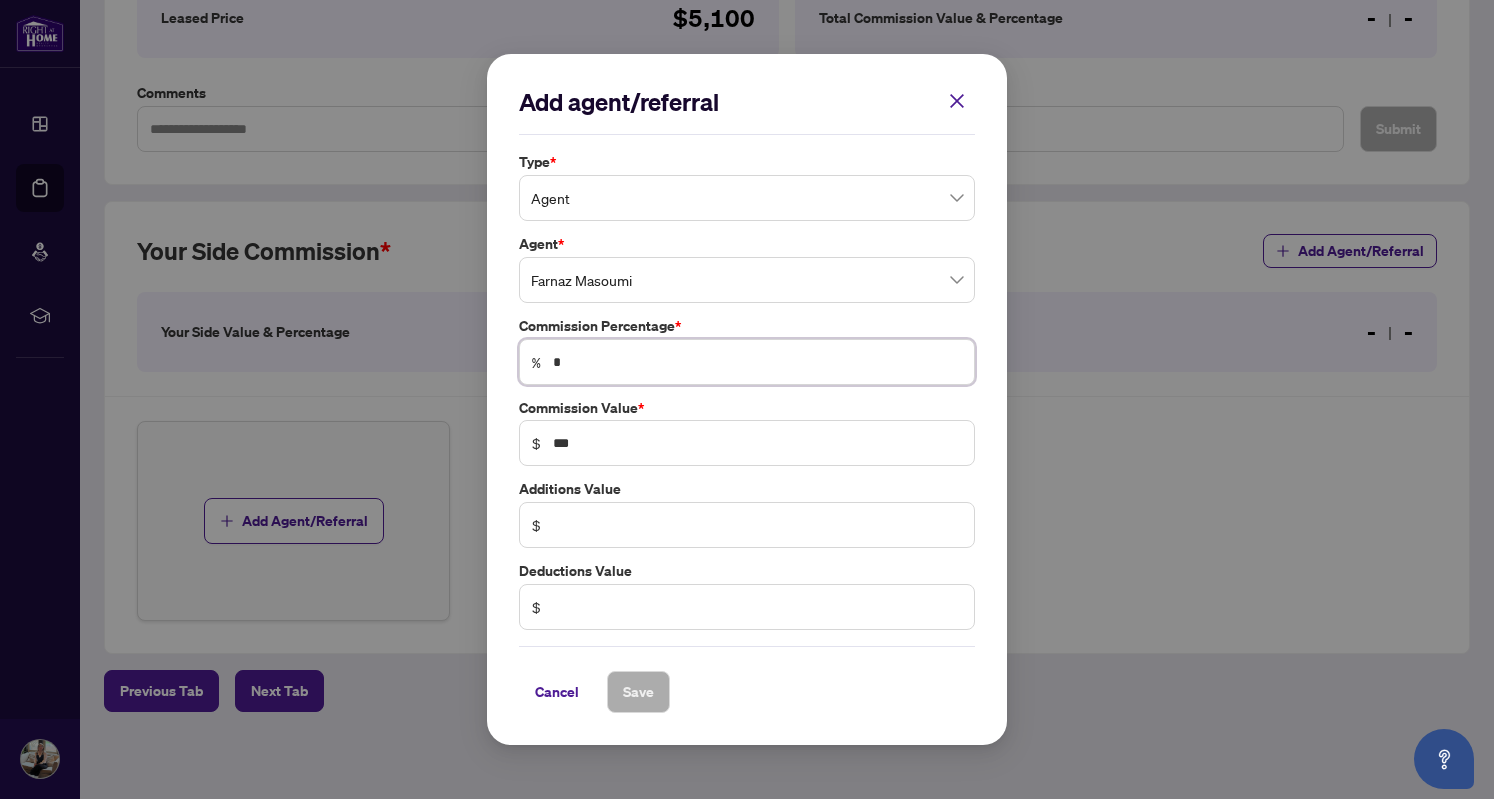 type on "**" 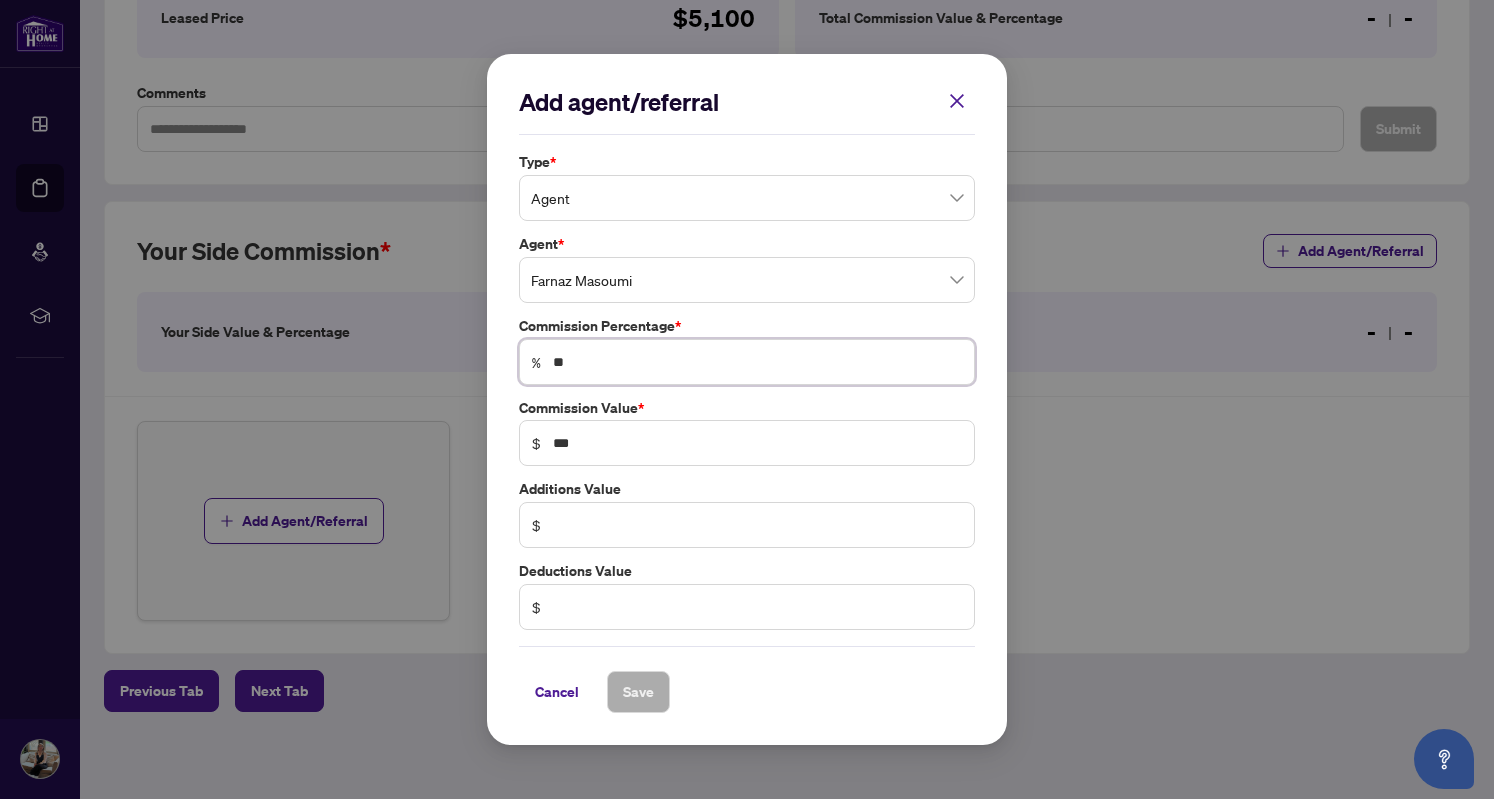 type on "*****" 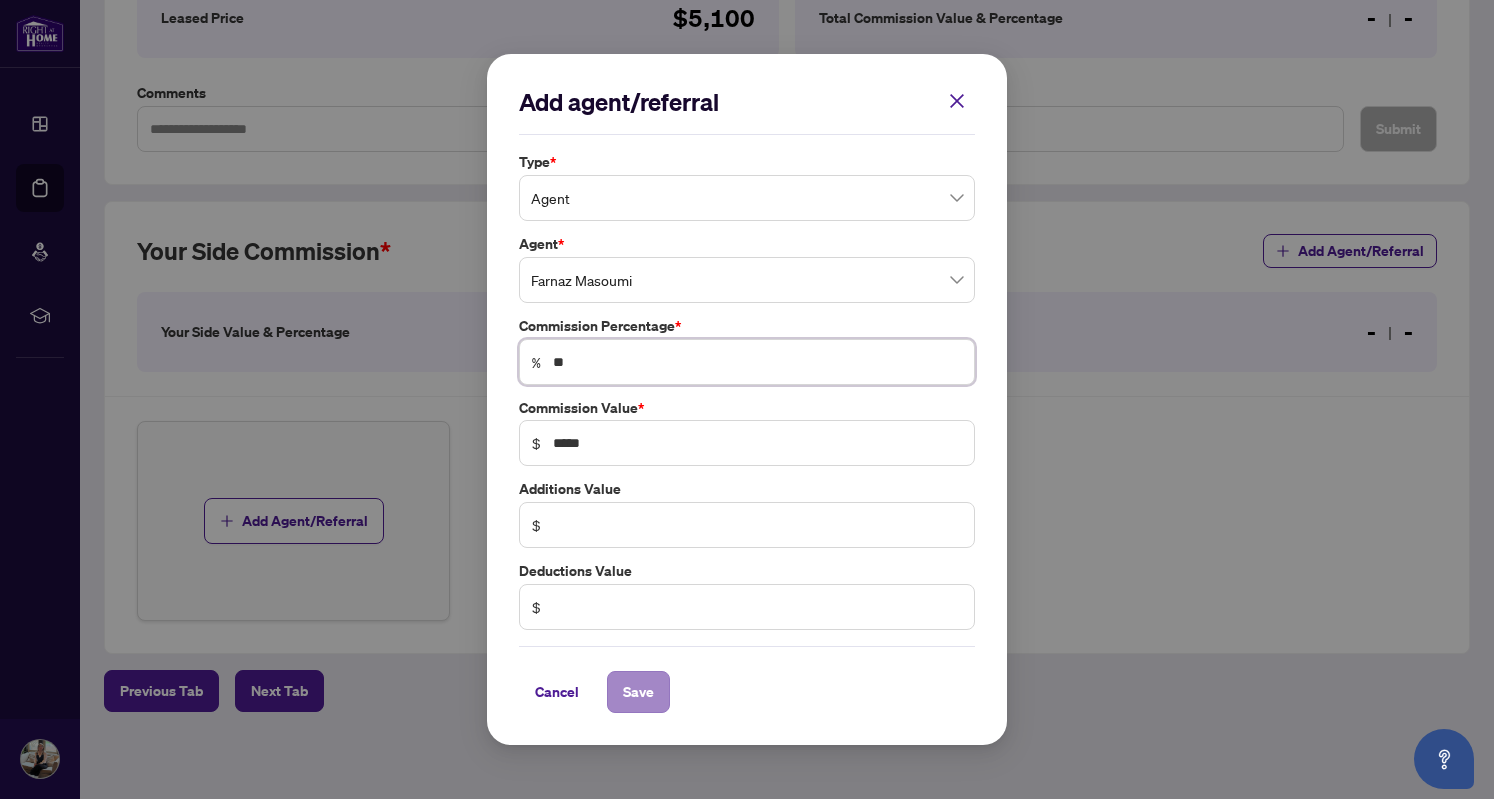type on "**" 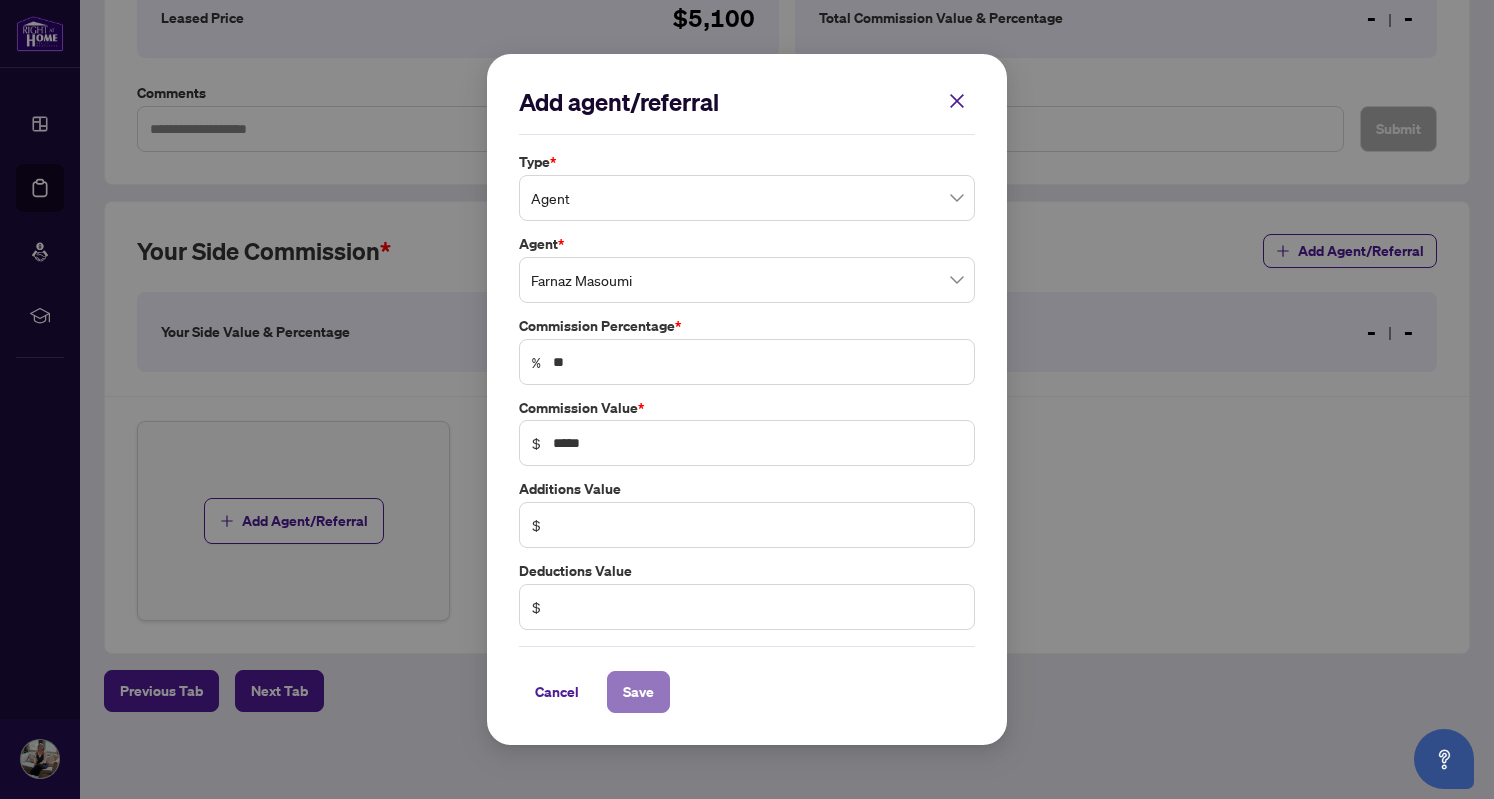 click on "Save" at bounding box center (638, 692) 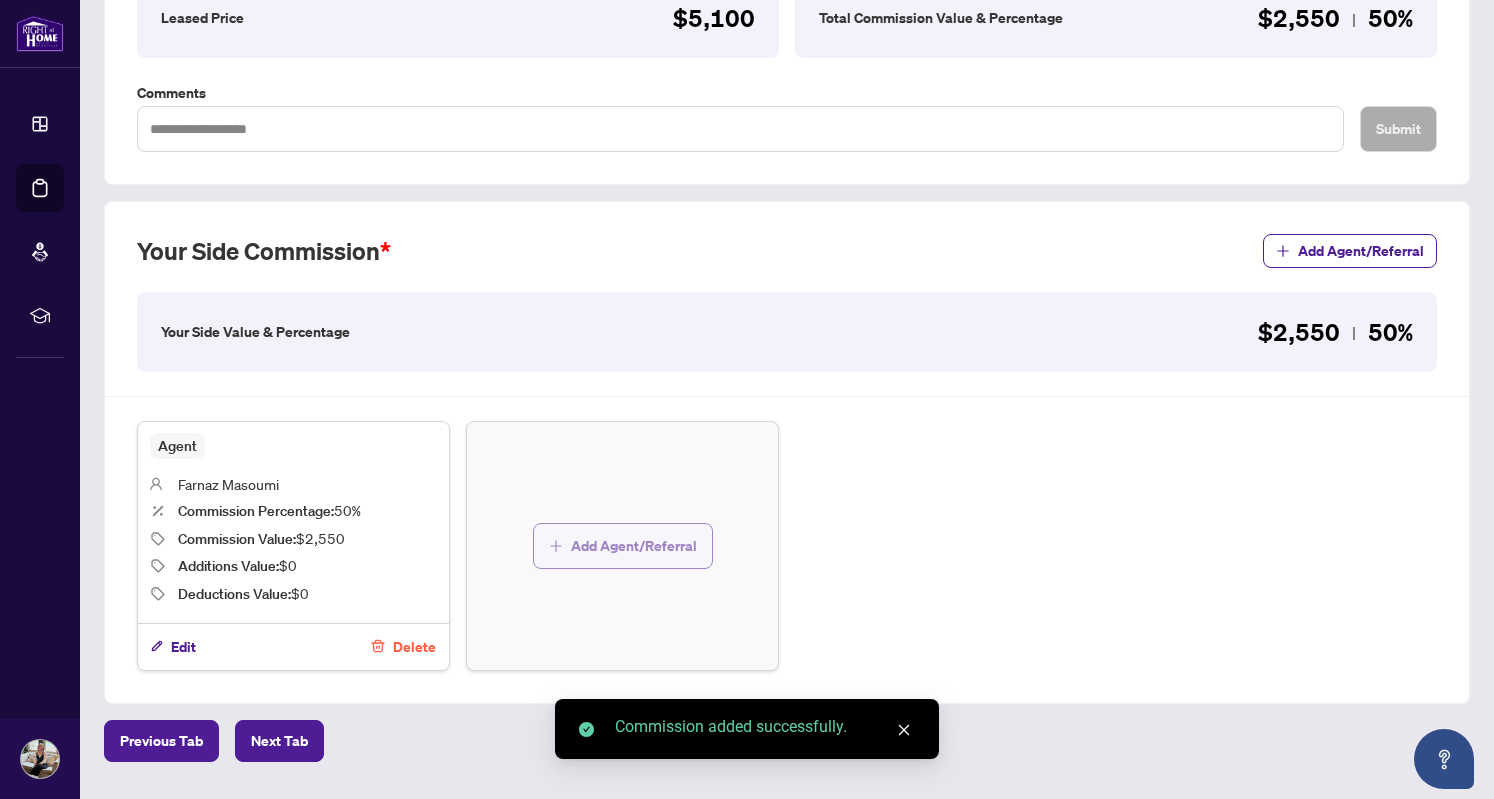 click on "Add Agent/Referral" at bounding box center [634, 546] 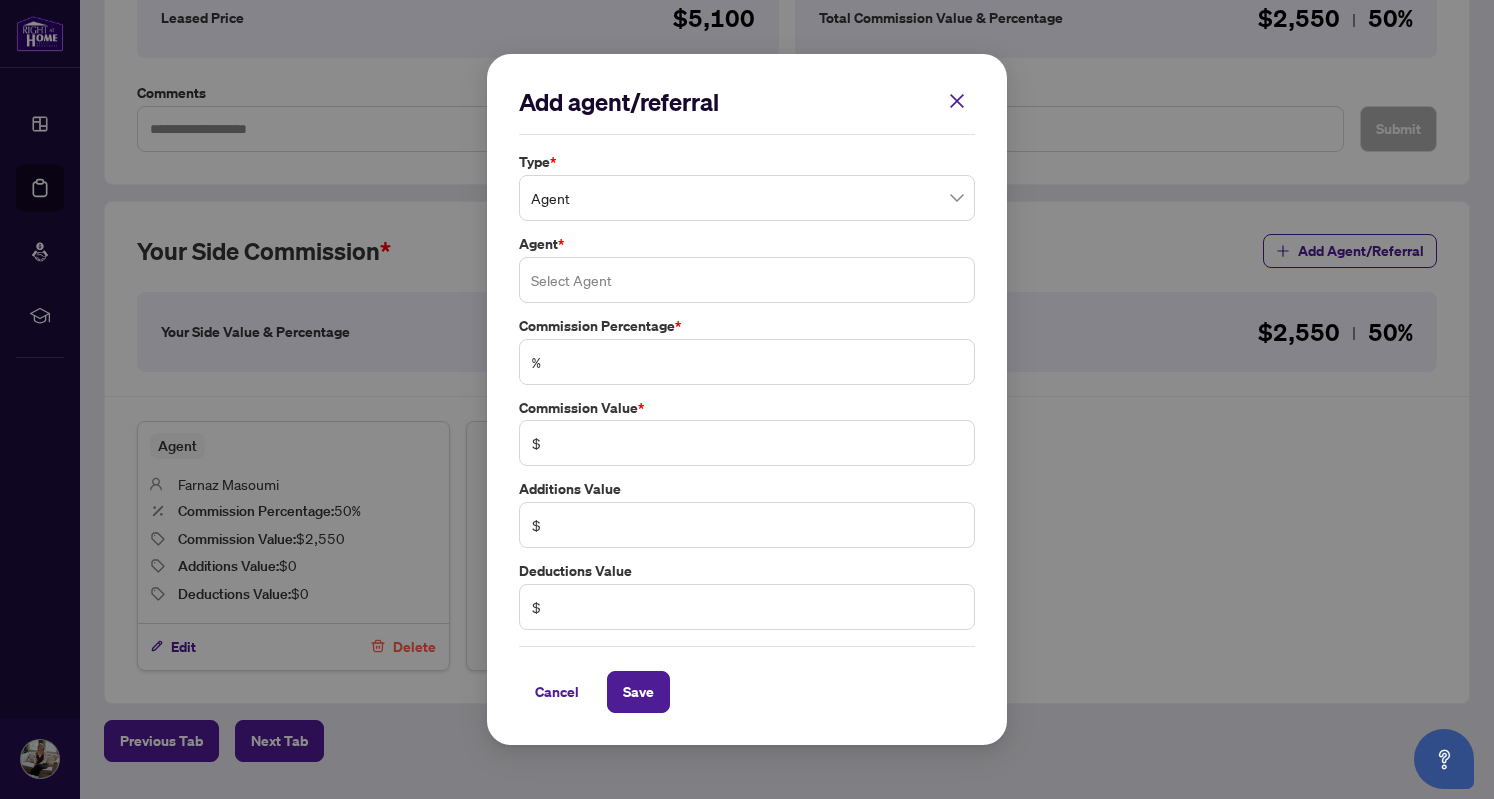 click at bounding box center [747, 280] 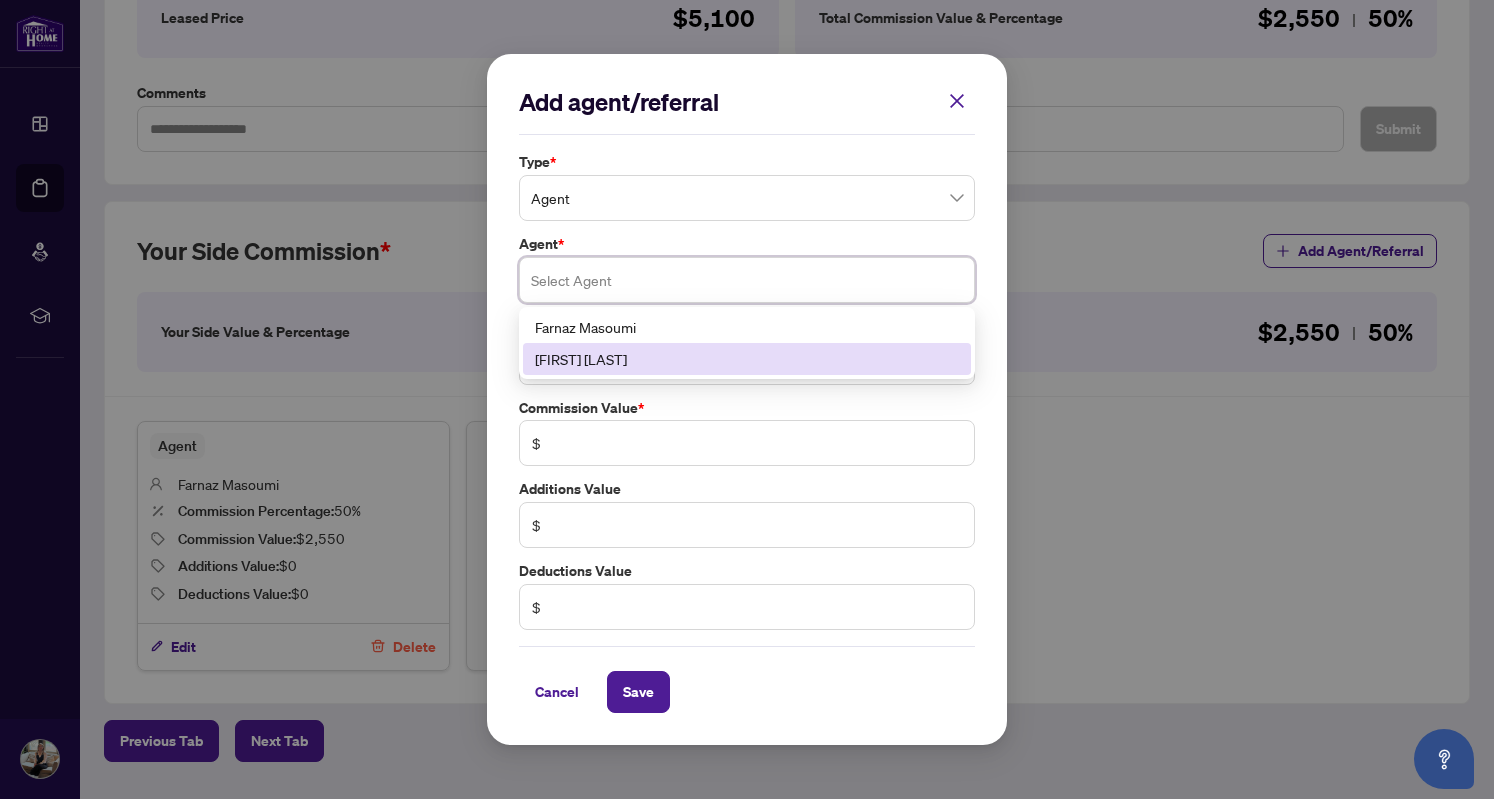 click on "[FIRST] [LAST]" at bounding box center (747, 359) 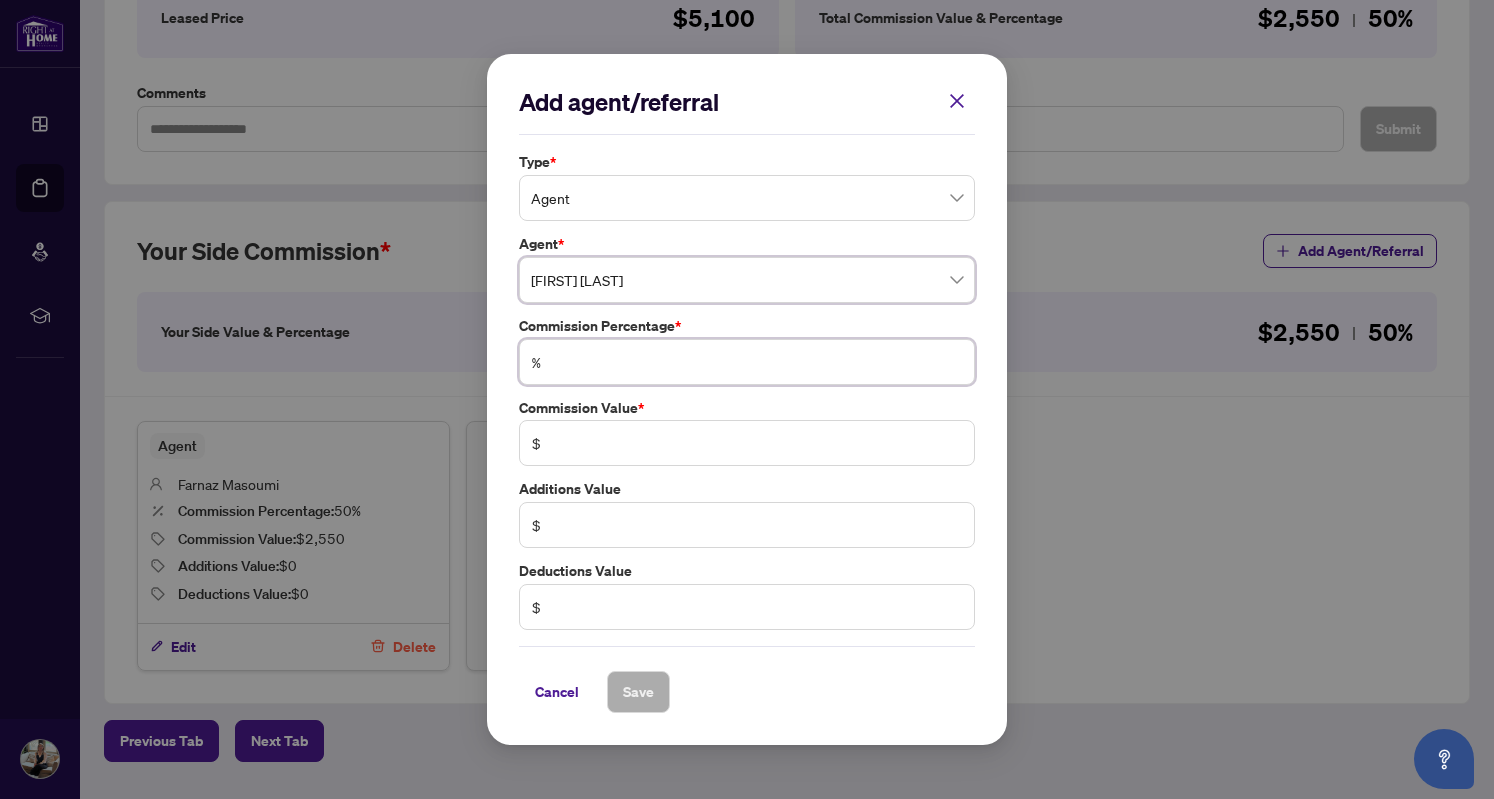 click at bounding box center [757, 362] 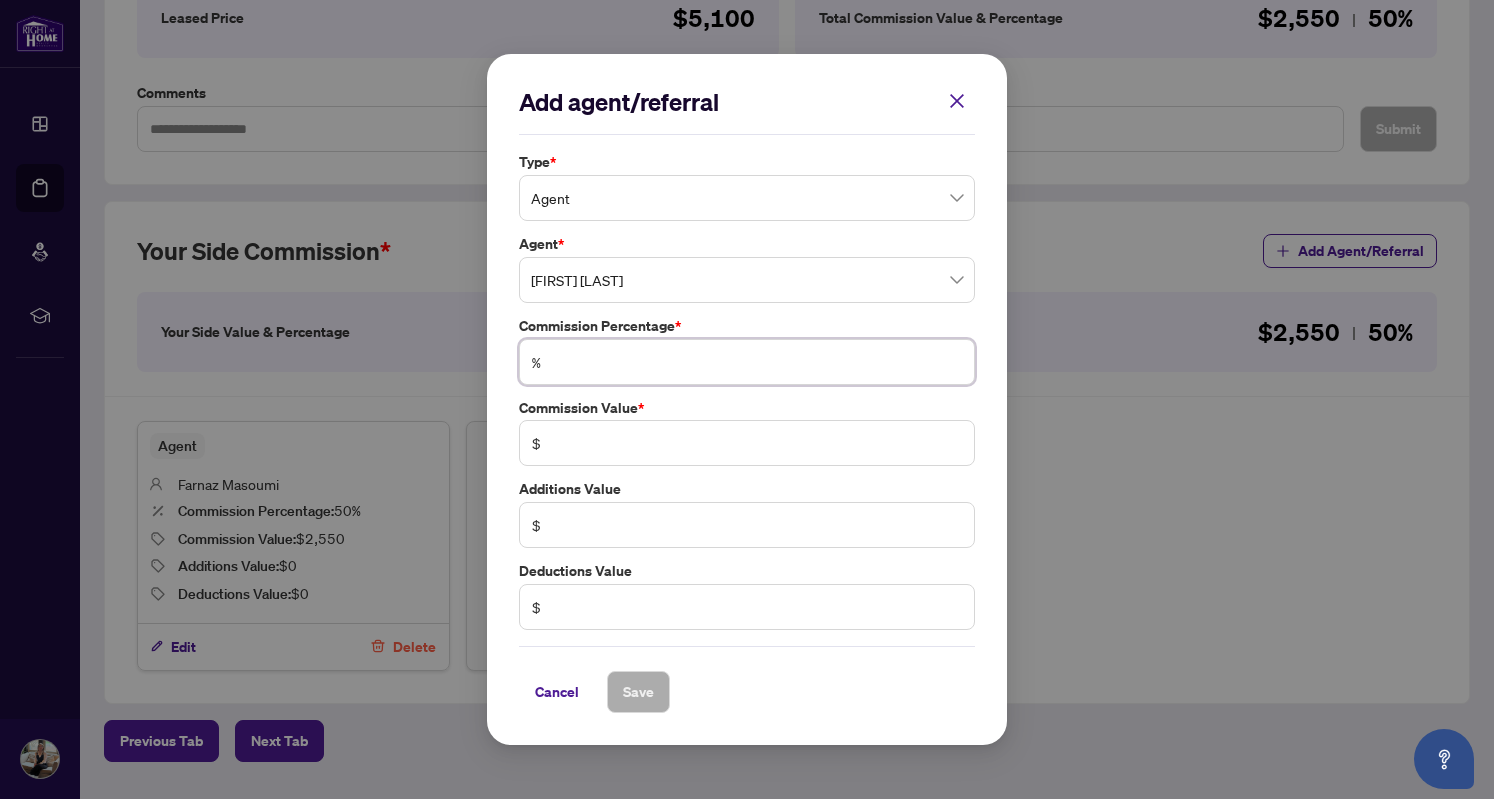 type on "*" 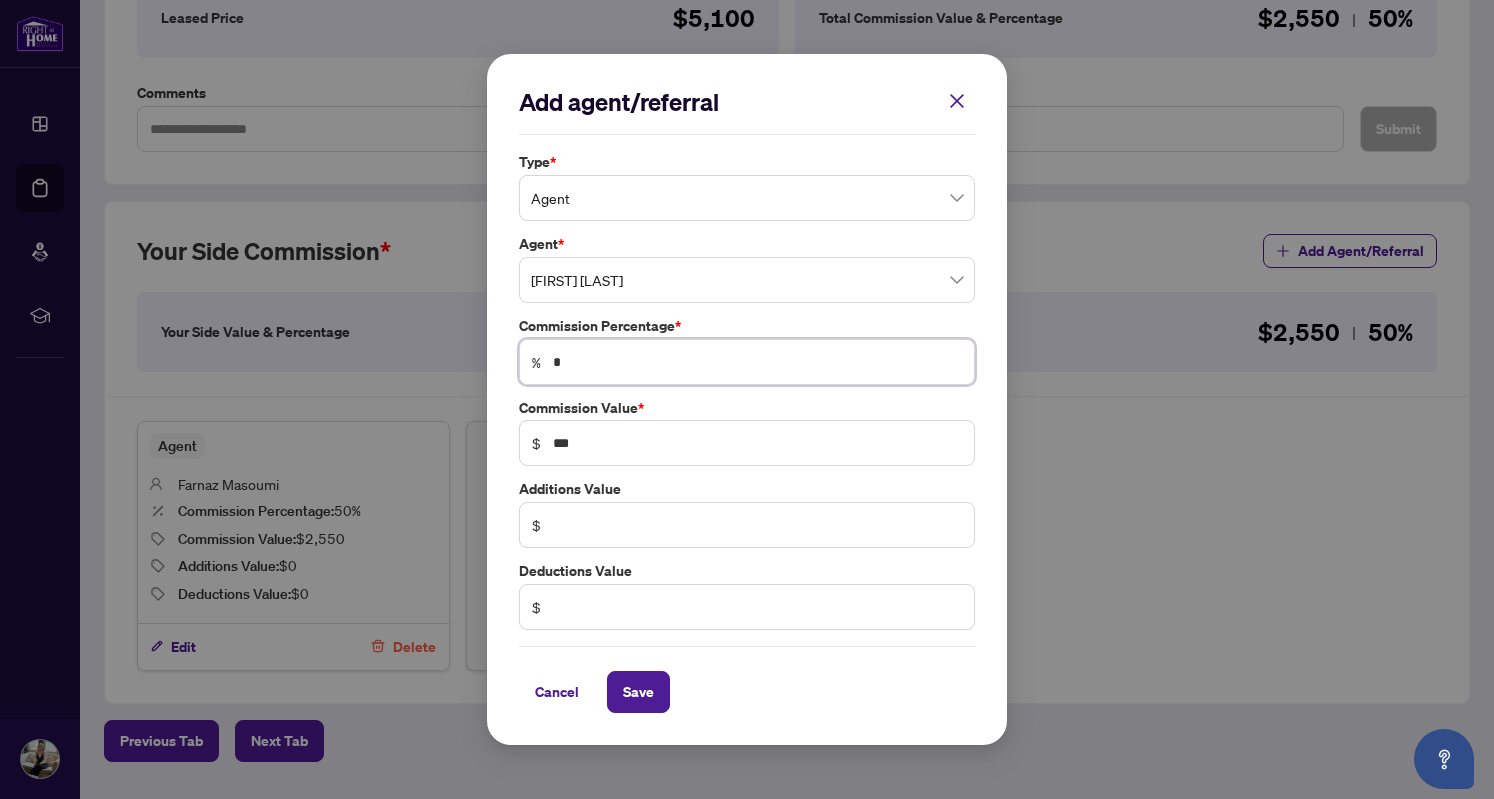 type on "**" 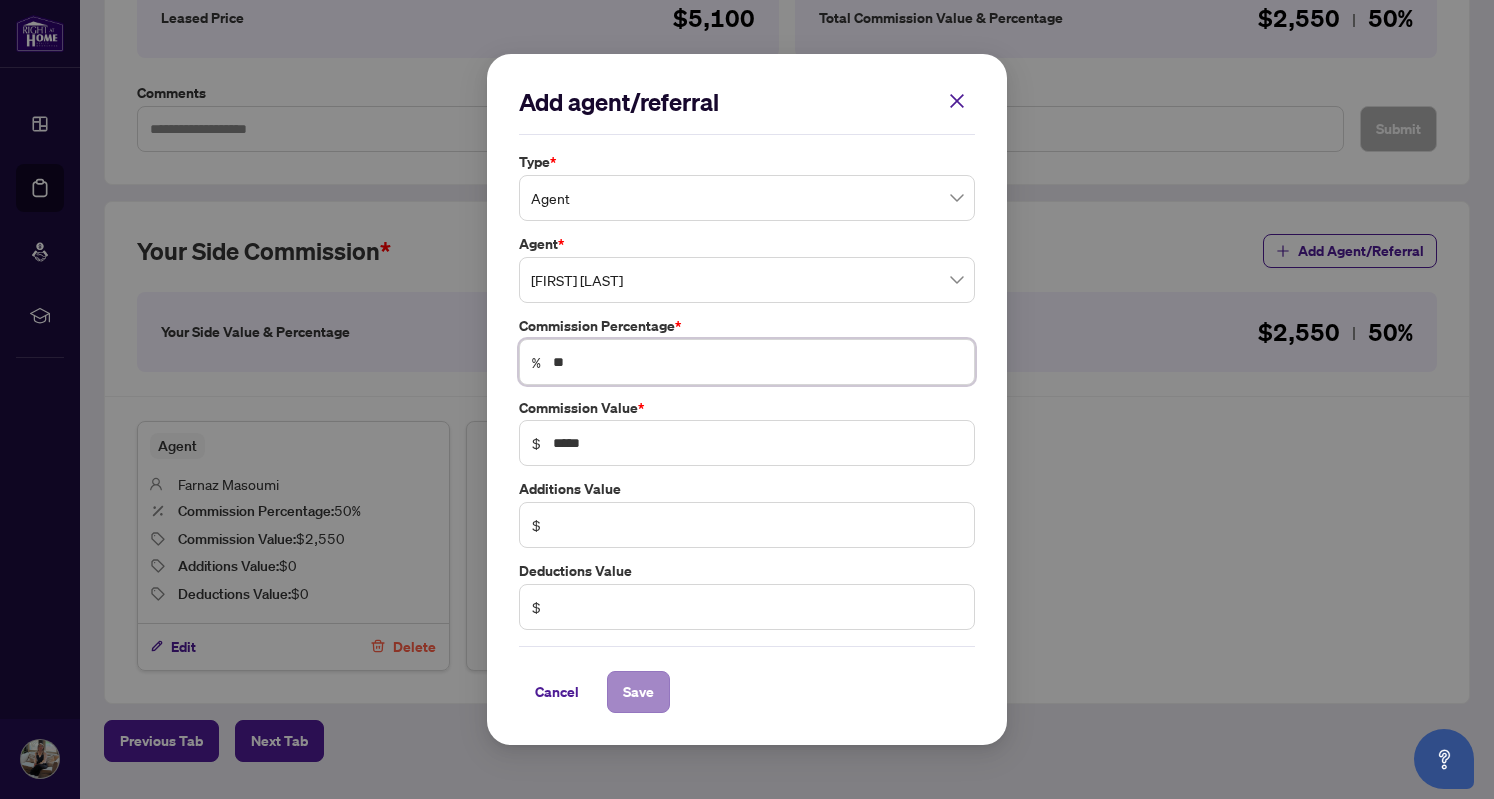 type on "**" 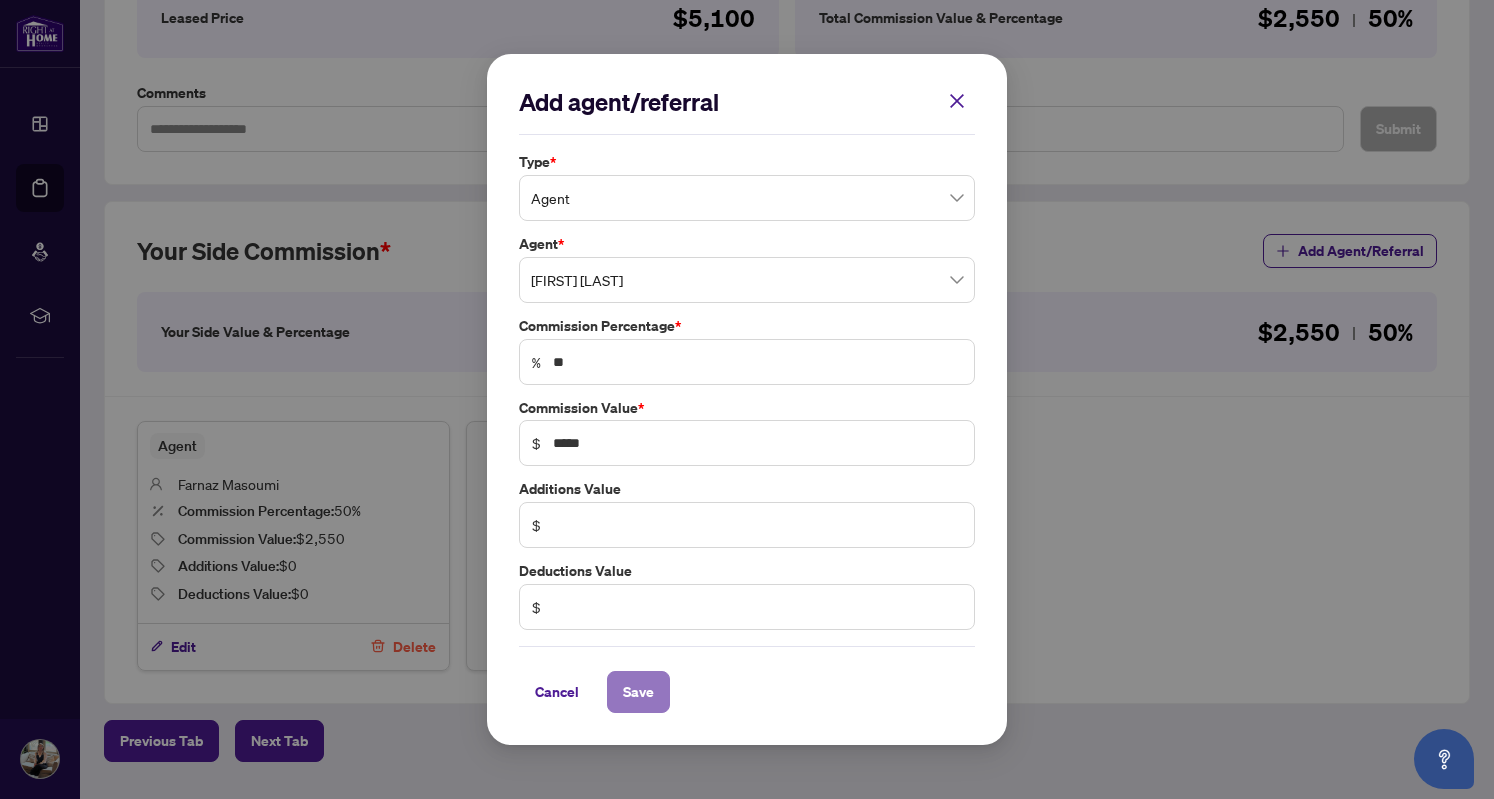 click on "Save" at bounding box center [638, 692] 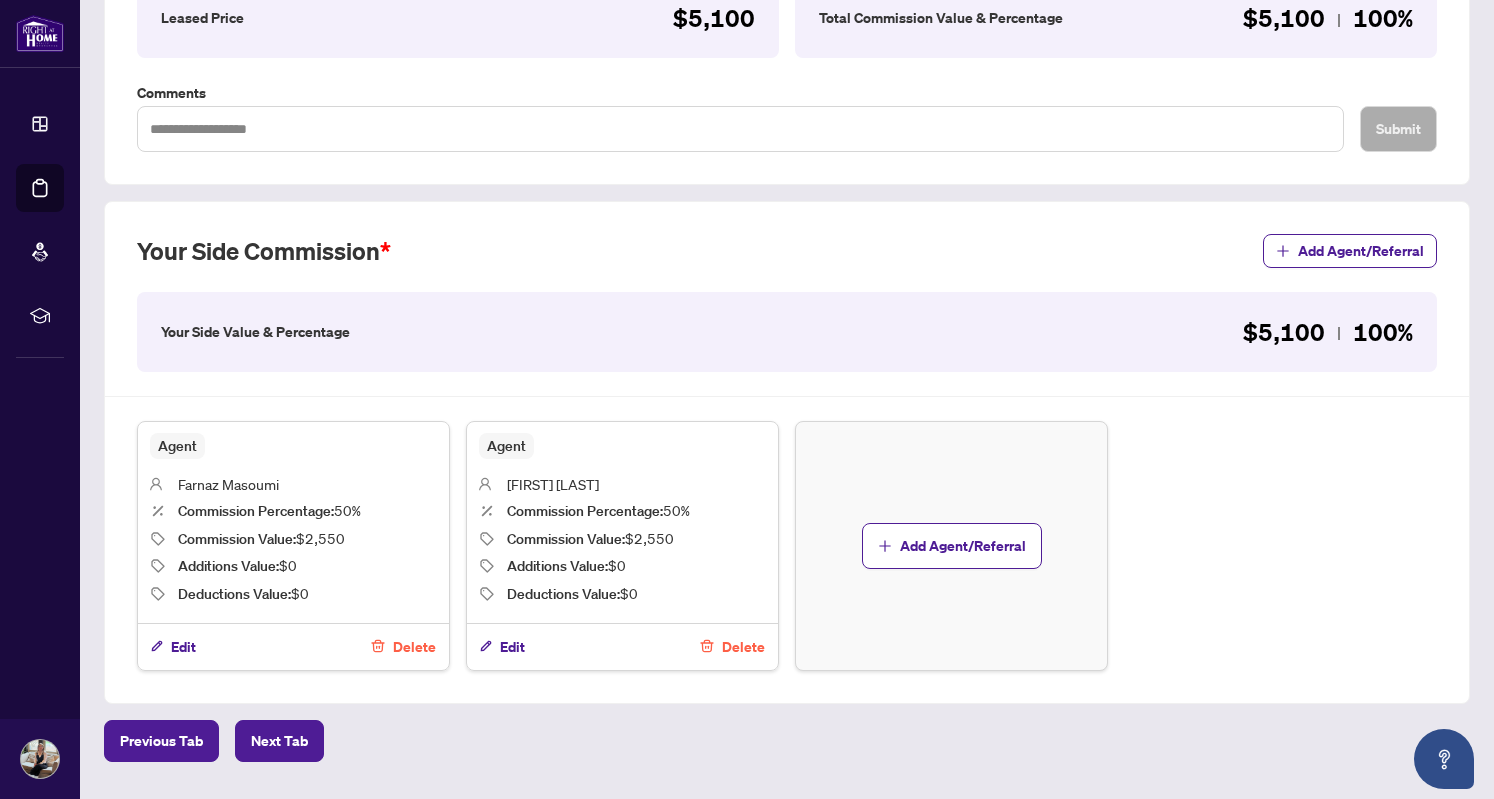 scroll, scrollTop: 428, scrollLeft: 0, axis: vertical 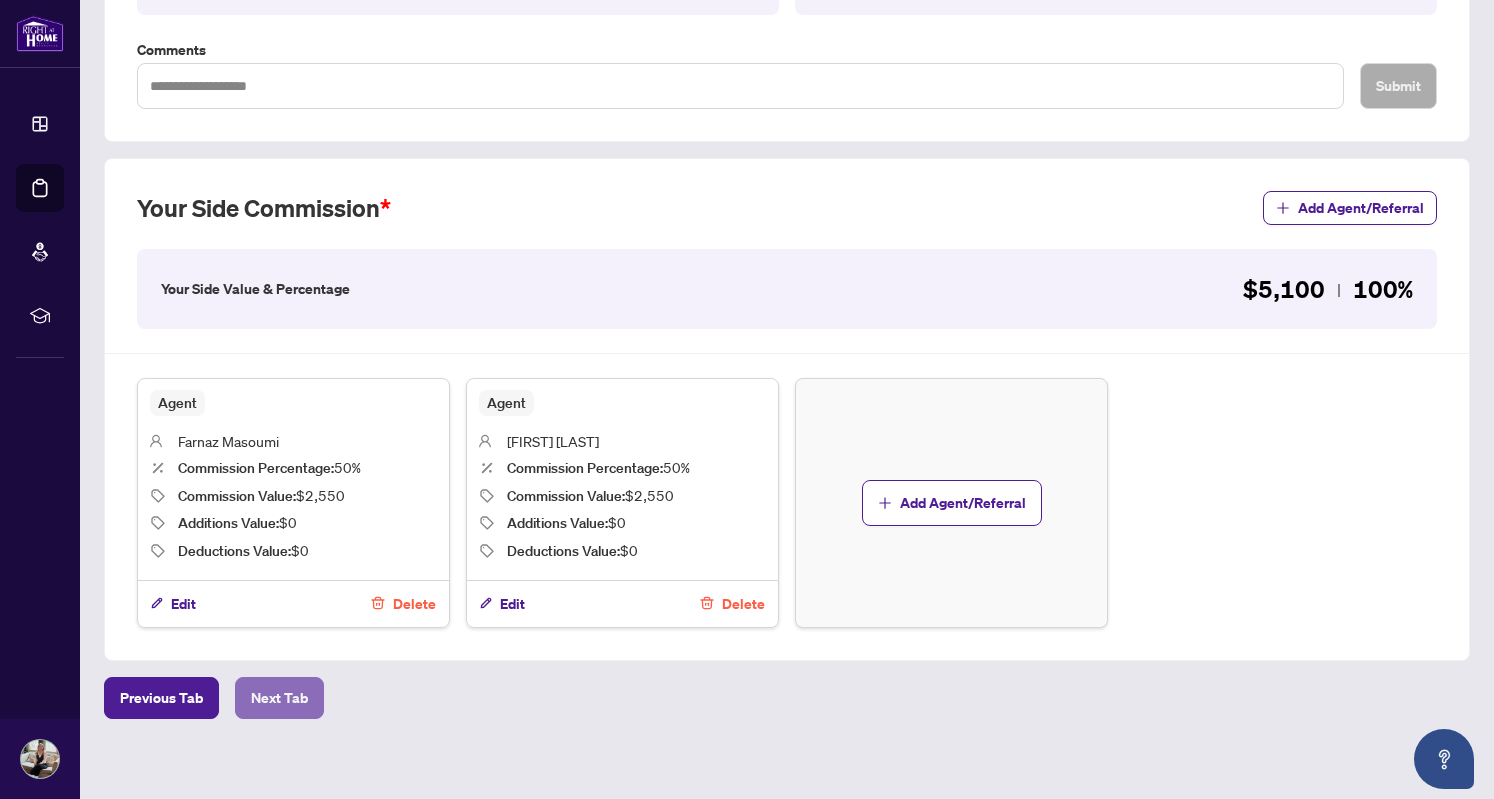 click on "Next Tab" at bounding box center (279, 698) 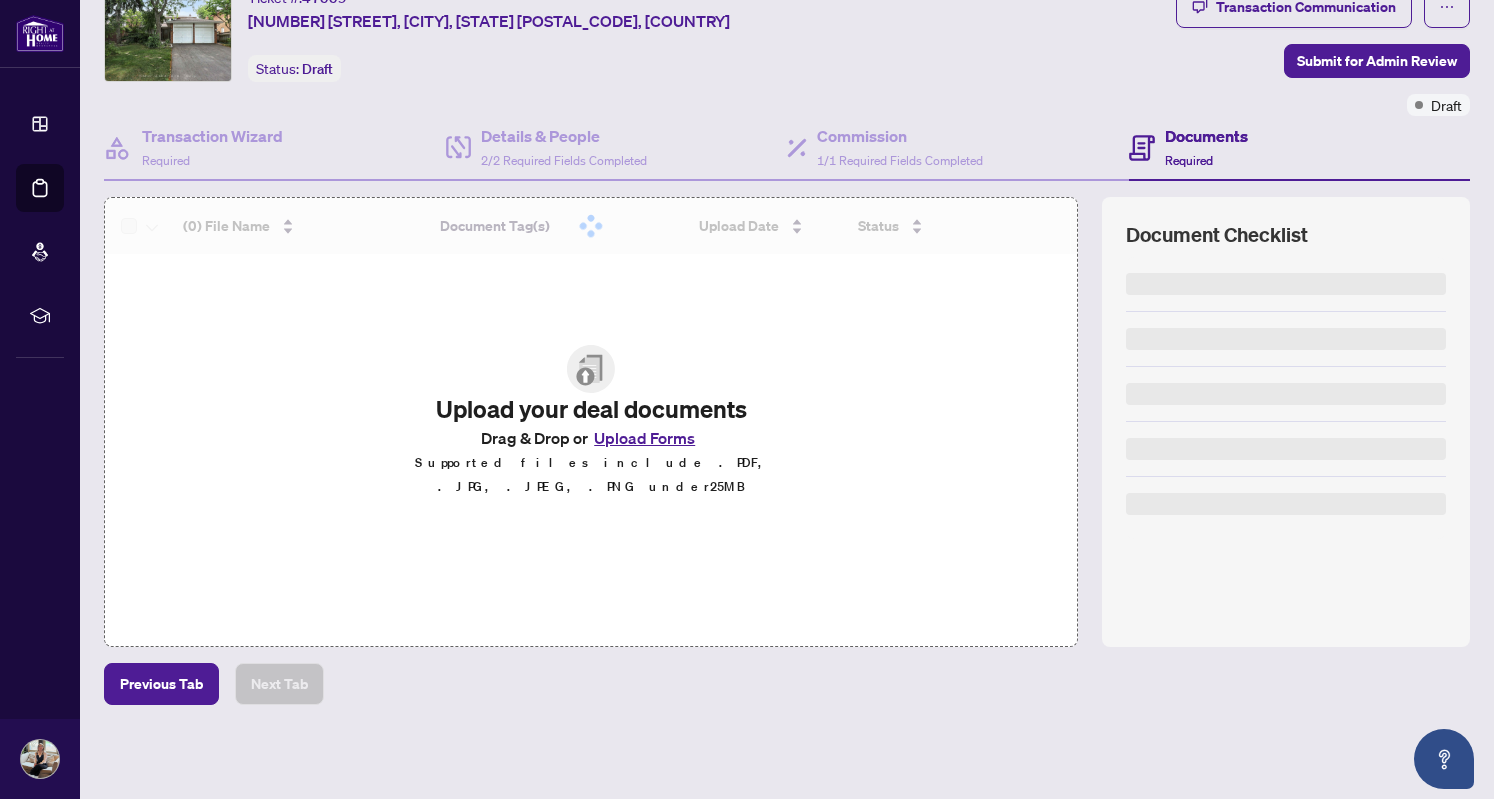 scroll, scrollTop: 0, scrollLeft: 0, axis: both 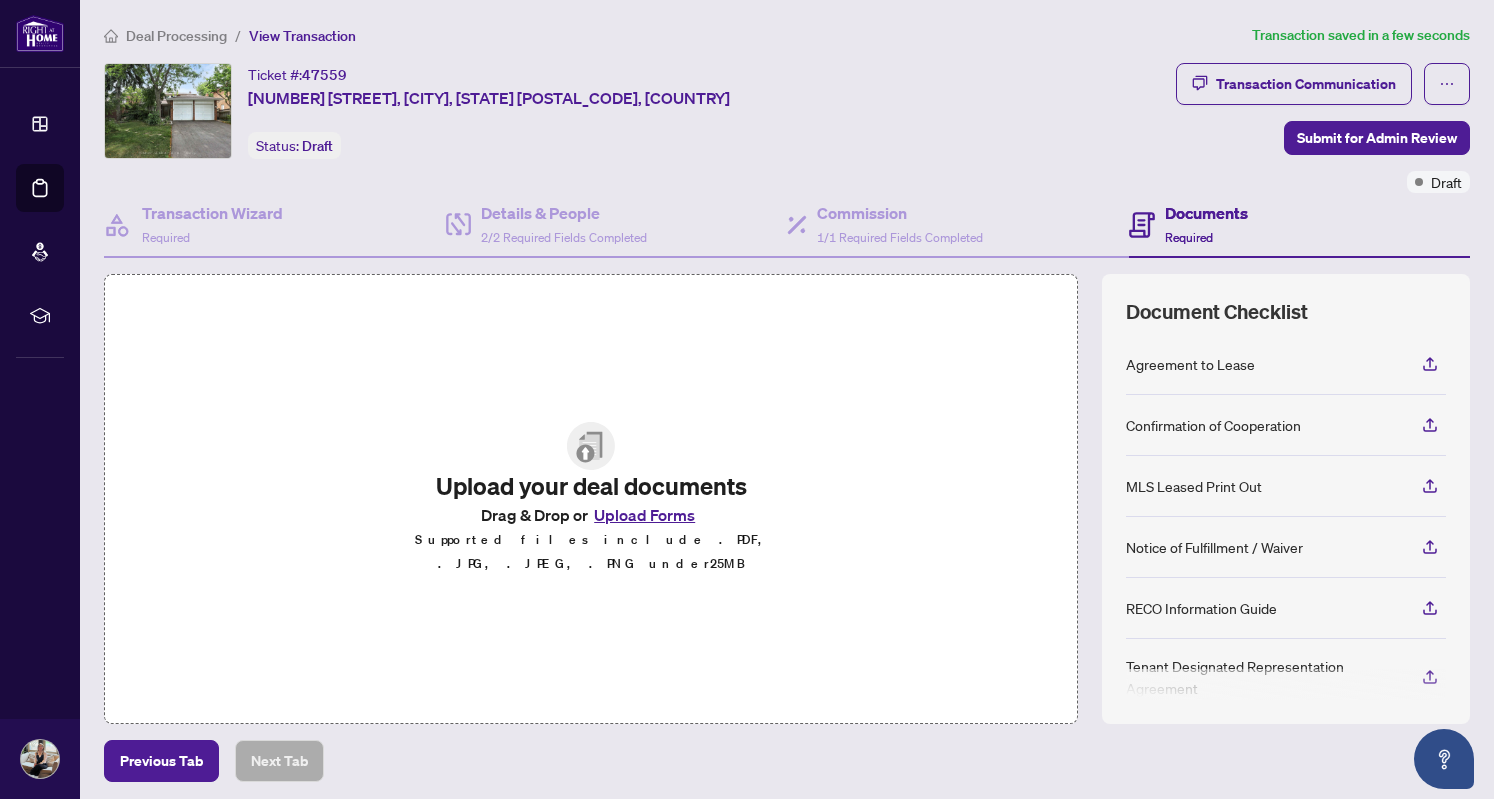 click on "Upload Forms" at bounding box center [644, 515] 